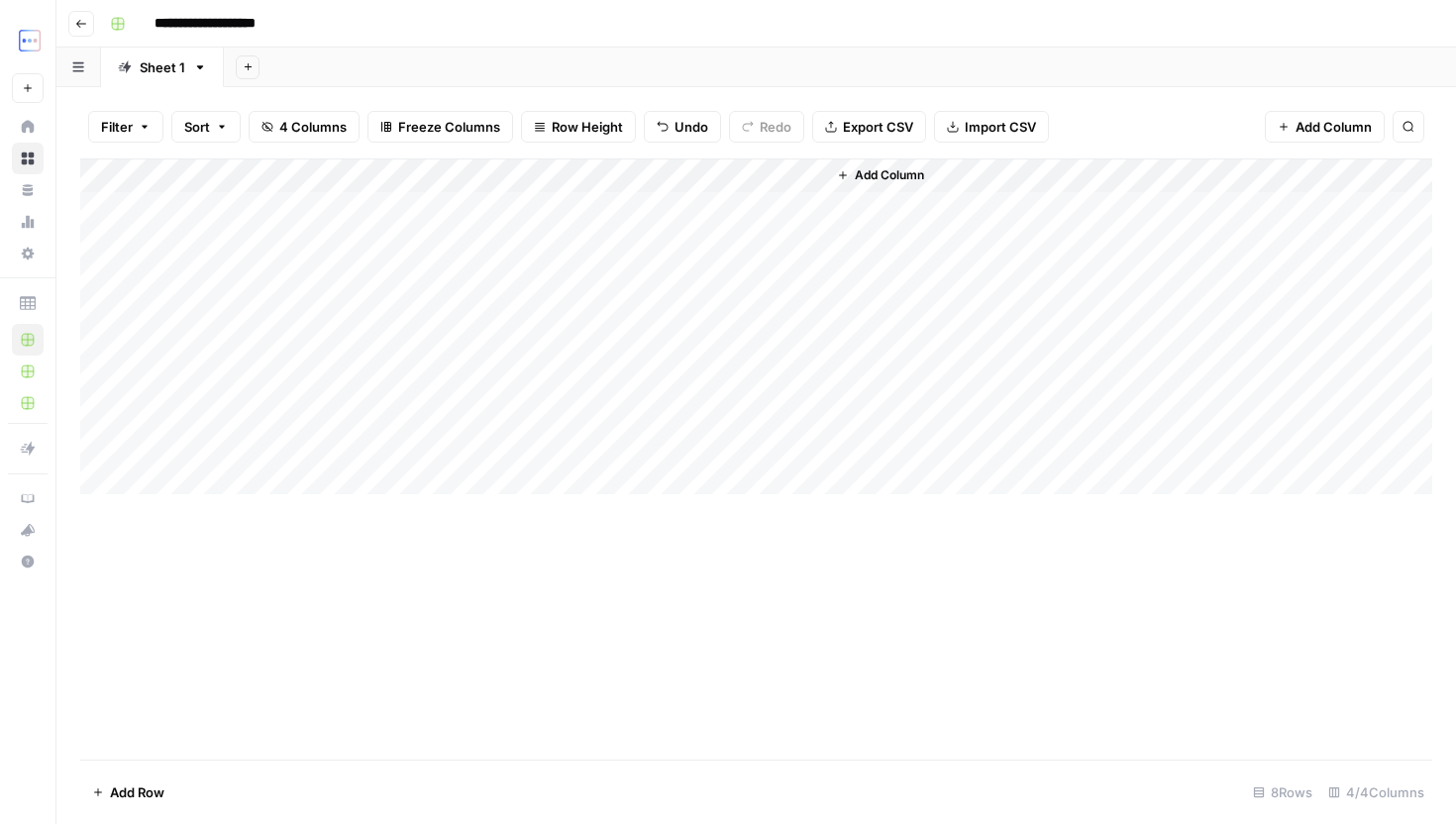 scroll, scrollTop: 0, scrollLeft: 0, axis: both 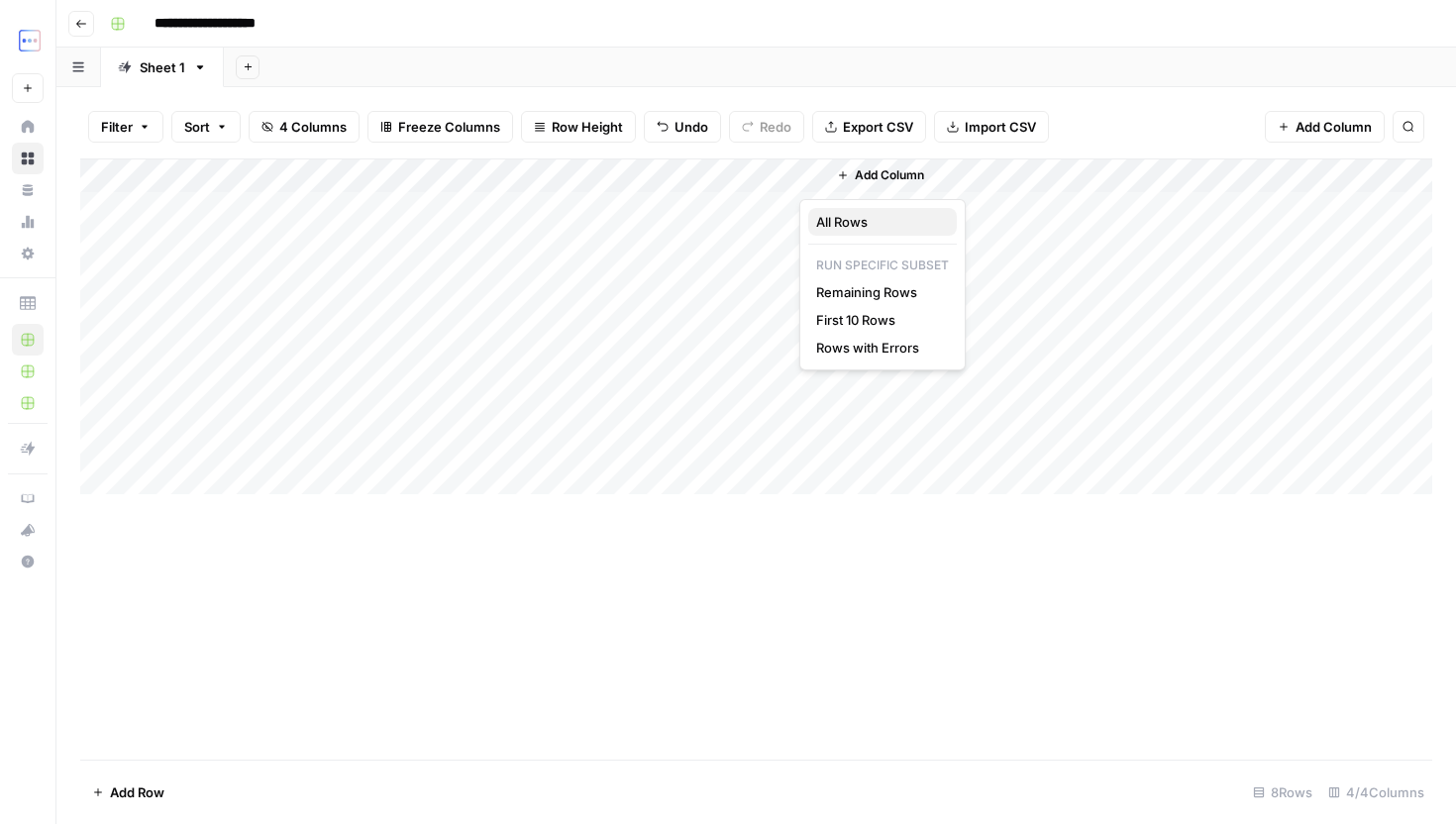 click on "All Rows" at bounding box center [842, 222] 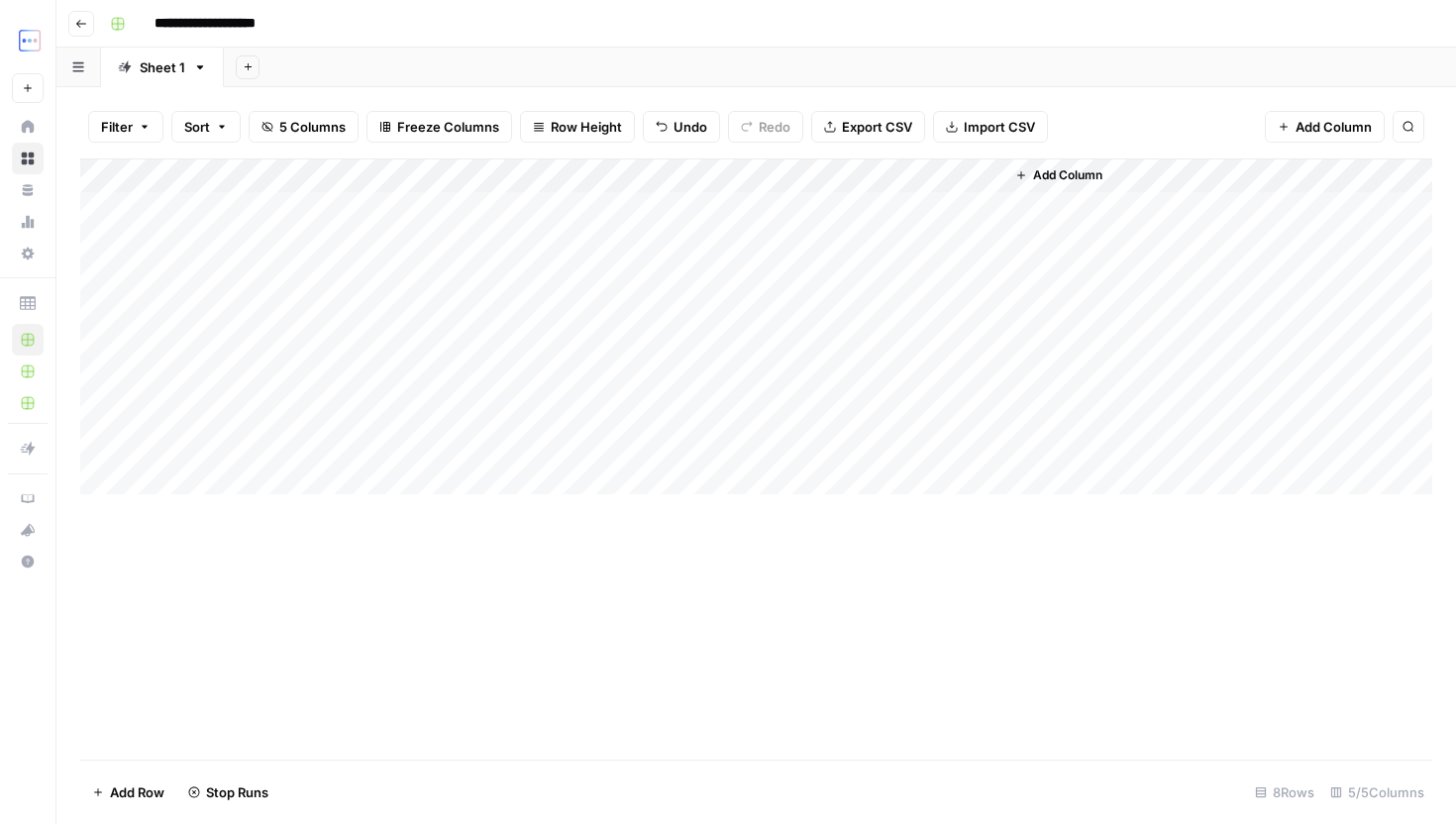 click on "Add Column" at bounding box center (756, 327) 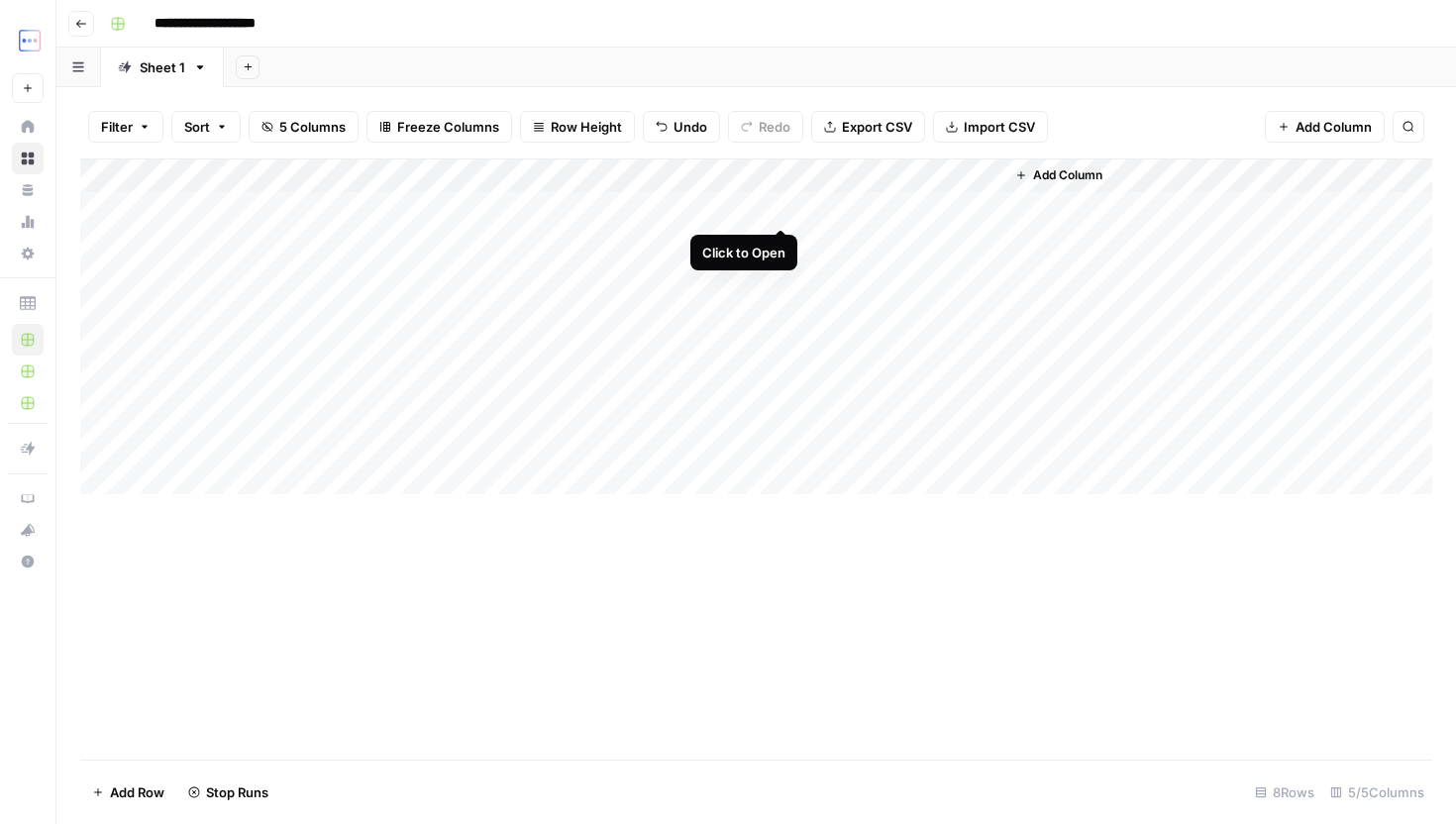 click on "Add Column" at bounding box center [756, 327] 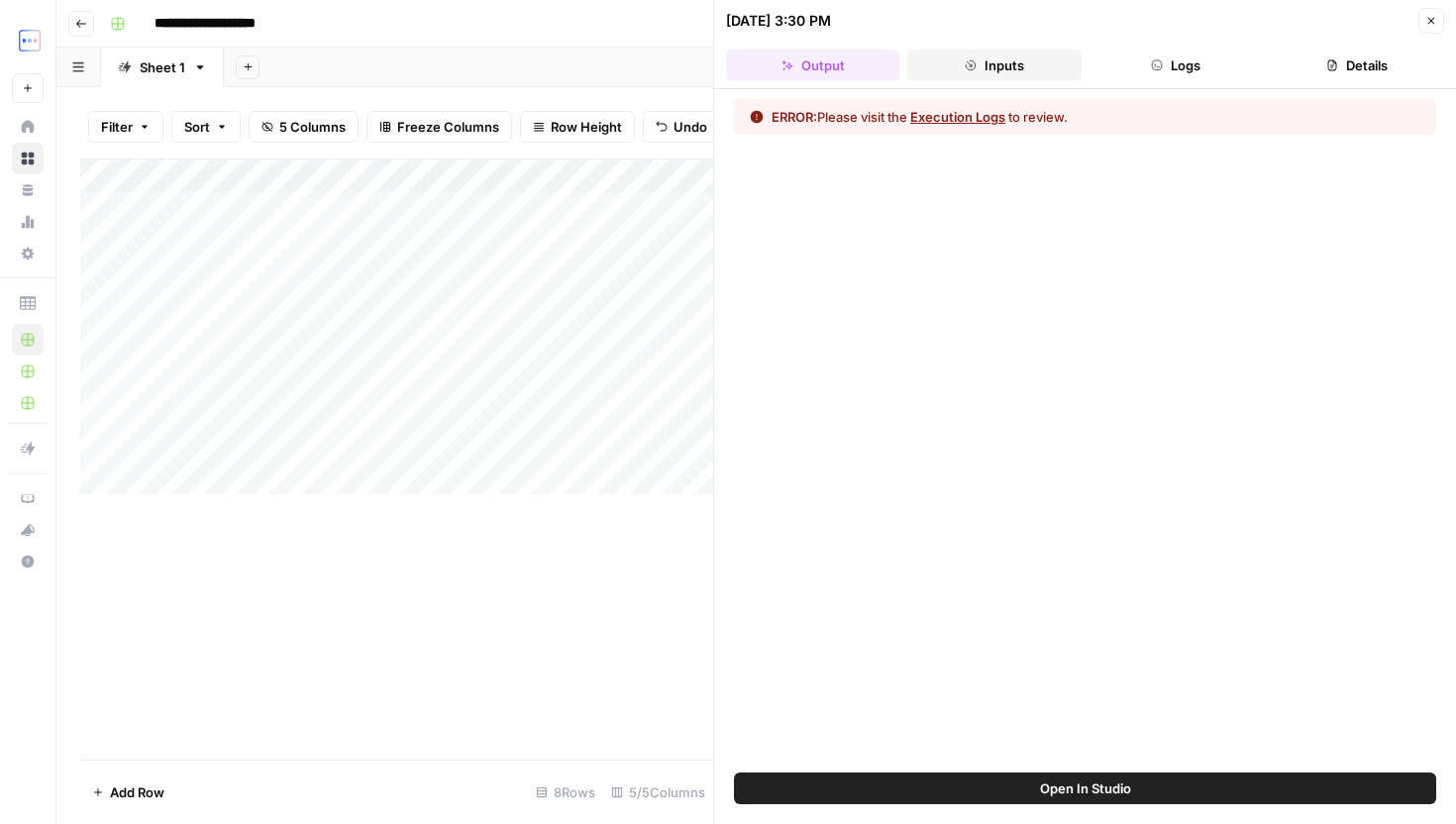 click on "Inputs" at bounding box center (993, 65) 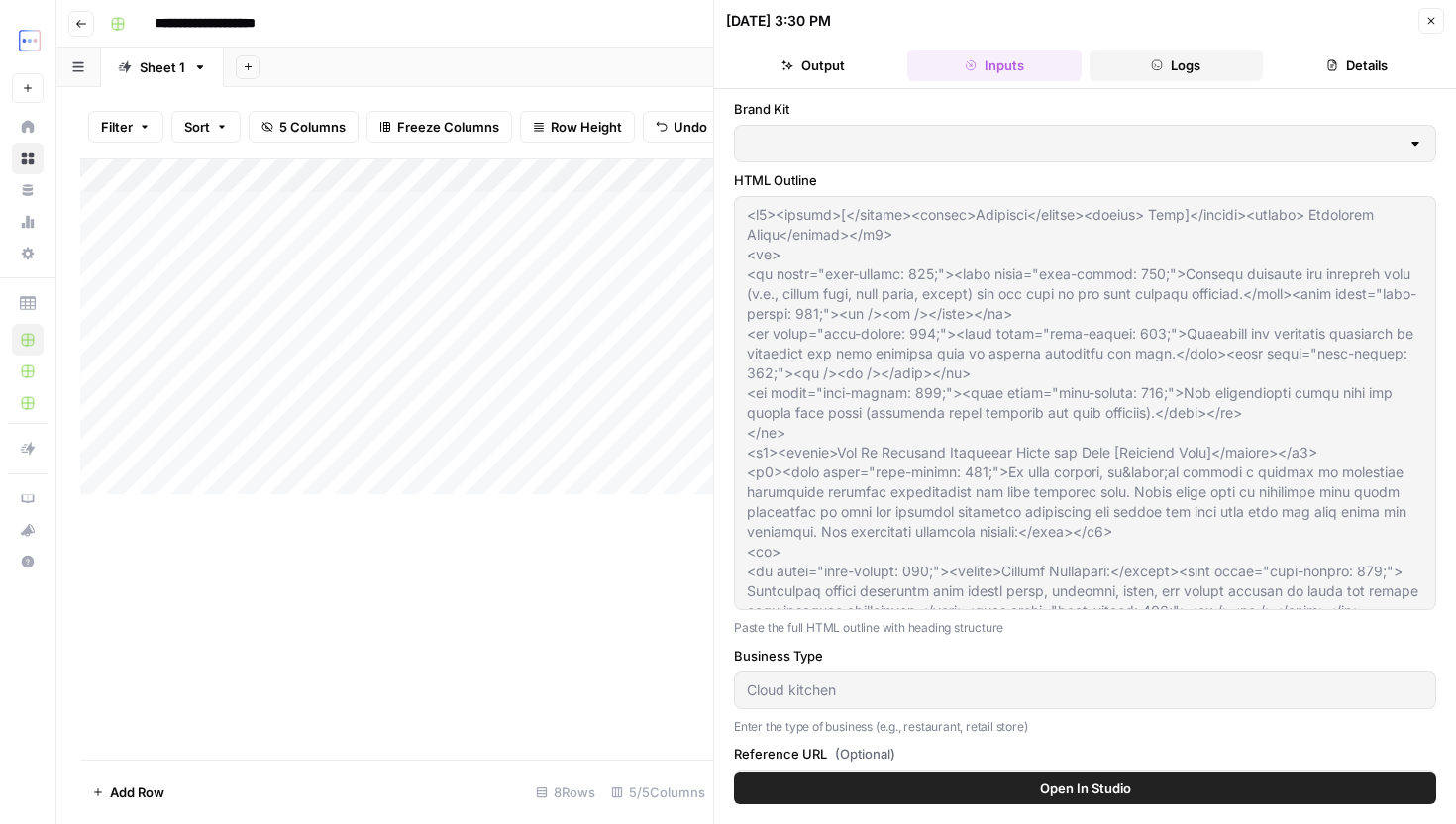 click on "Logs" at bounding box center [1176, 65] 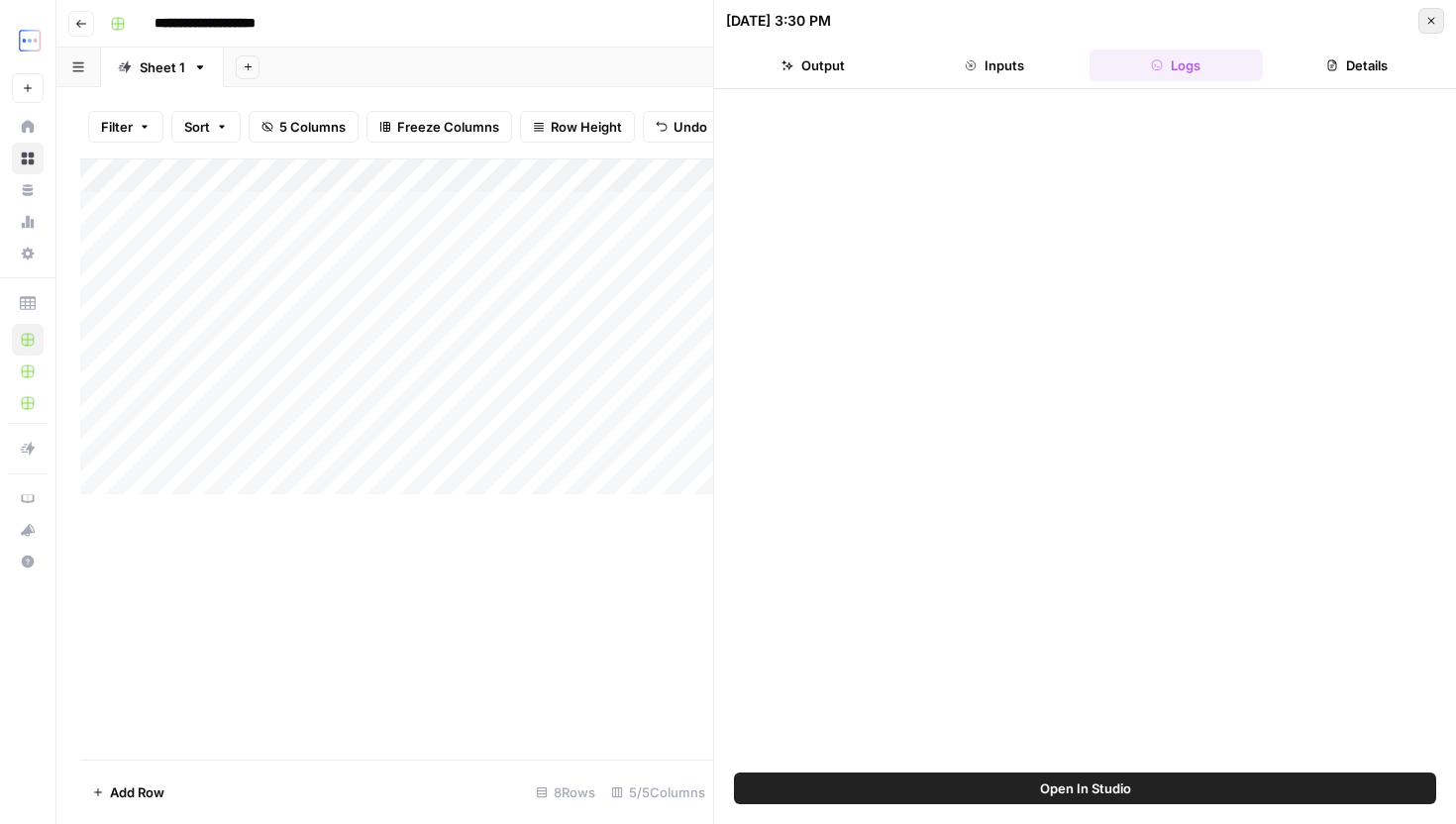 click on "Close" at bounding box center (1431, 21) 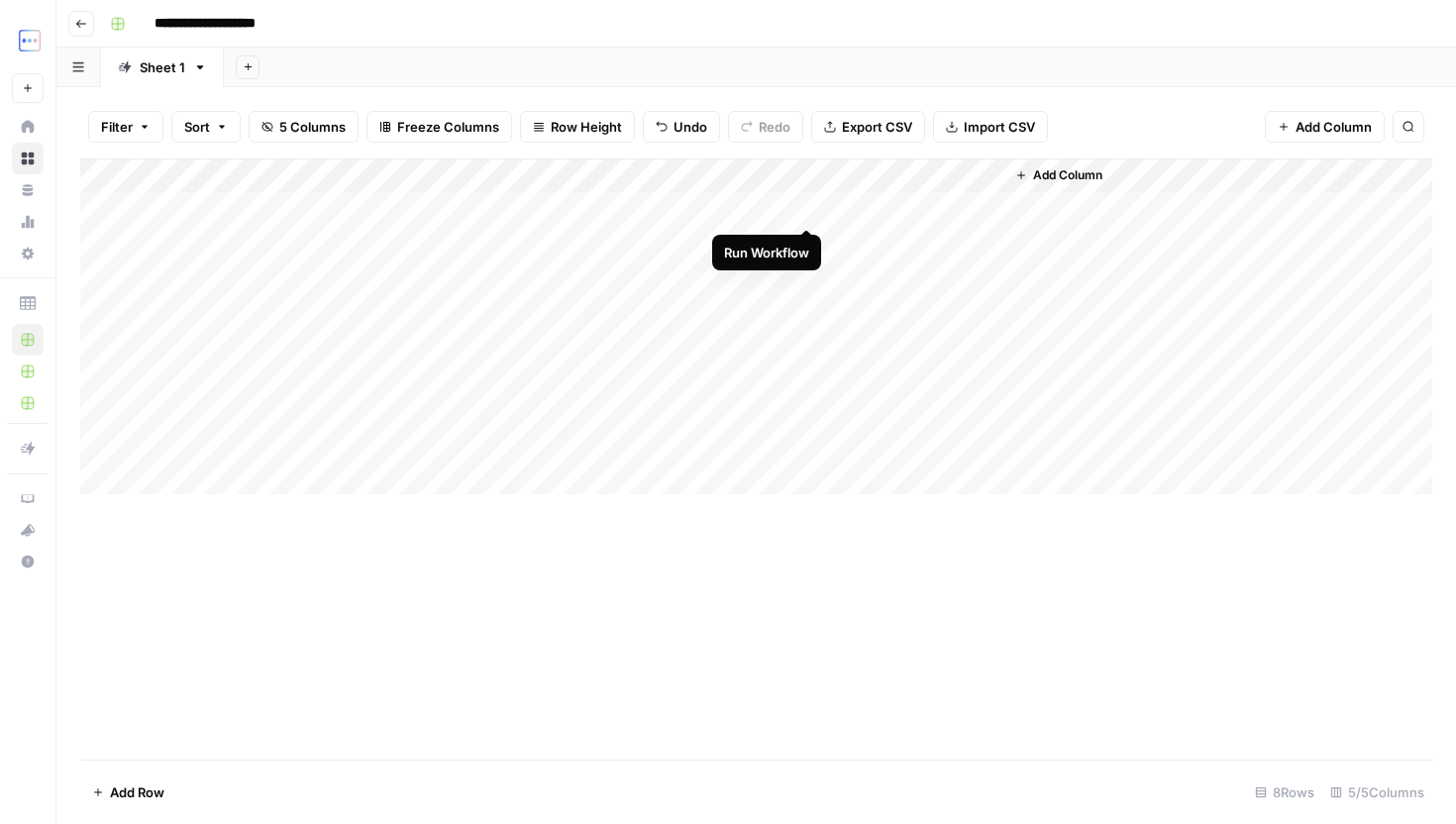click on "Add Column" at bounding box center (756, 327) 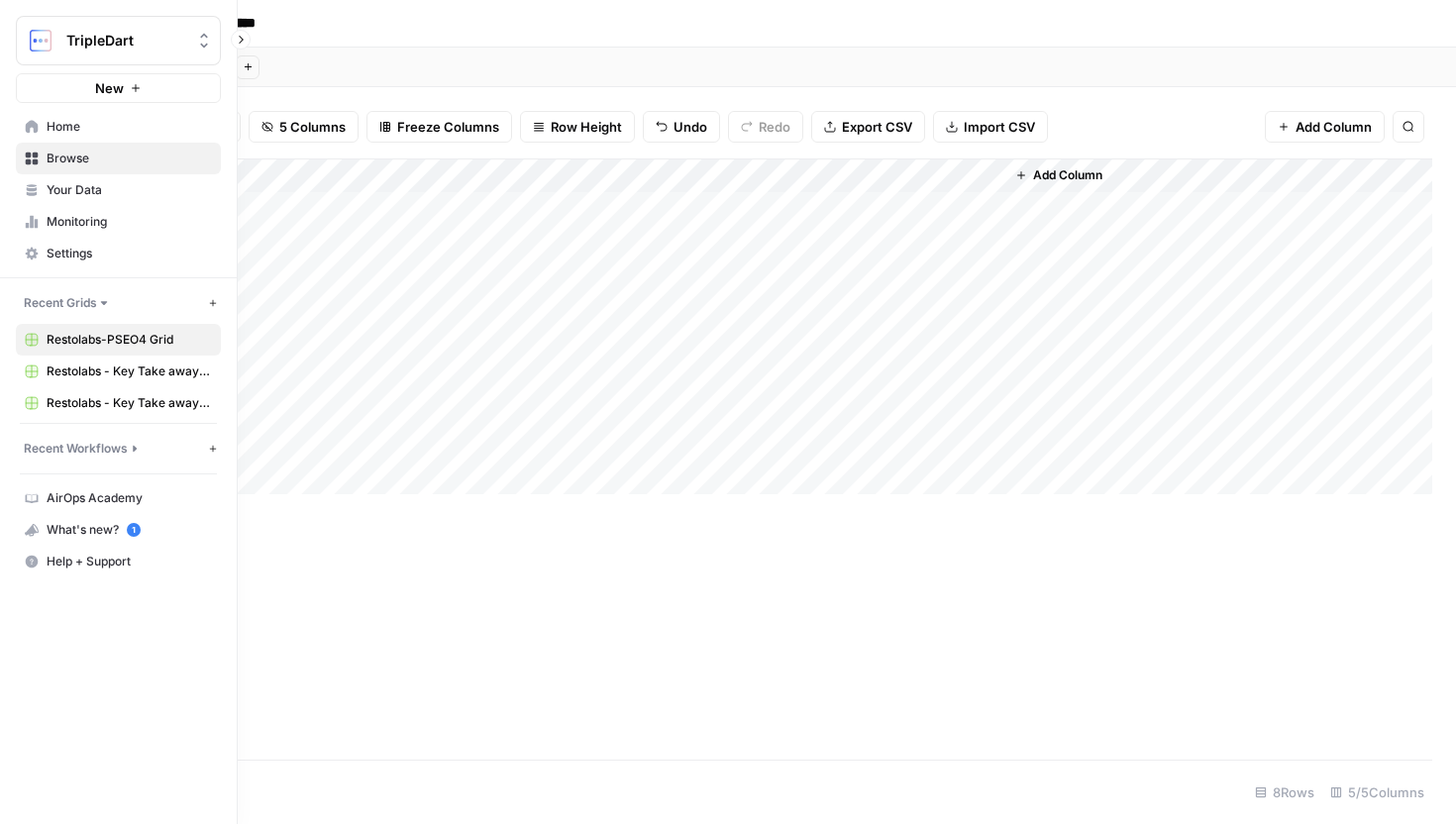 click on "Home" at bounding box center [118, 127] 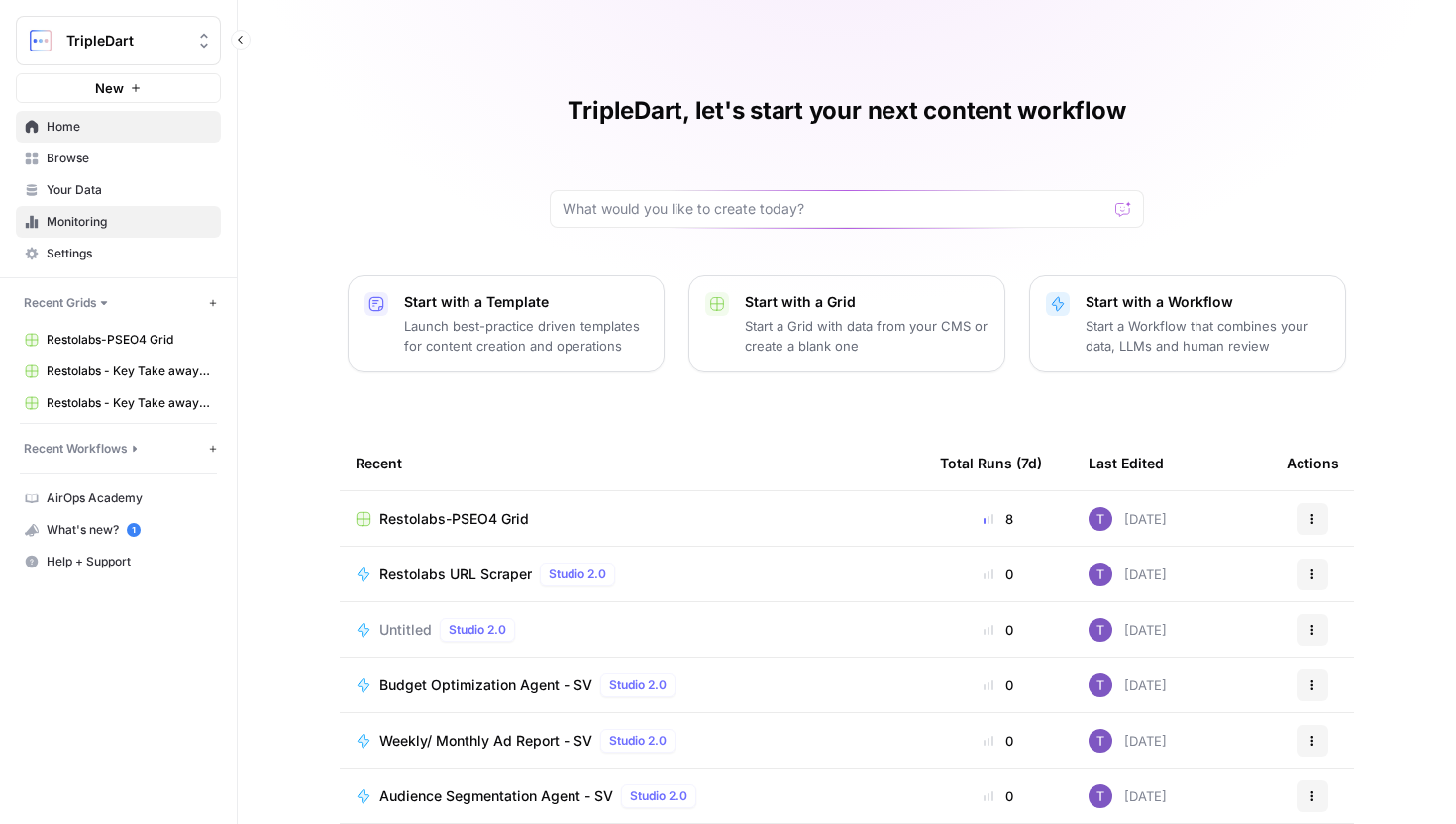 click on "Monitoring" at bounding box center (129, 222) 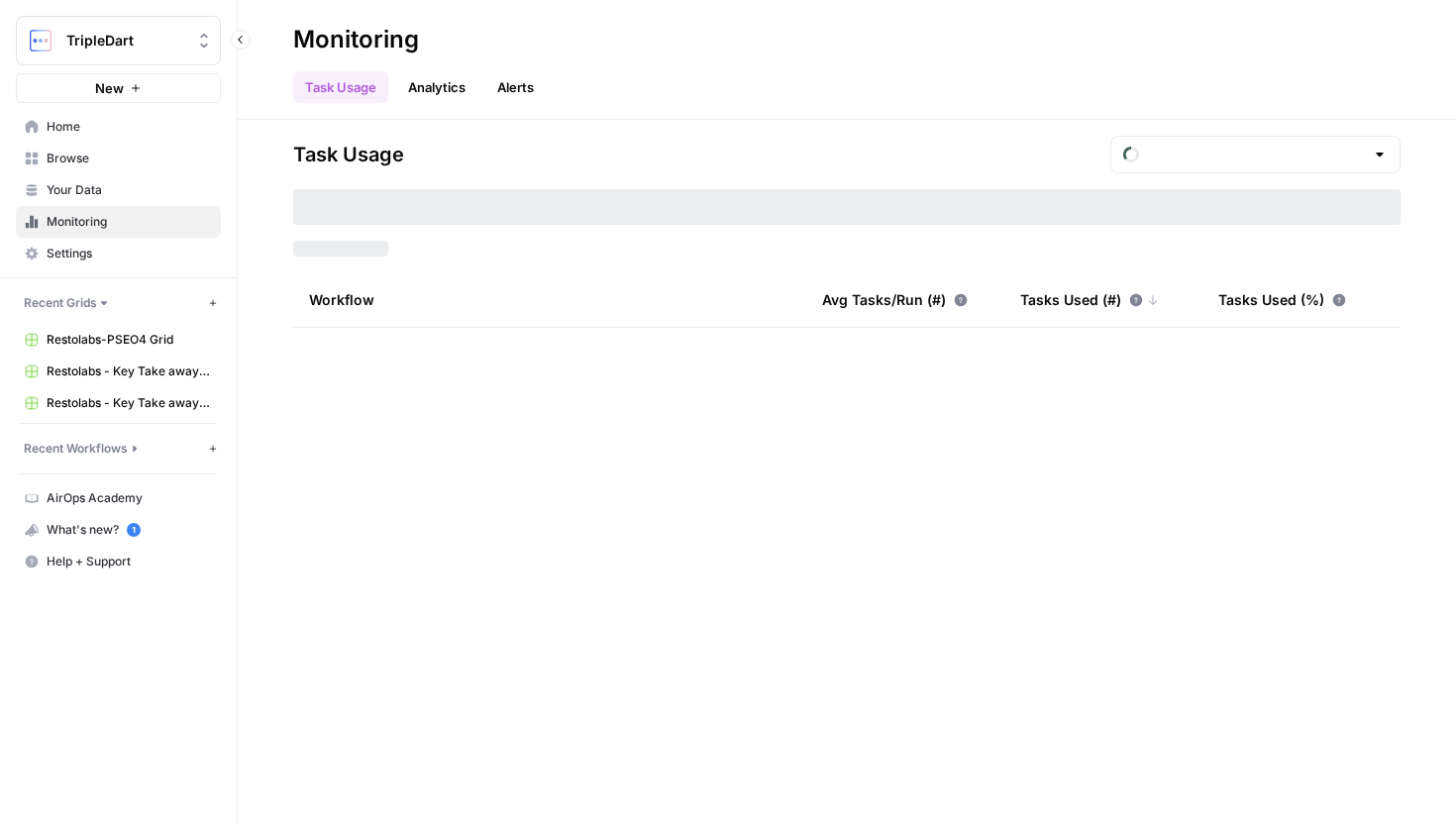 type on "July  Tasks" 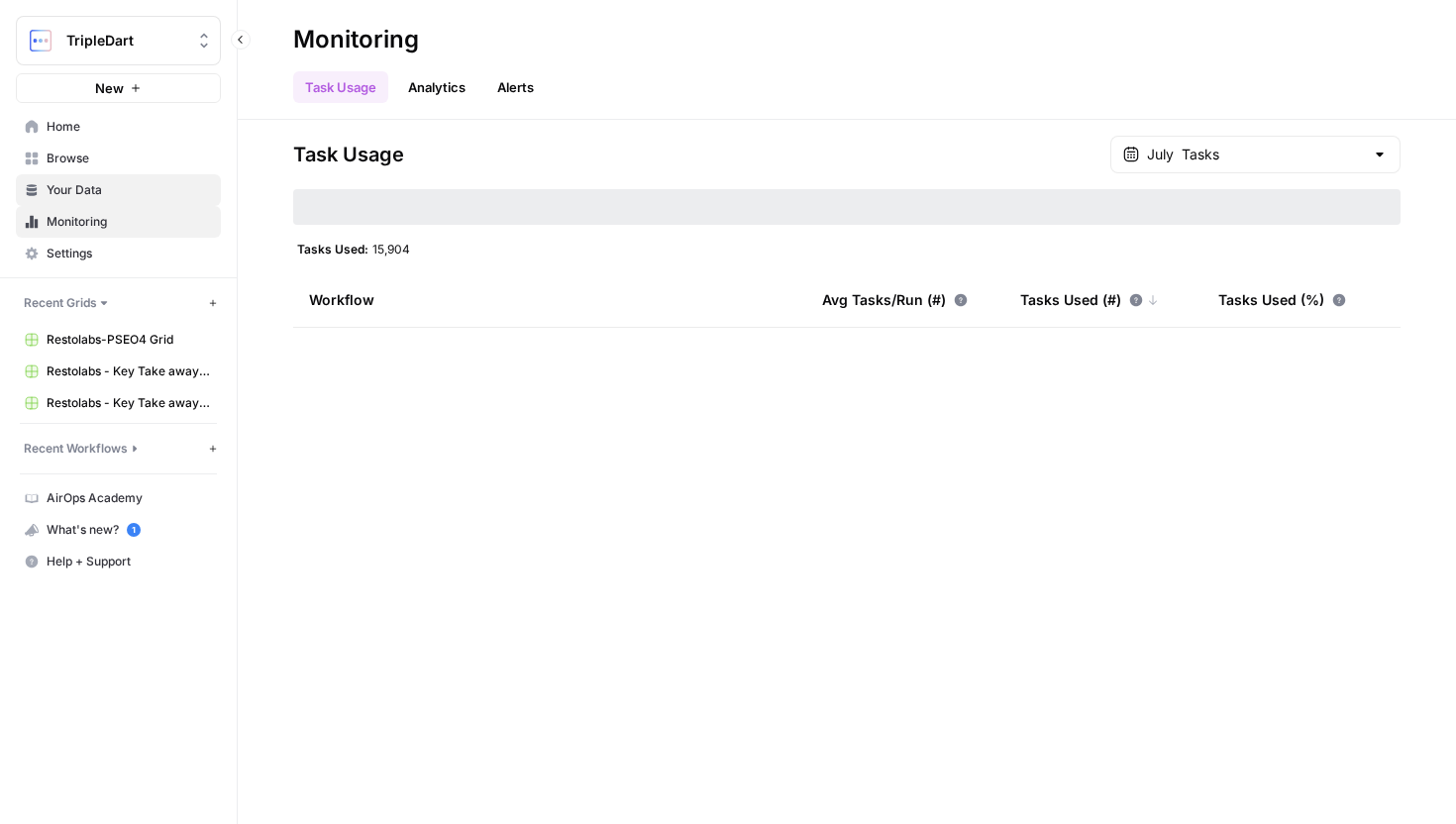 click on "Your Data" at bounding box center (129, 190) 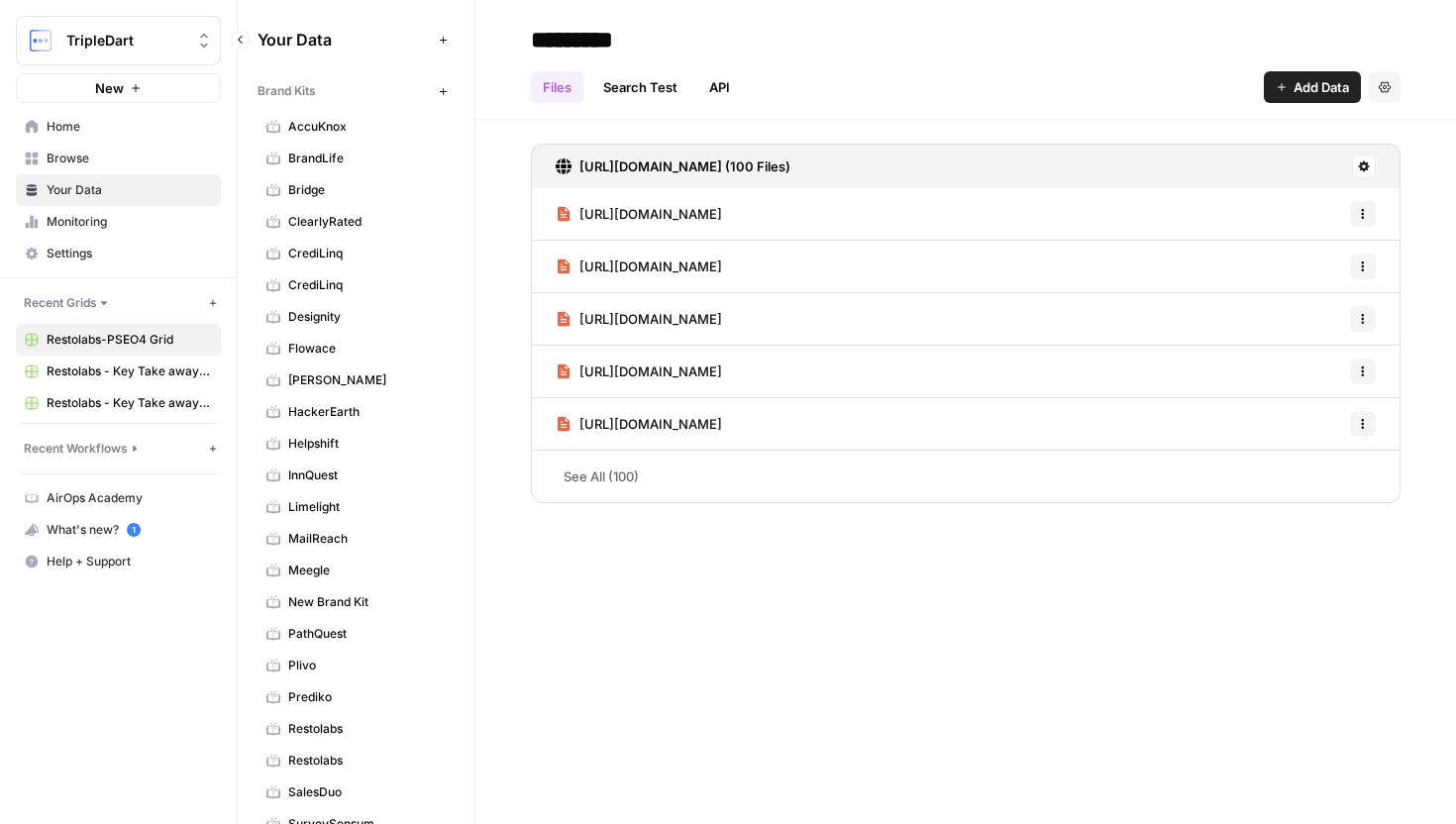 click on "Restolabs-PSEO4 Grid" at bounding box center [129, 340] 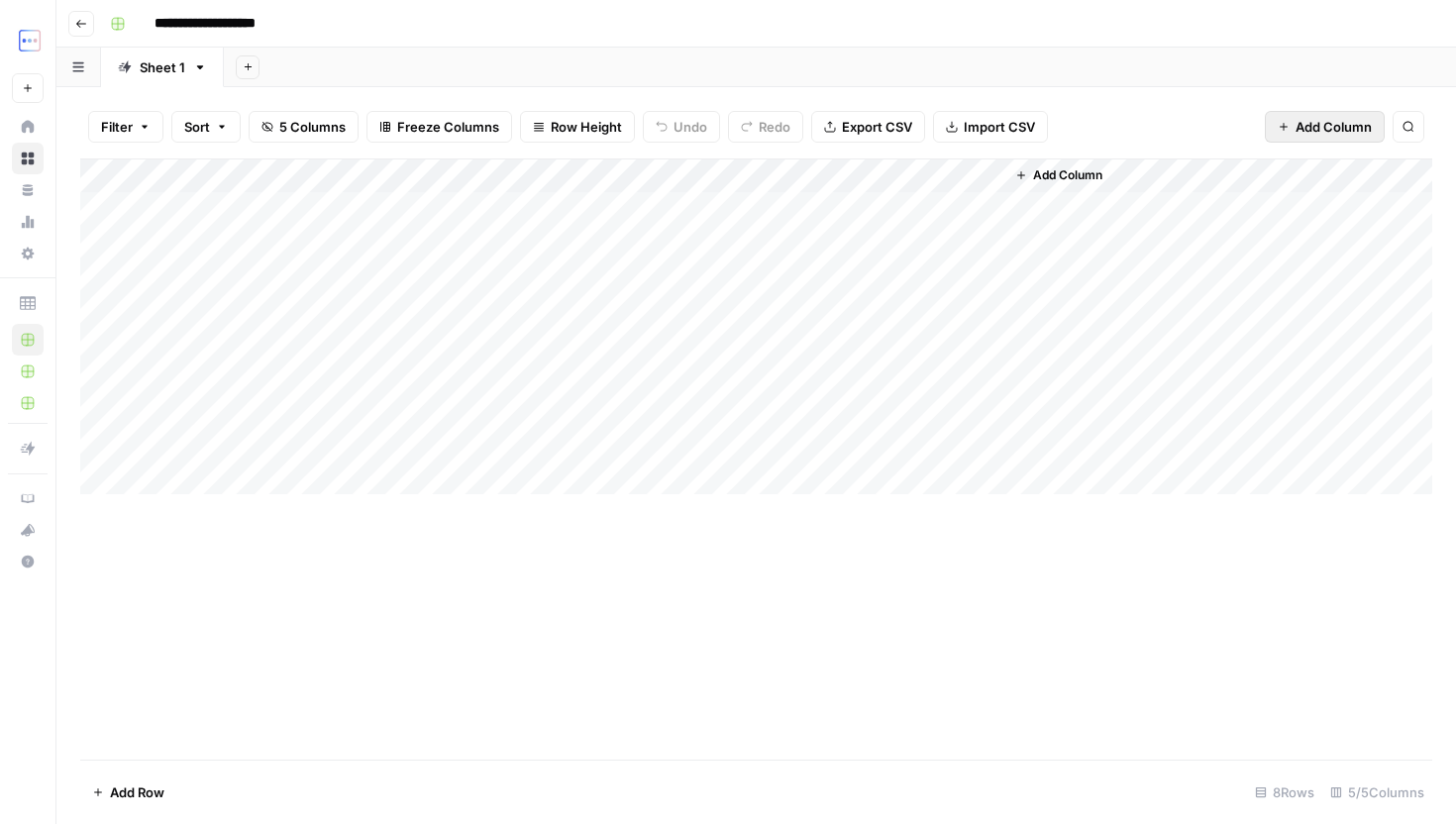 click on "Add Column" at bounding box center [1324, 127] 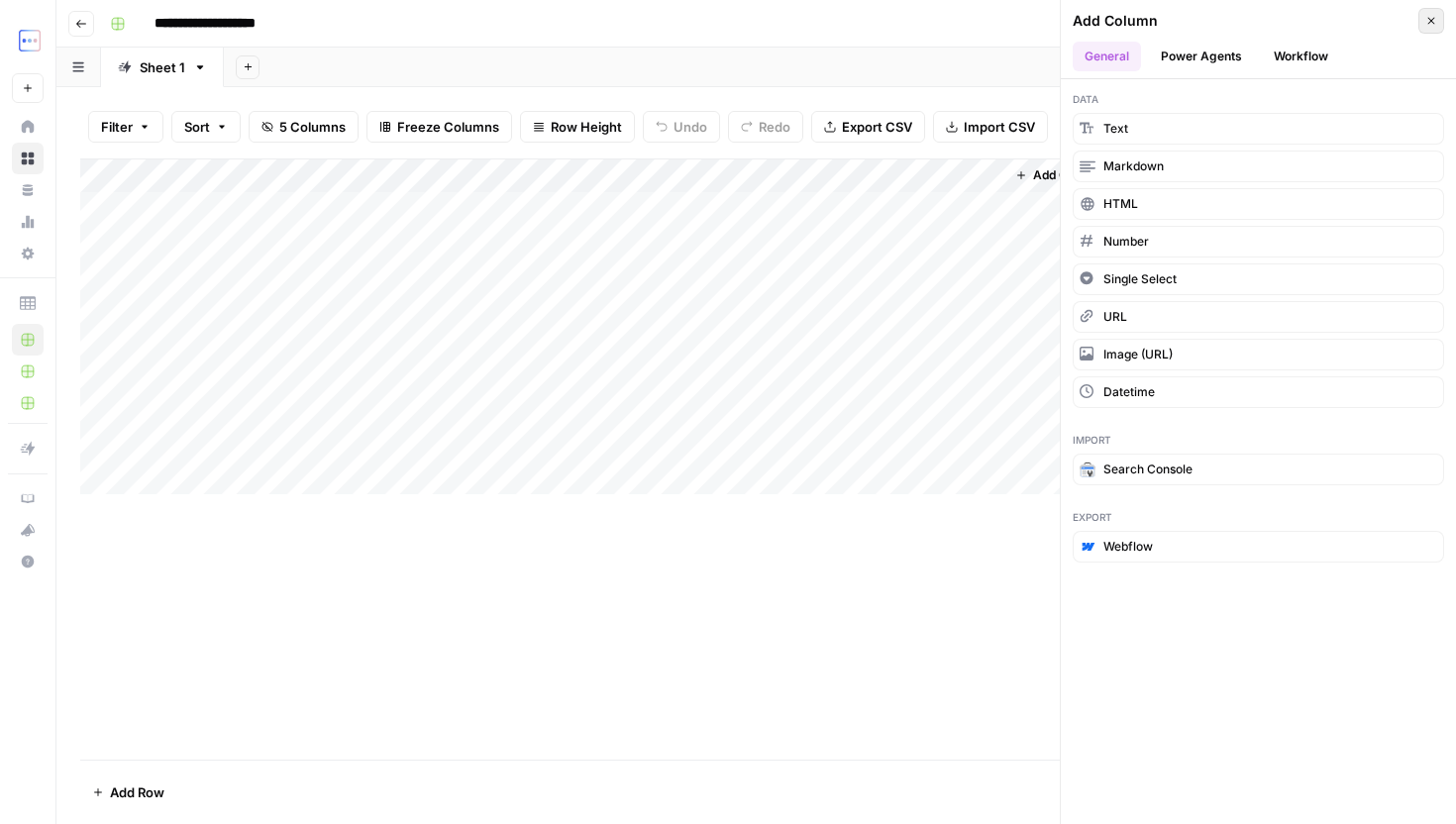 click 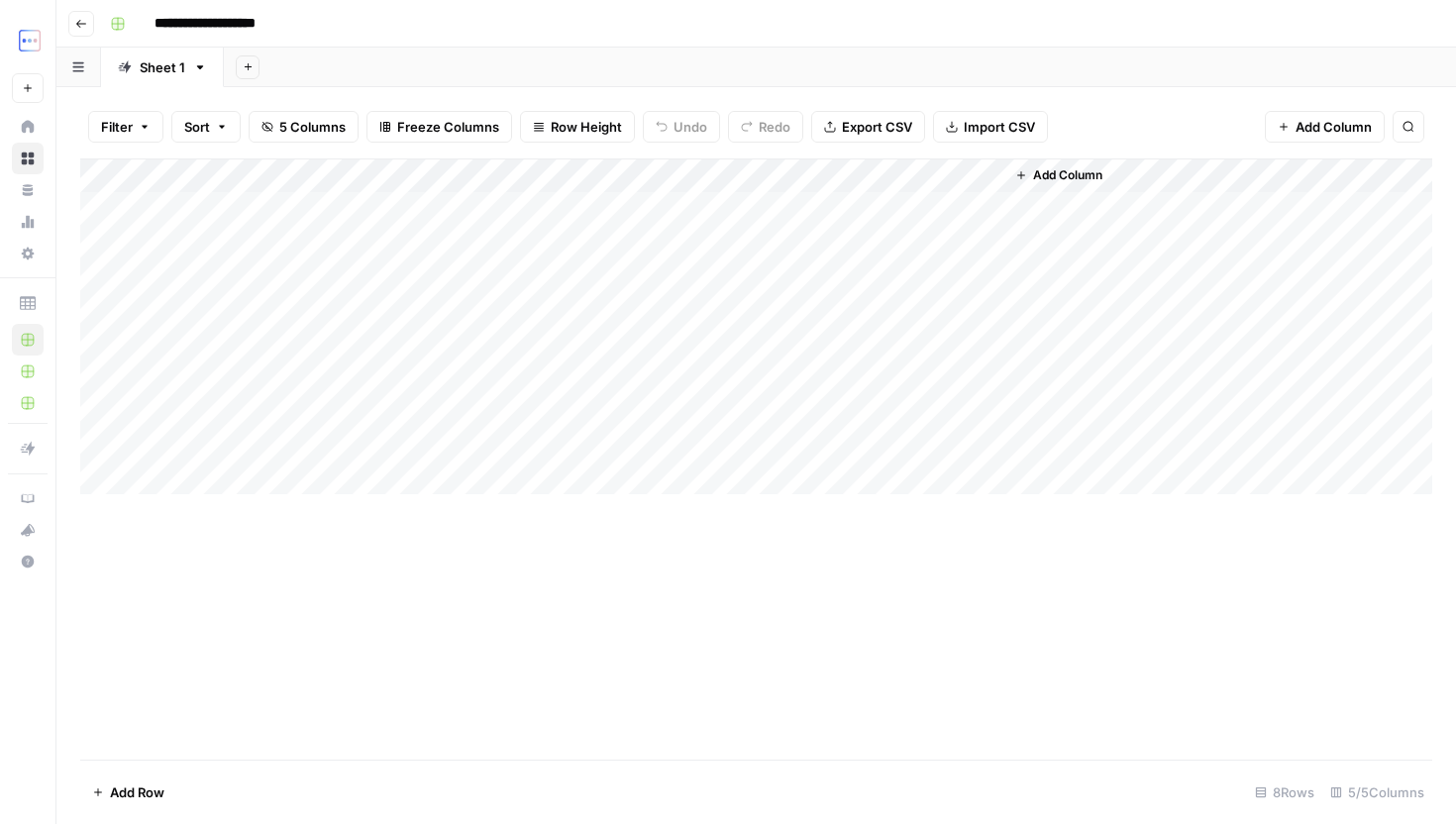 click on "Add Column" at bounding box center [756, 327] 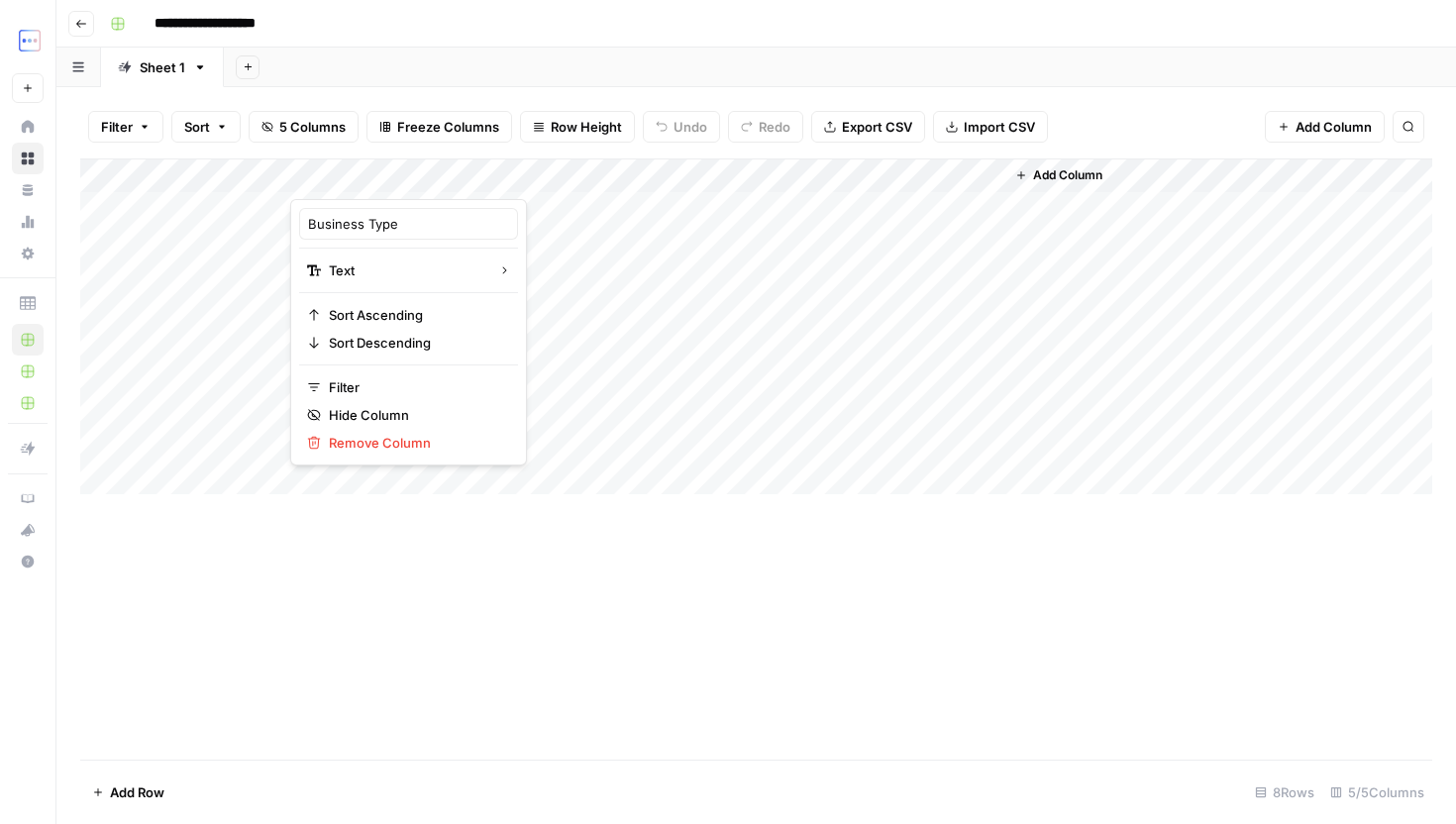 click at bounding box center [379, 179] 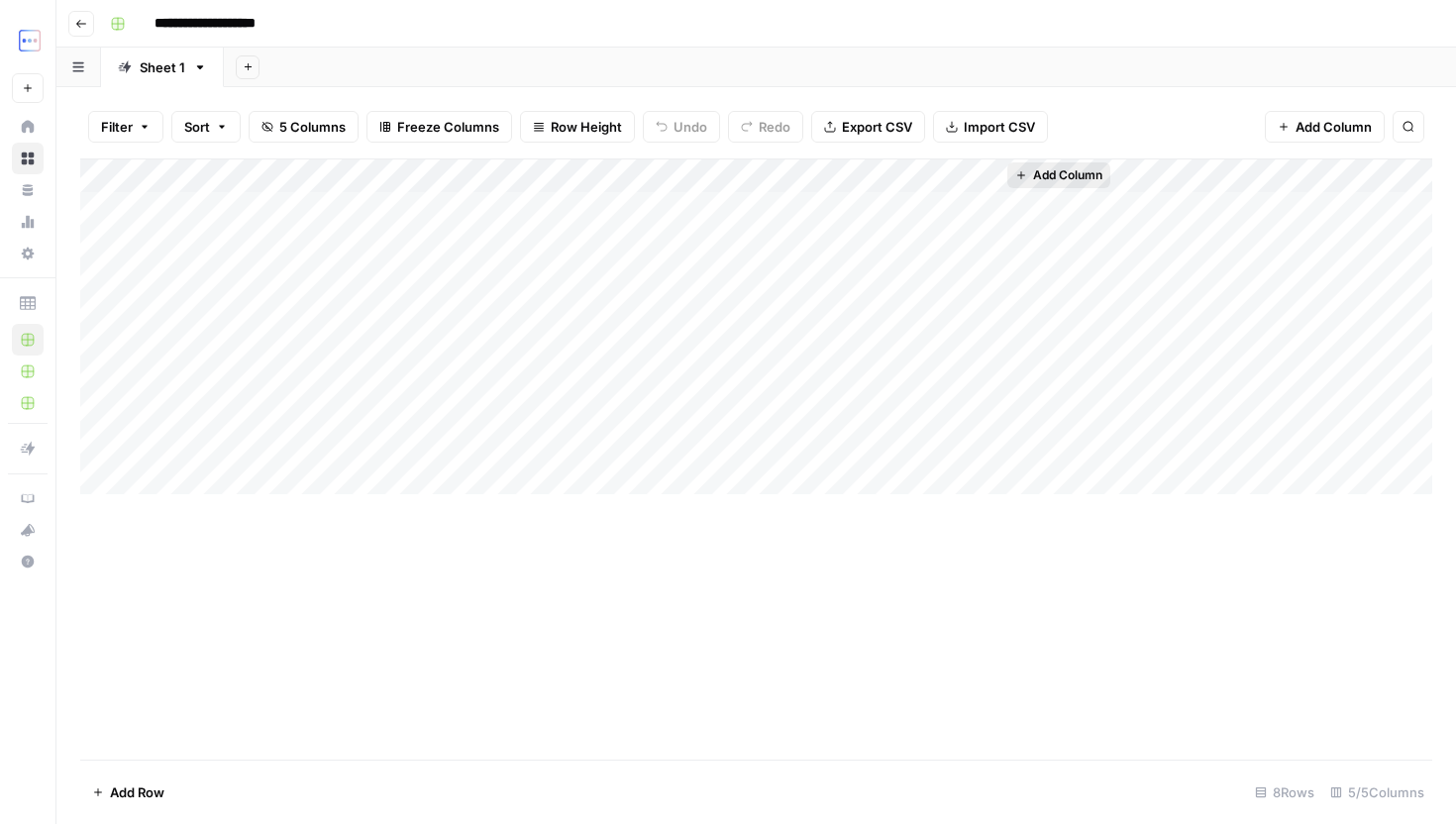 click on "Add Column" at bounding box center (1068, 175) 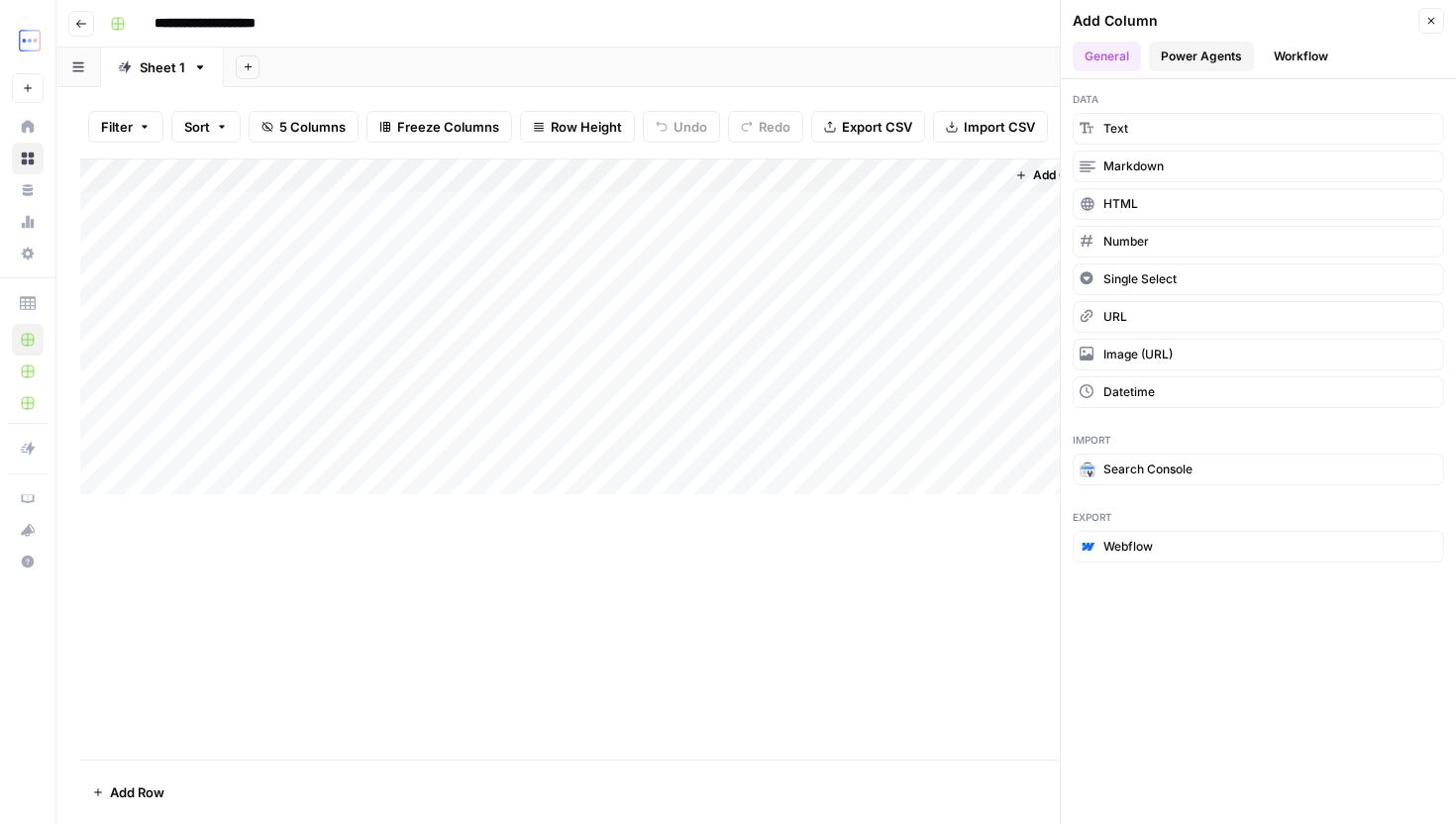 click on "Power Agents" at bounding box center (1201, 56) 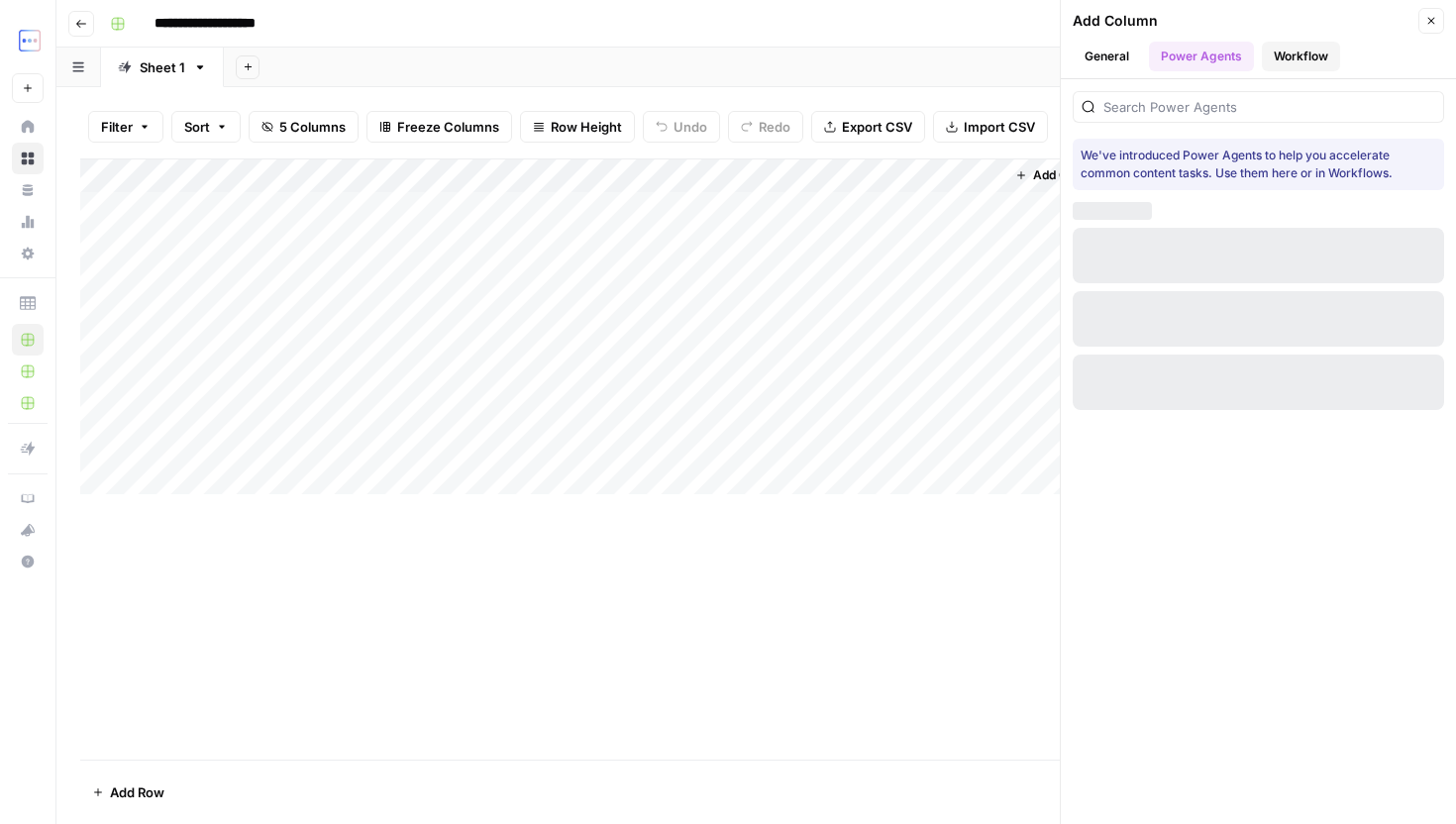click on "Workflow" at bounding box center [1300, 56] 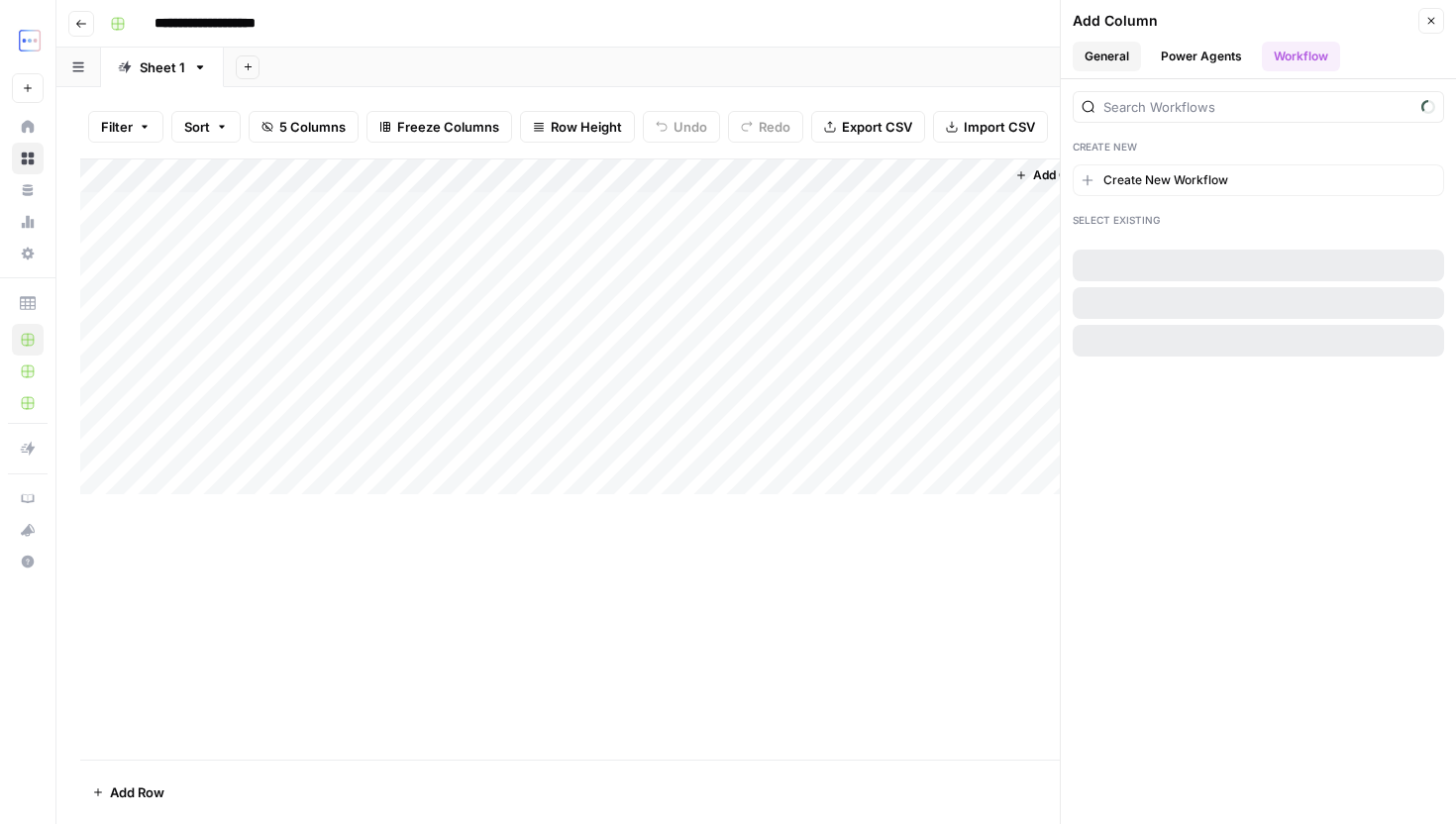 click on "General" at bounding box center [1106, 56] 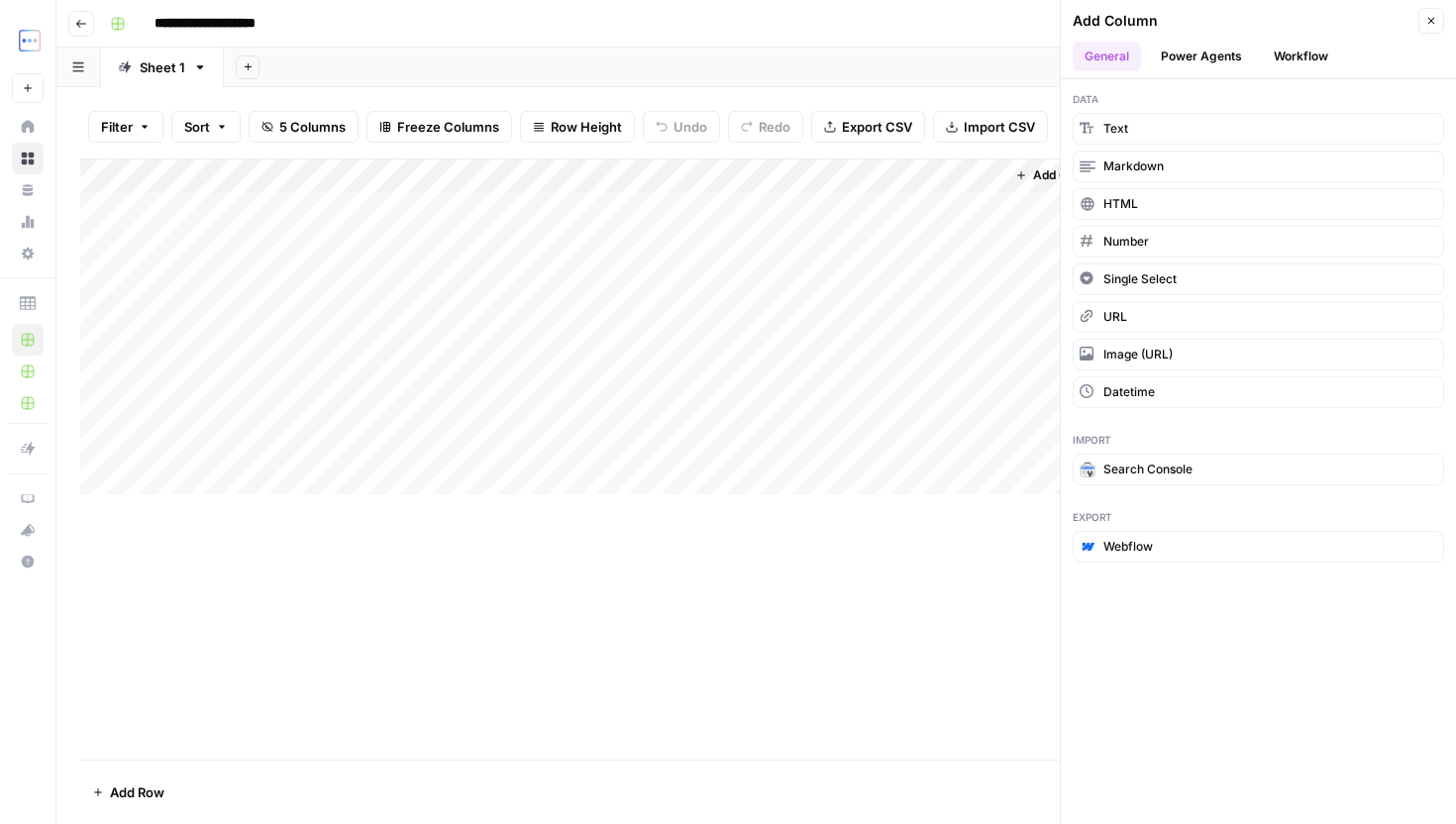 click on "Add Column Close" at bounding box center (1258, 21) 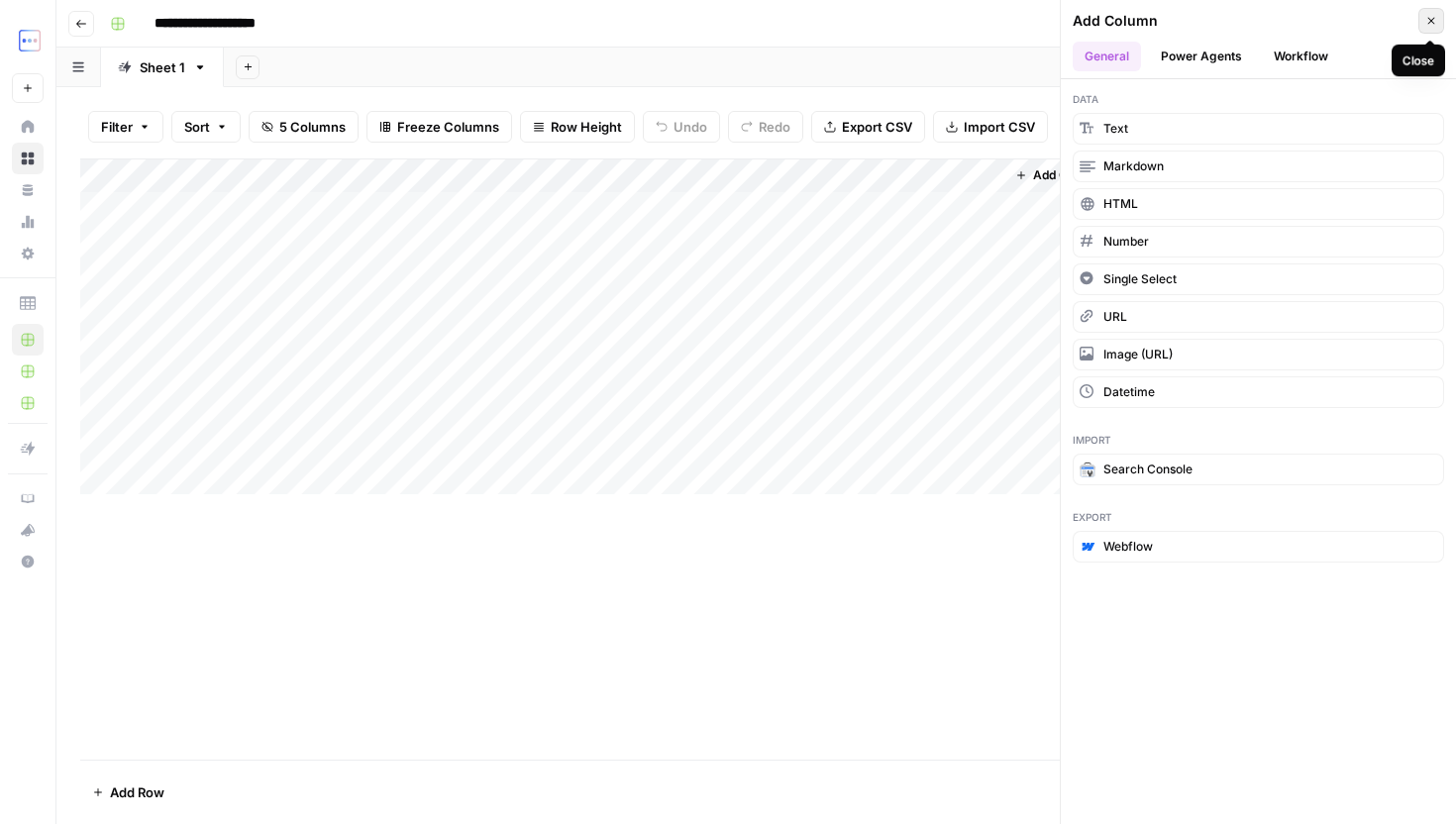 click on "Close" at bounding box center [1431, 21] 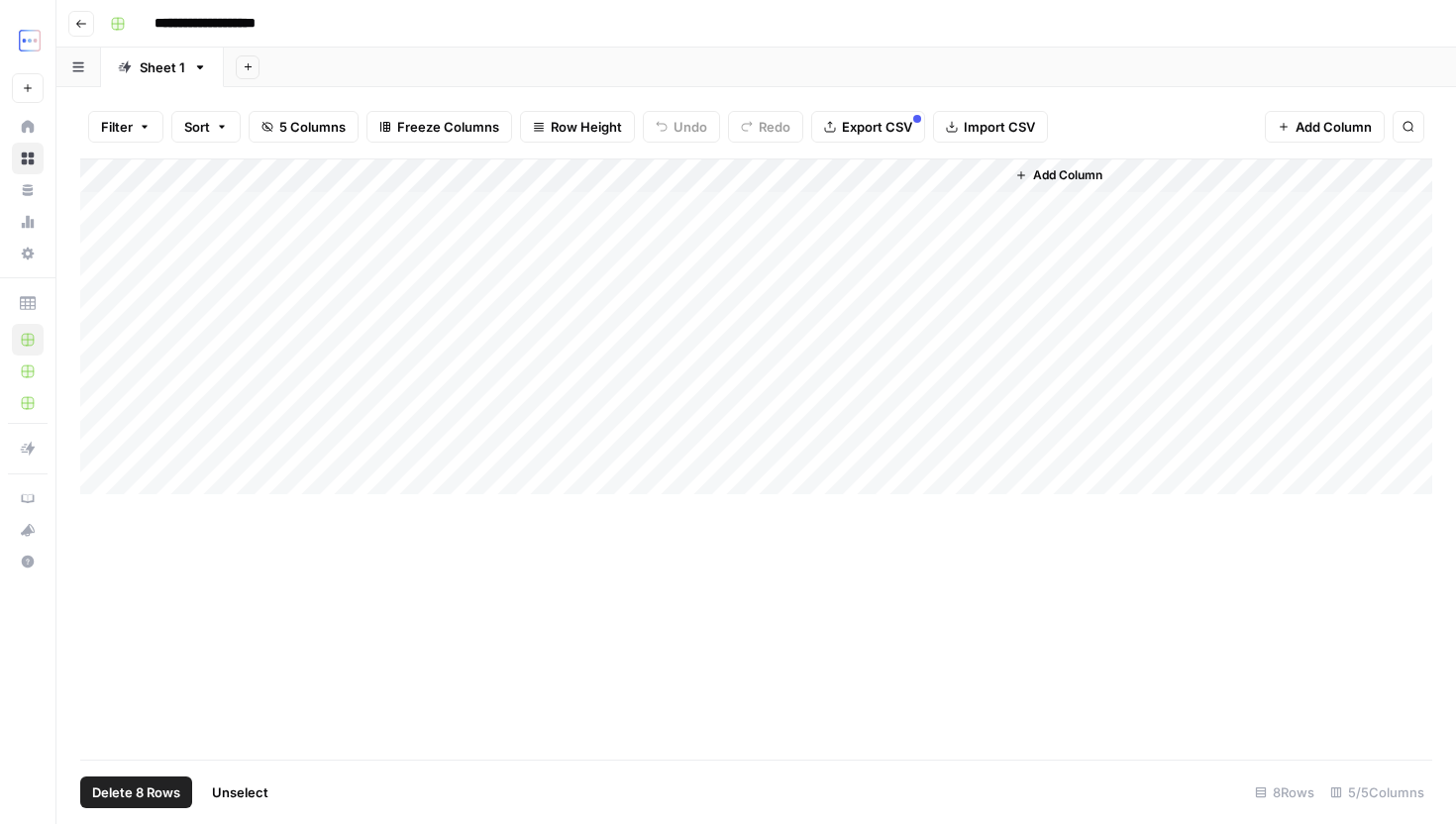 click on "Add Column" at bounding box center (756, 327) 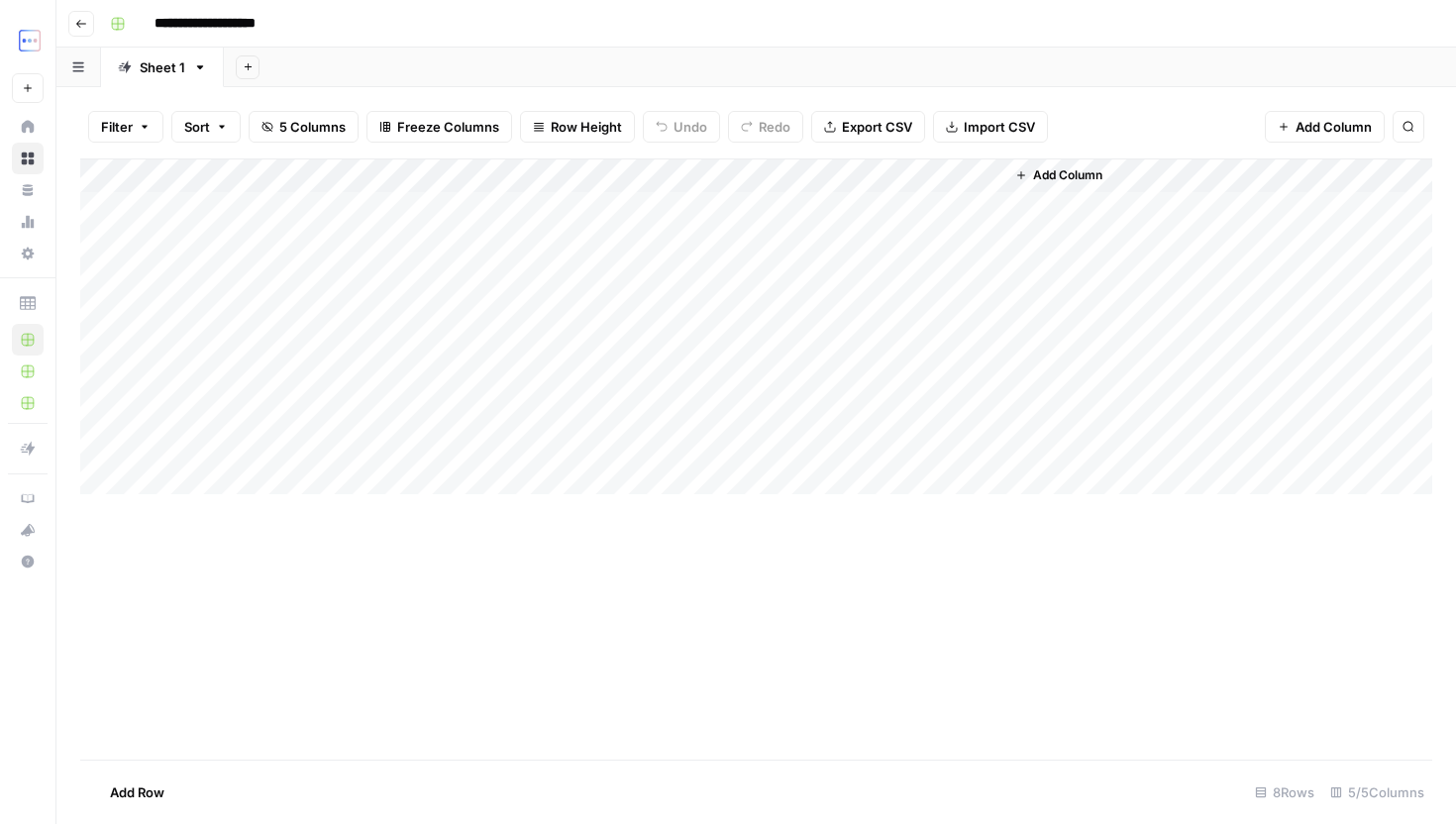 click on "Add Column" at bounding box center [756, 327] 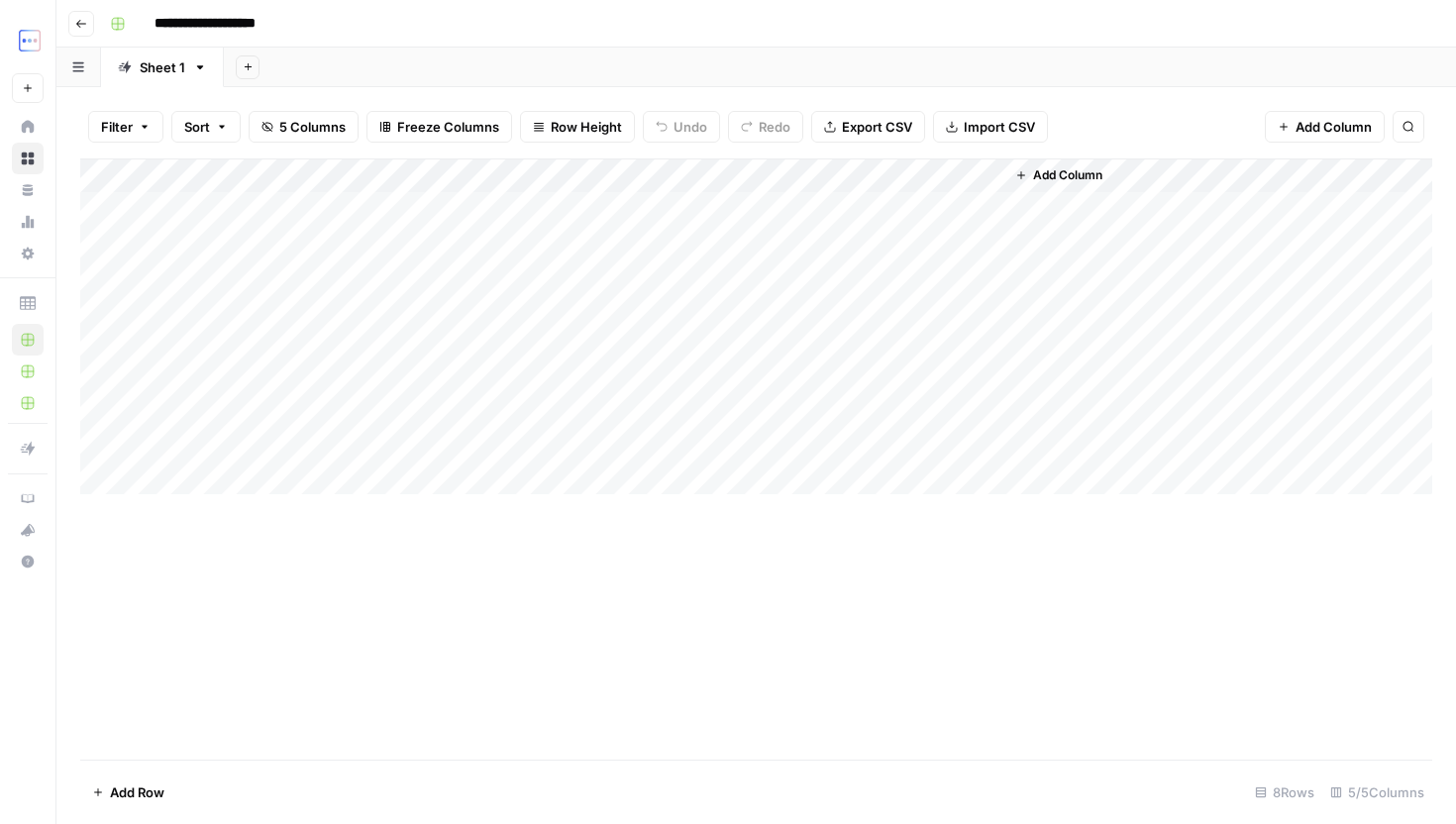 click on "Add Row 8  Rows 5/5  Columns" at bounding box center [756, 791] 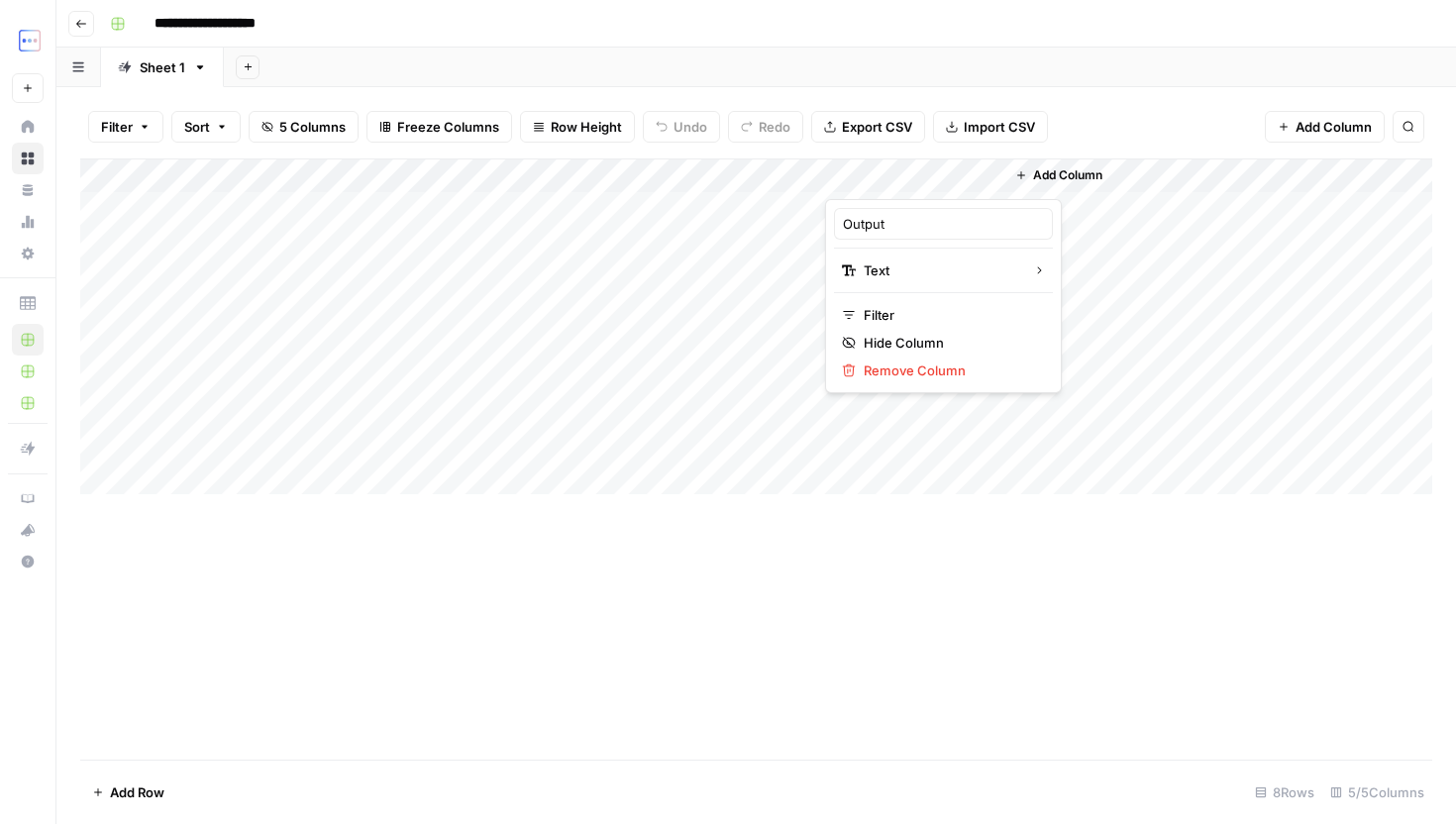 click at bounding box center [914, 179] 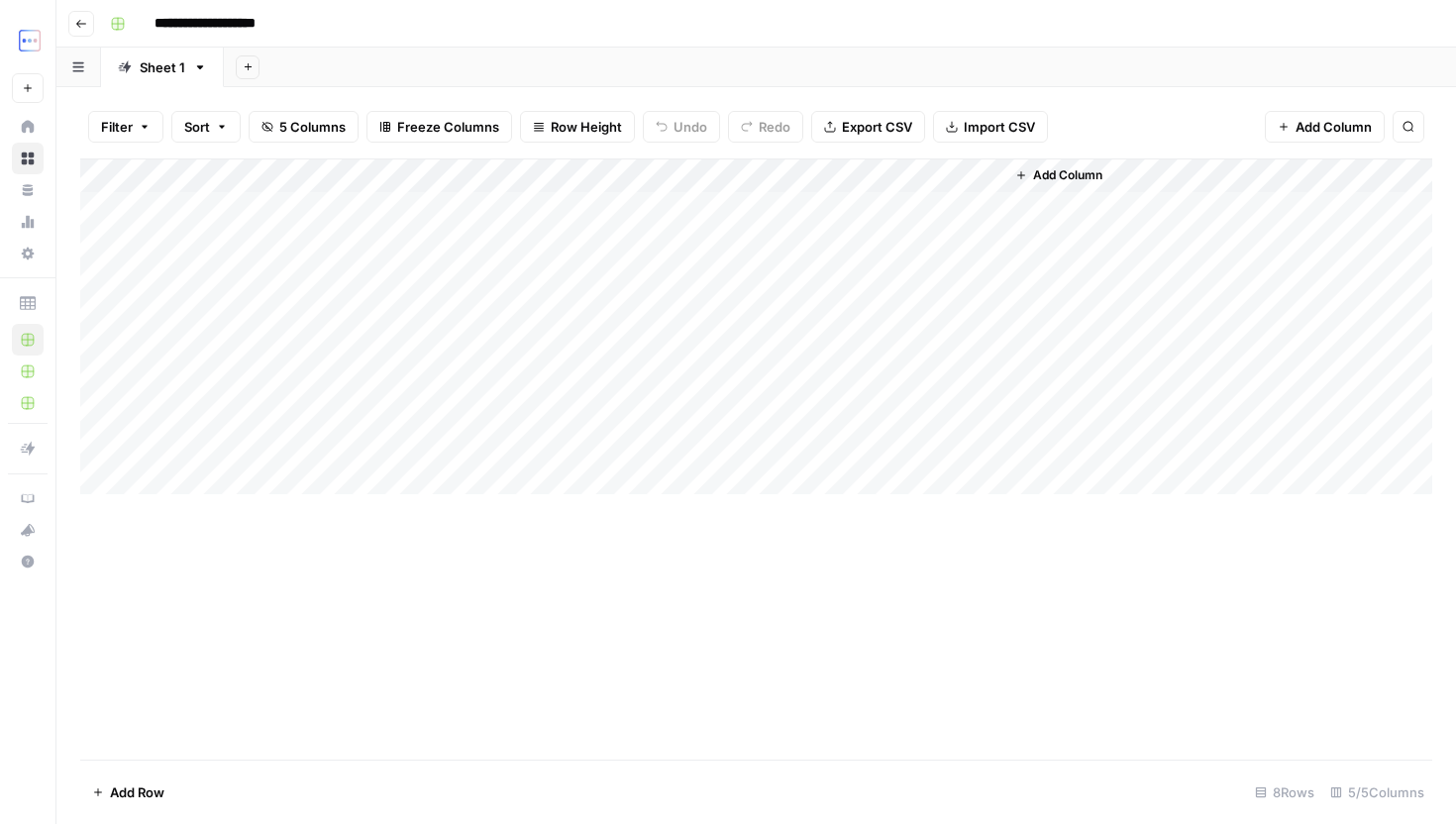 click on "Add Column" at bounding box center [756, 327] 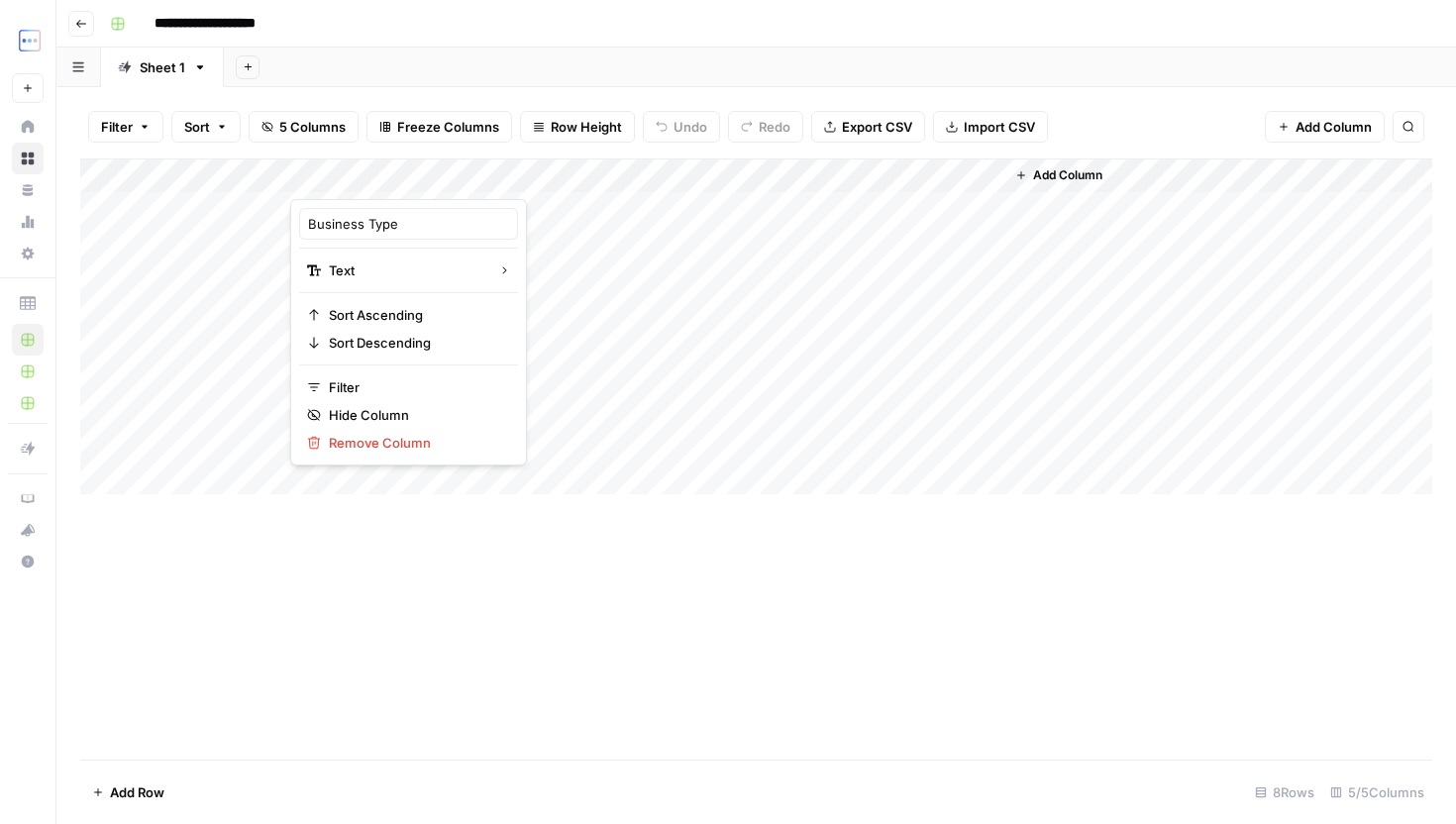 click at bounding box center (379, 179) 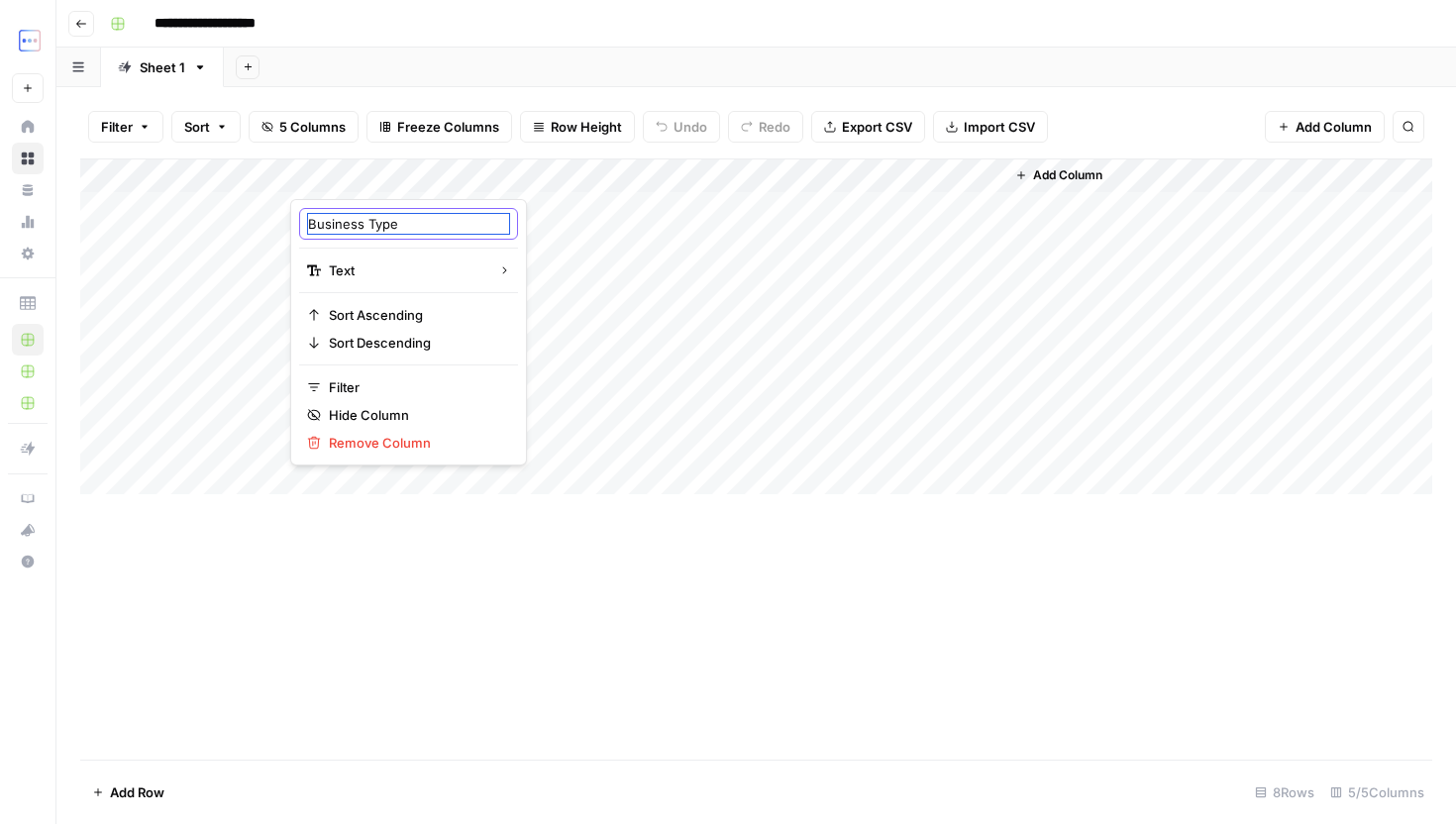 click on "Business Type" at bounding box center [408, 224] 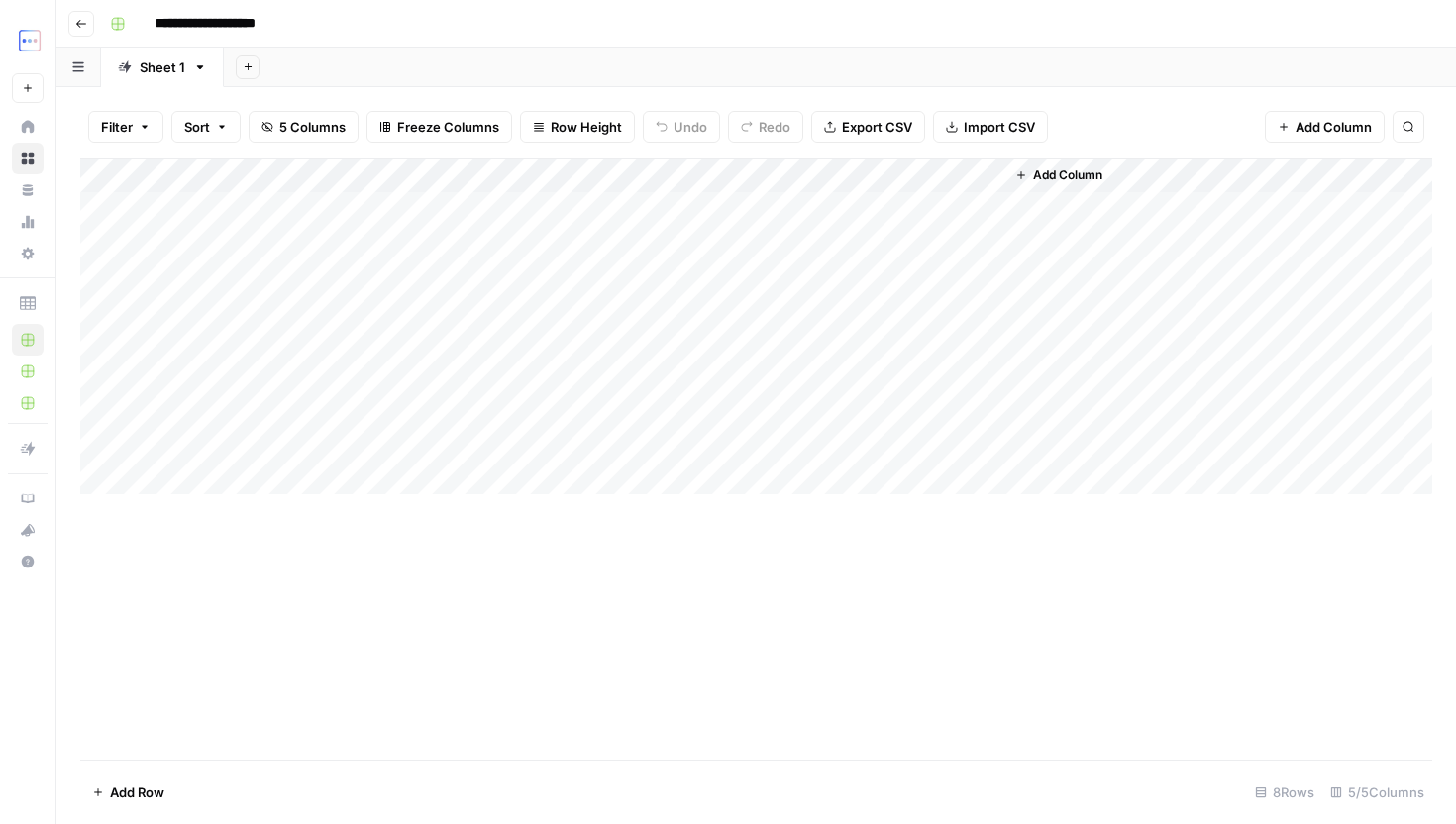 click on "Add Column" at bounding box center (756, 327) 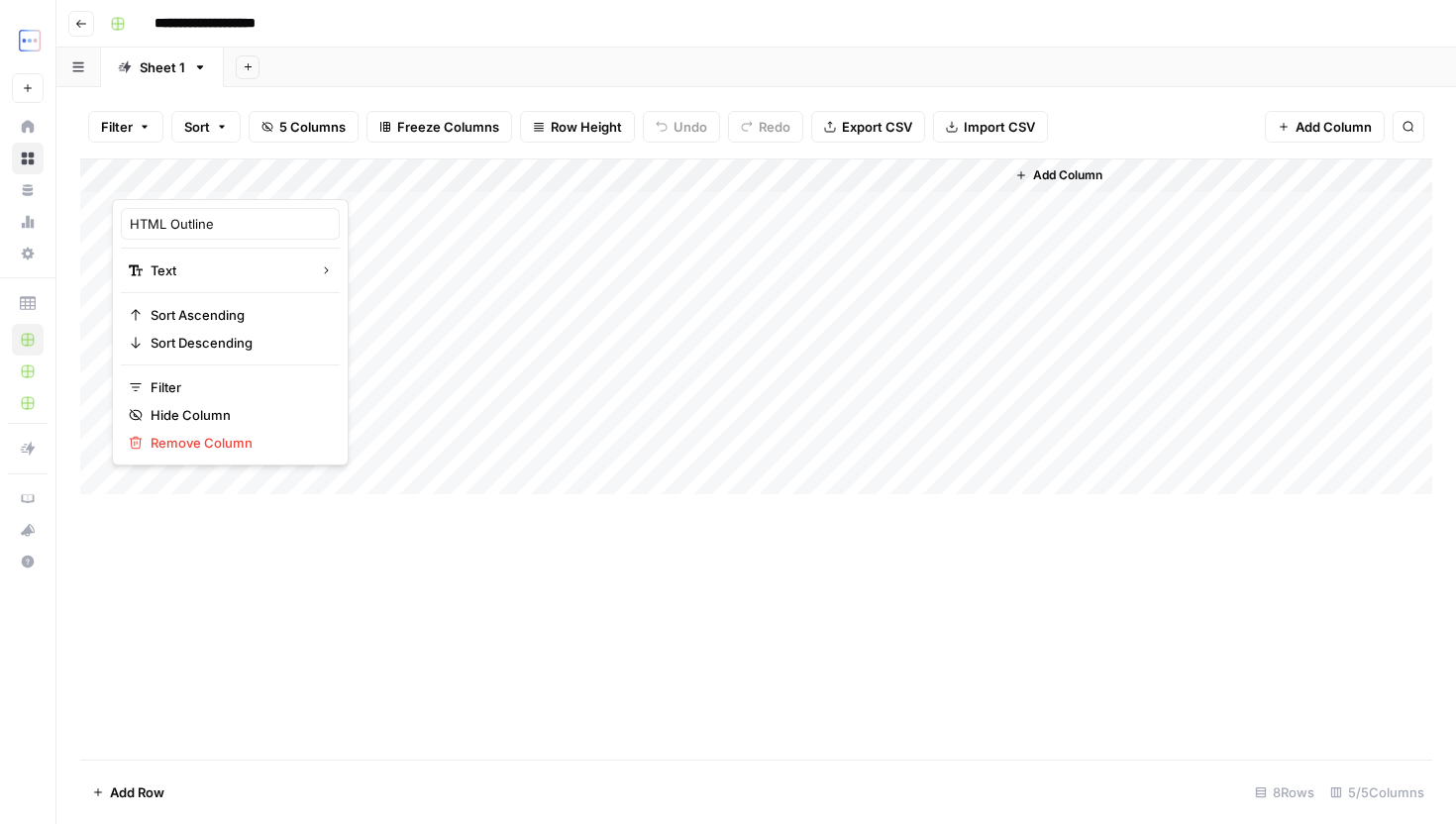 click at bounding box center [201, 179] 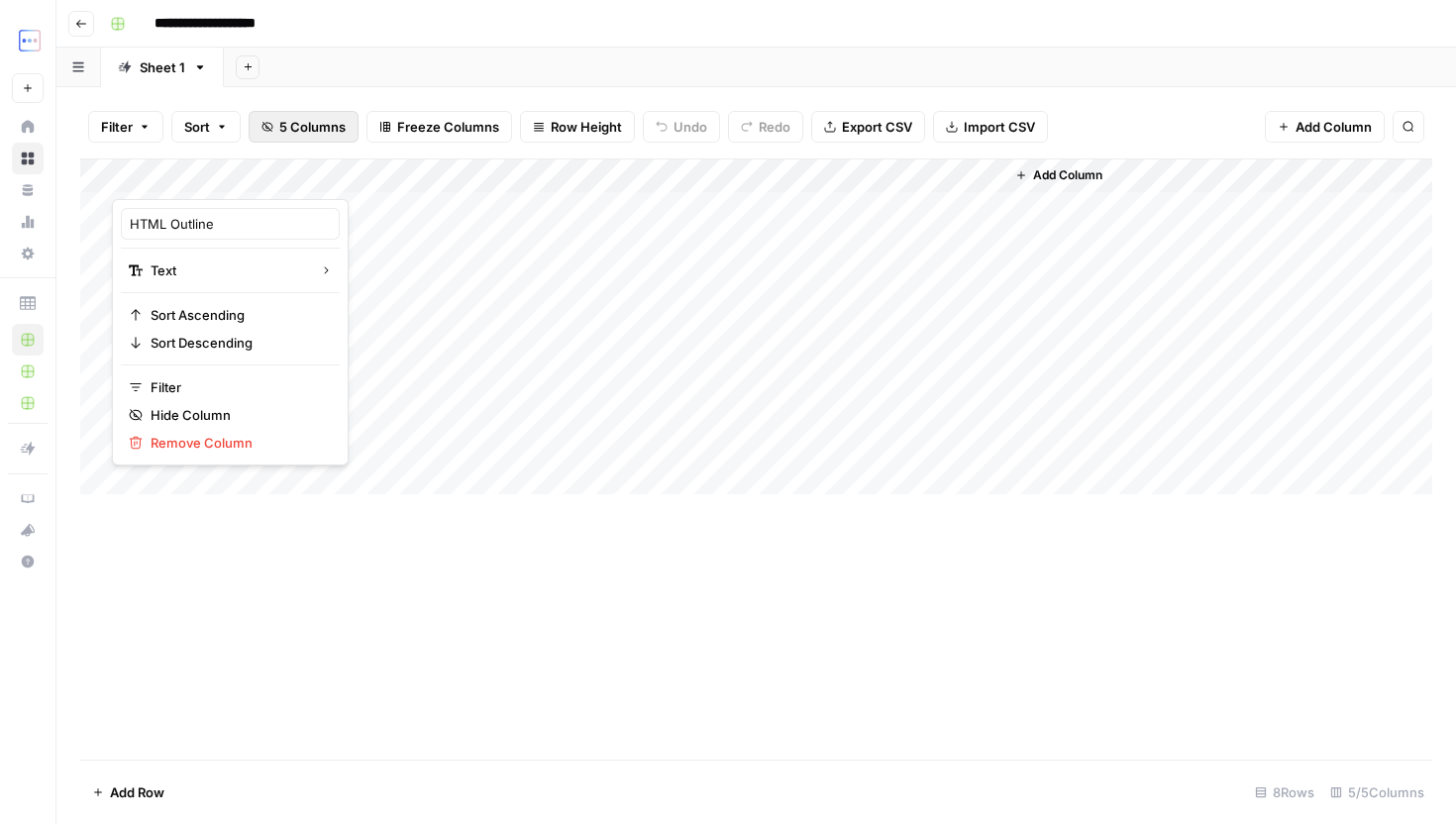 click on "5 Columns" at bounding box center (312, 127) 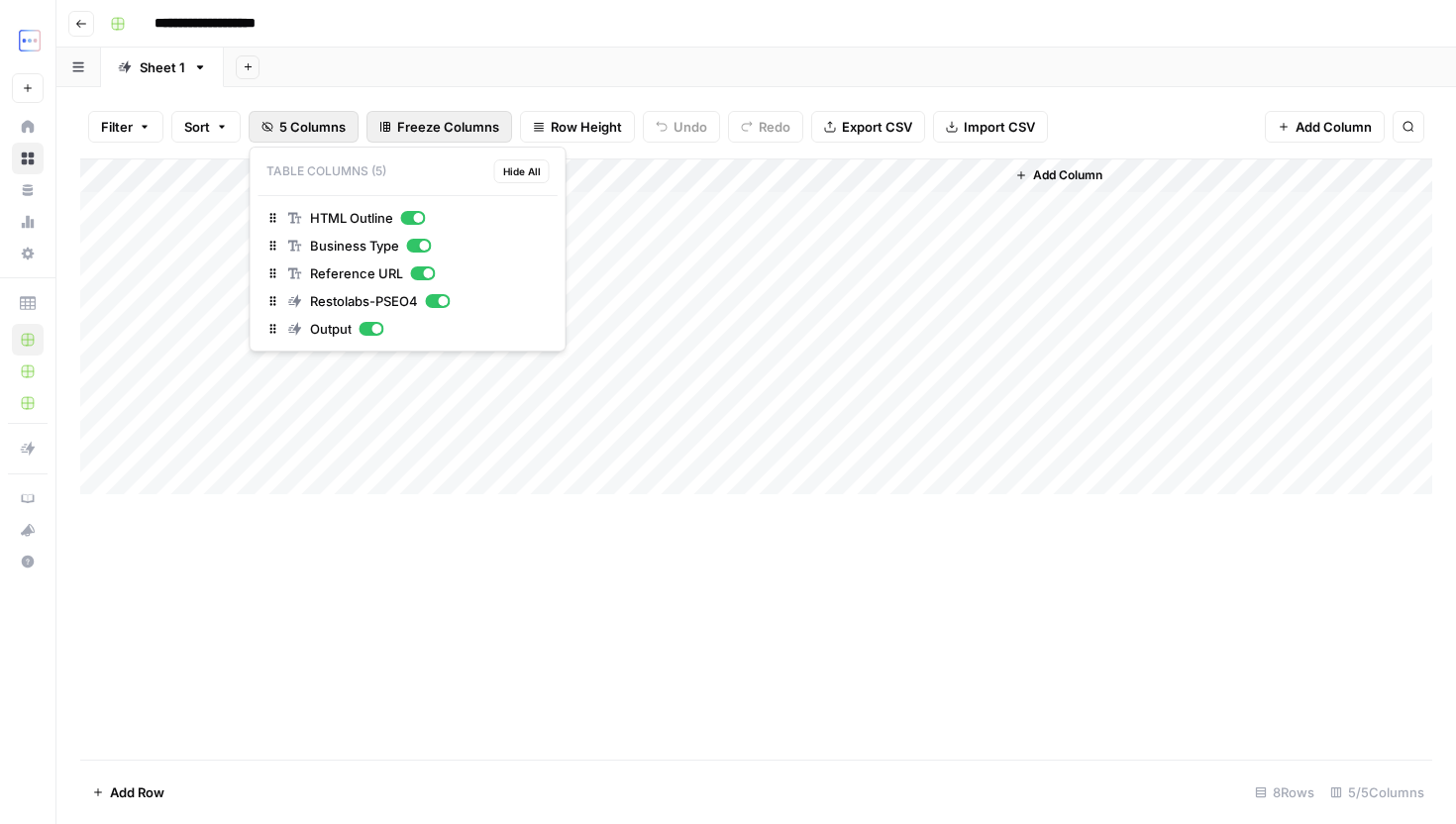 click on "Freeze Columns" at bounding box center (448, 127) 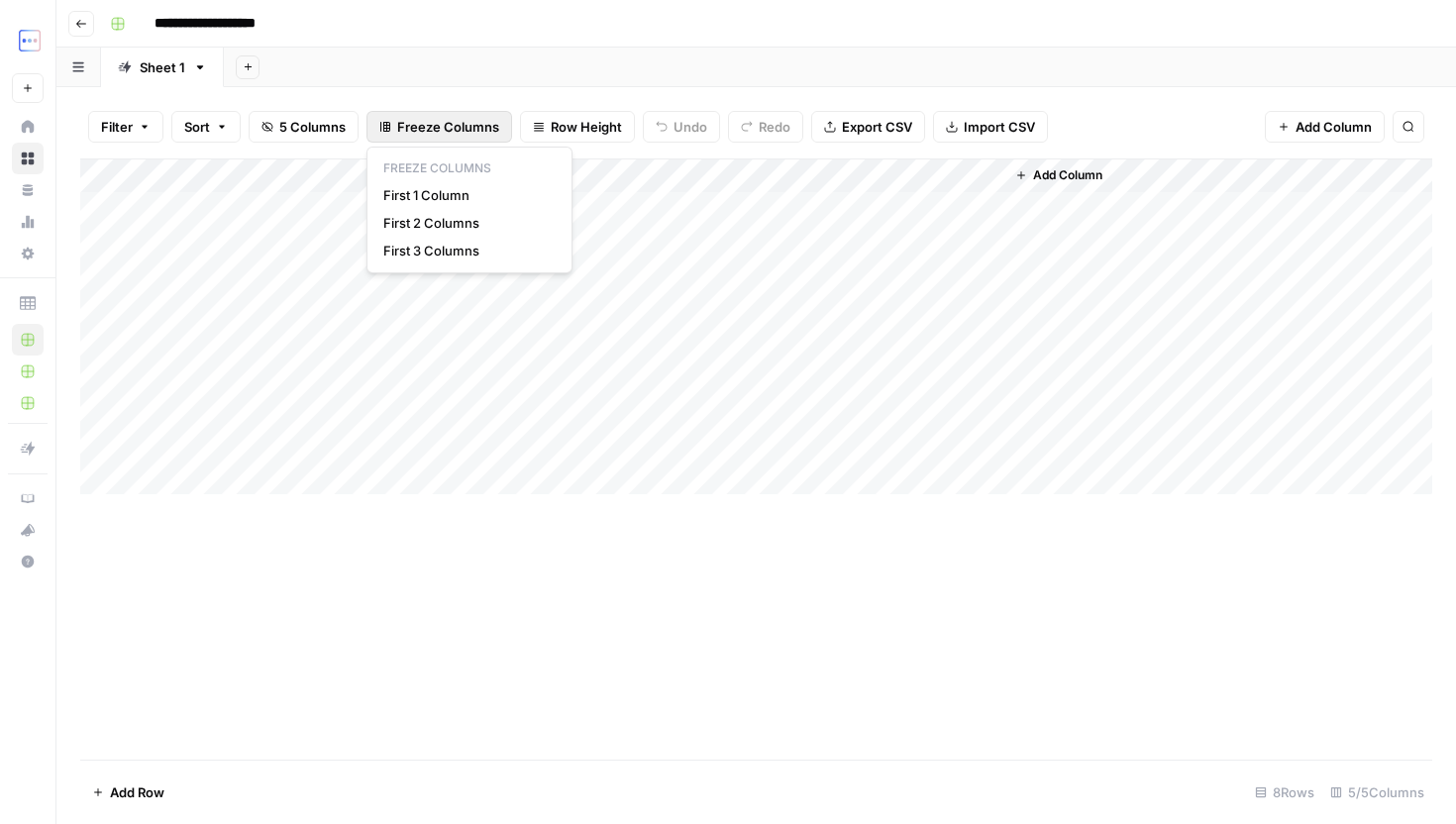 click on "Freeze Columns" at bounding box center (448, 127) 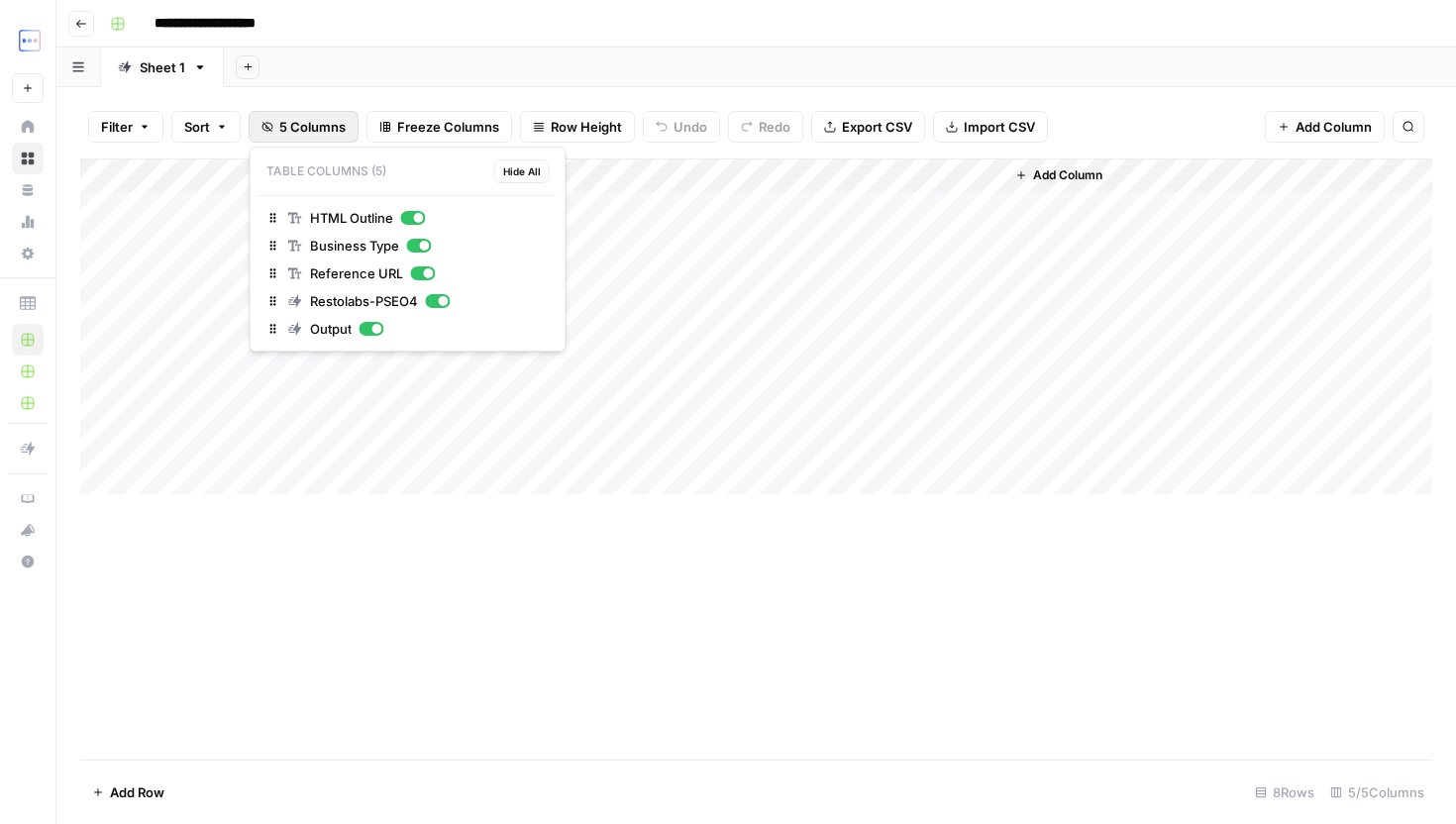 click on "5 Columns" at bounding box center (312, 127) 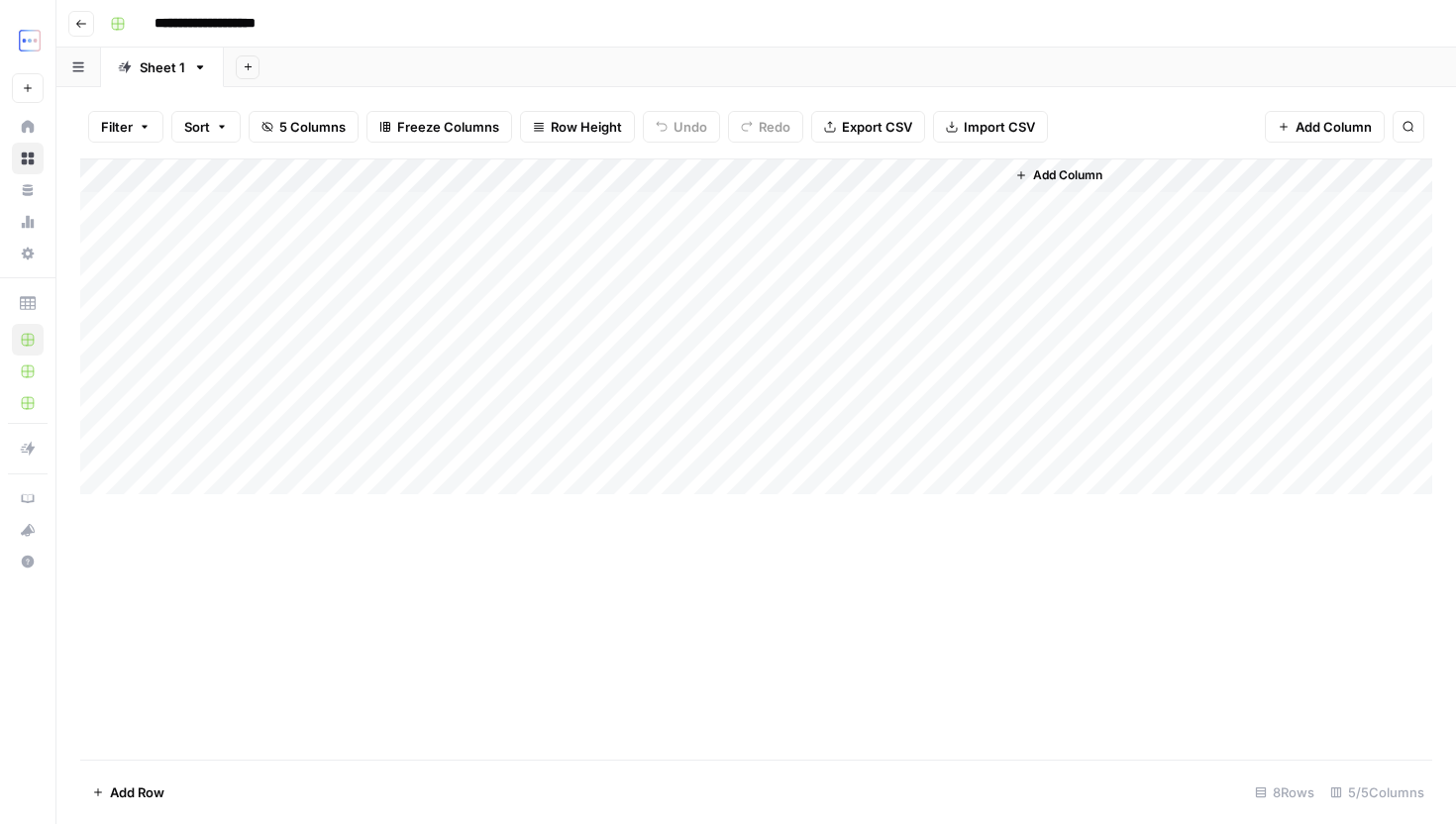click on "Filter Sort 5 Columns Freeze Columns Row Height Undo Redo Export CSV Import CSV Add Column Search" at bounding box center [756, 127] 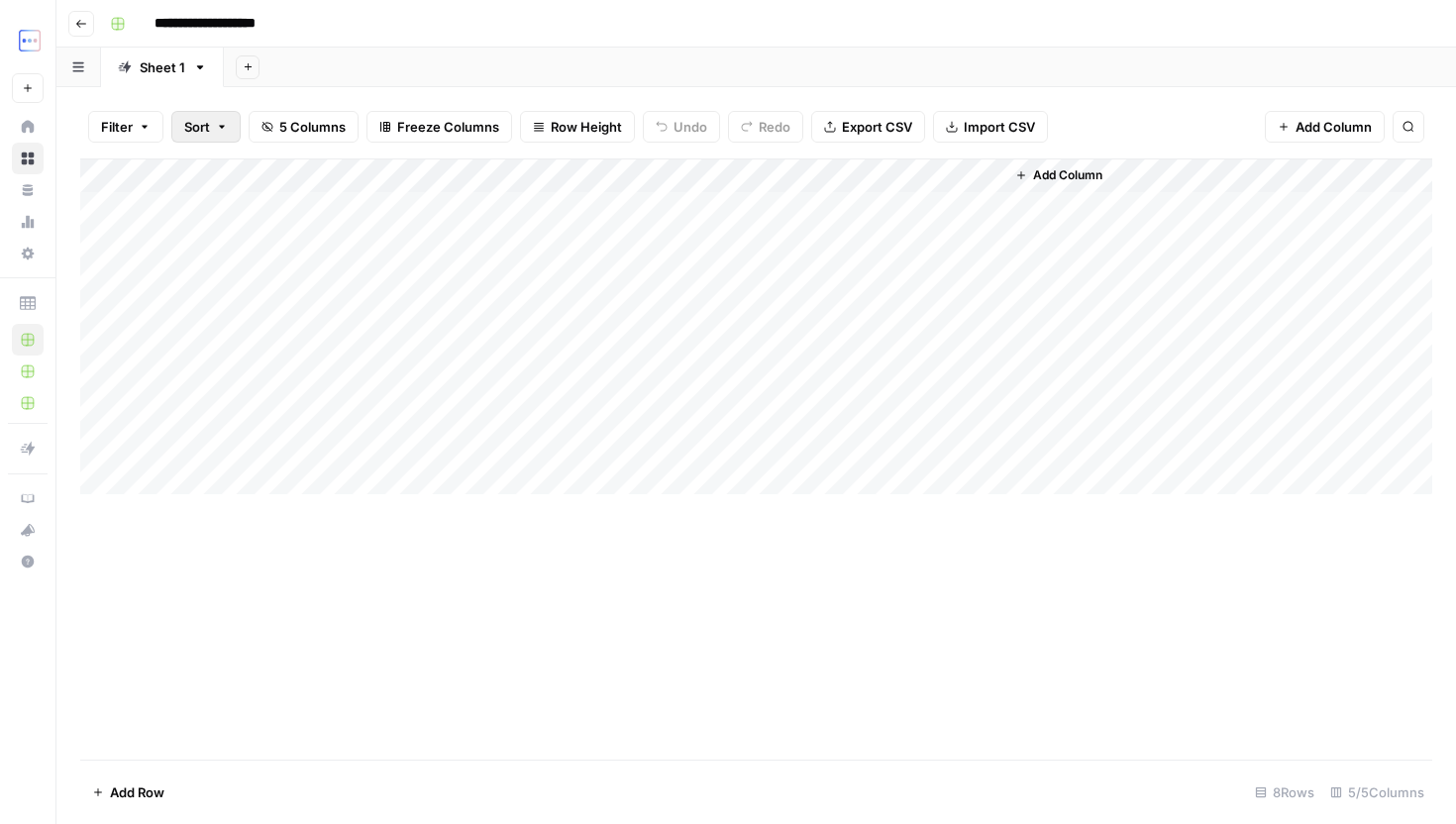 click 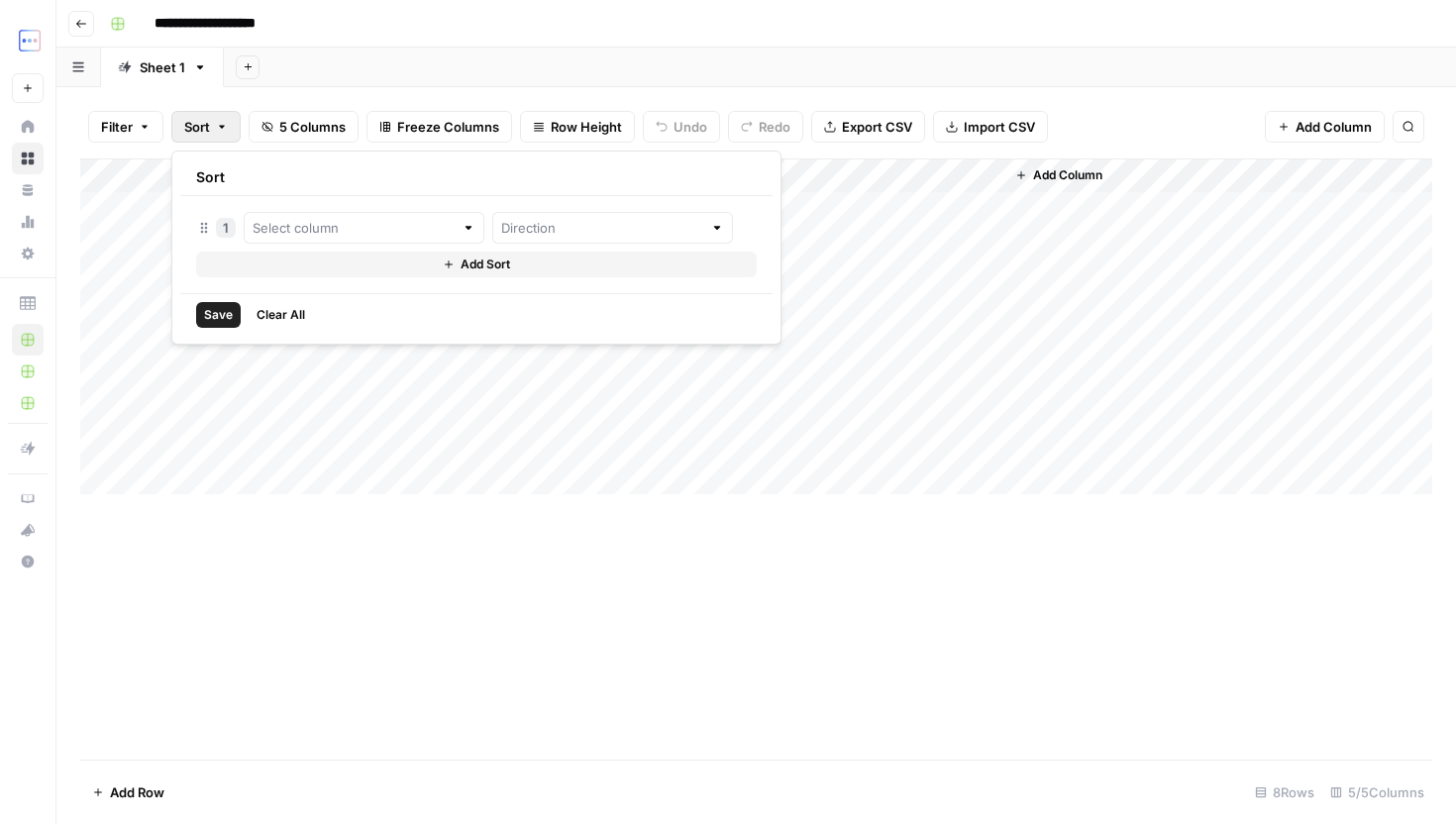 click 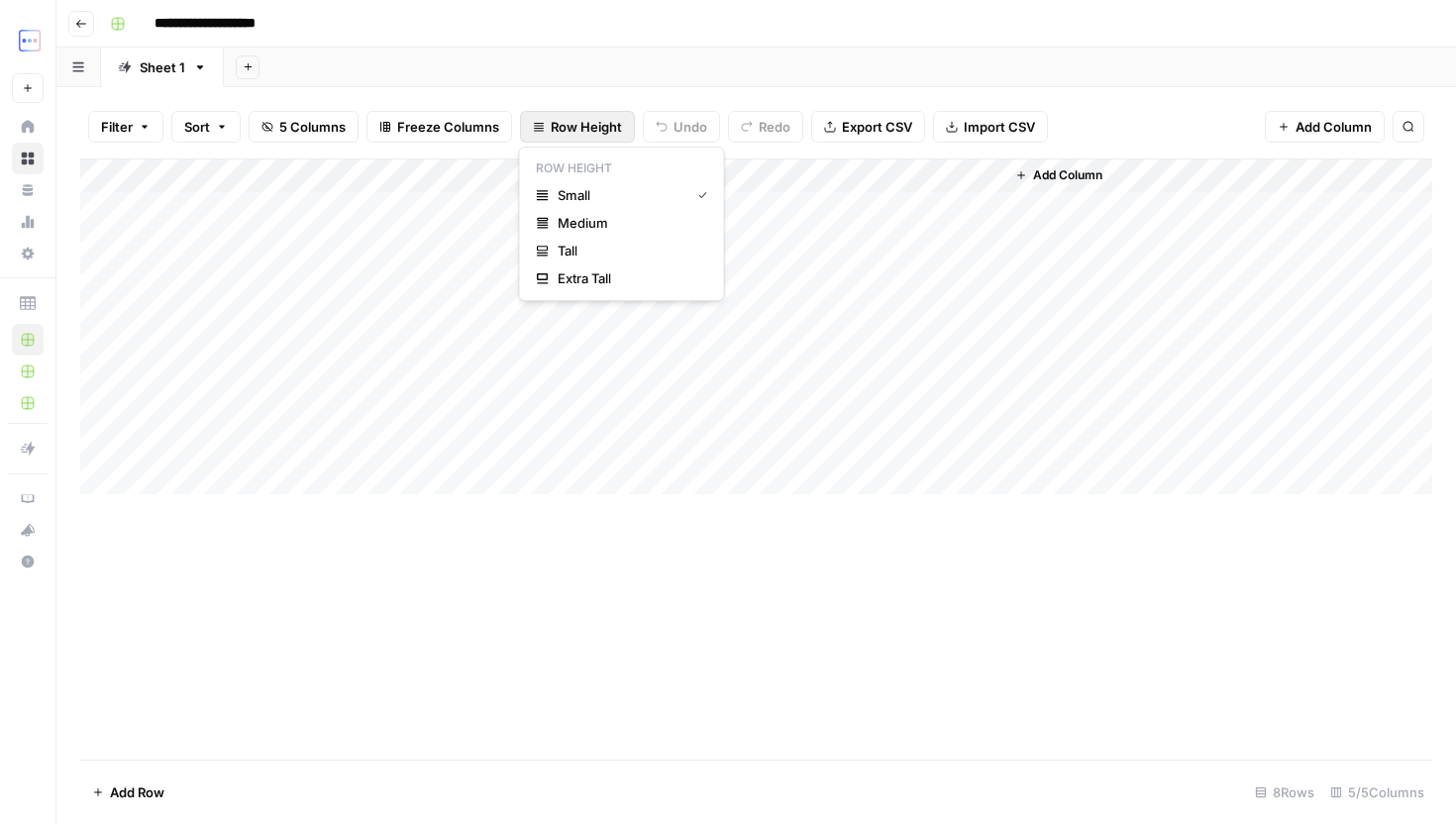 click on "Row Height" at bounding box center [586, 127] 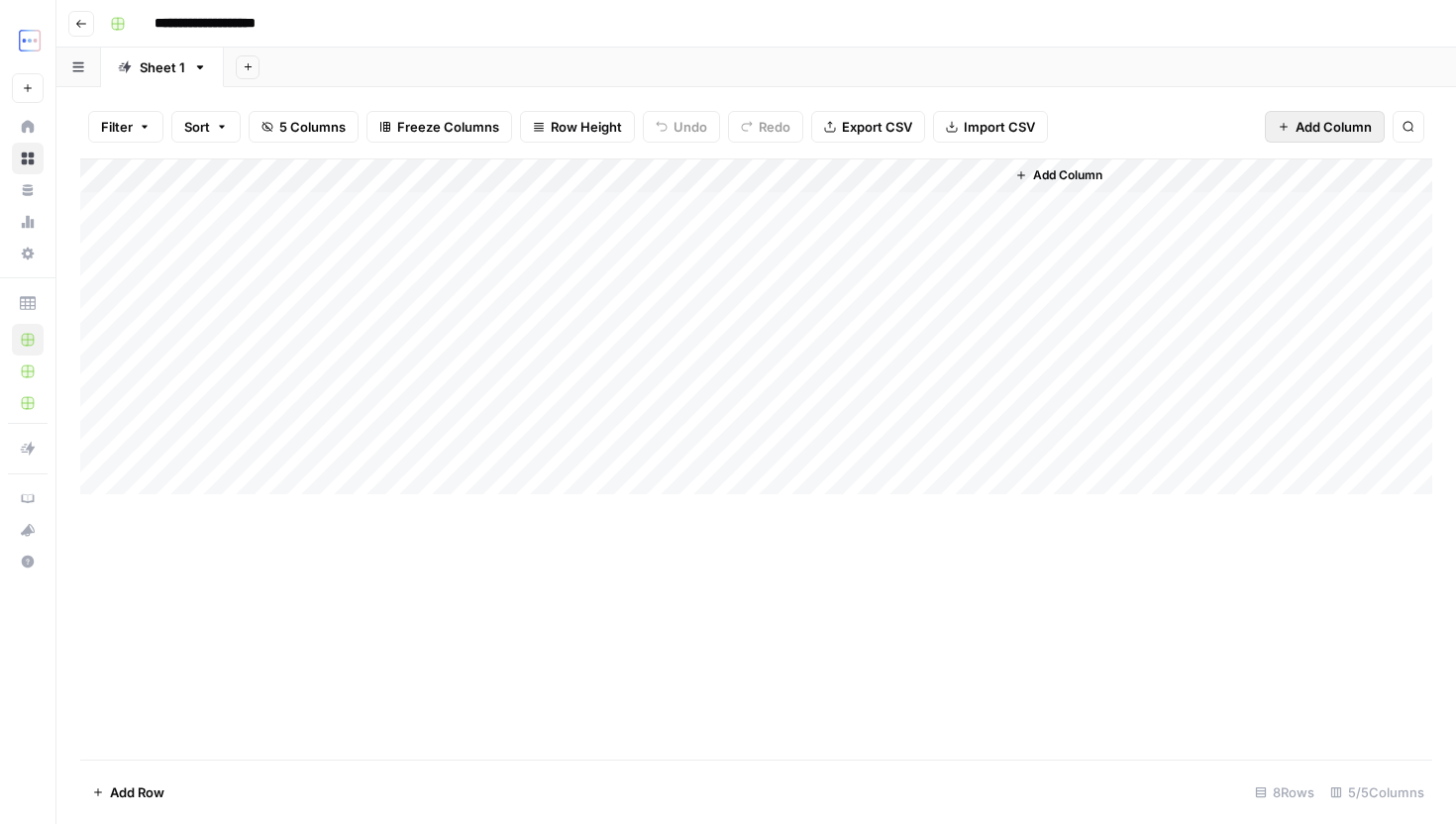 click on "Add Column" at bounding box center (1333, 127) 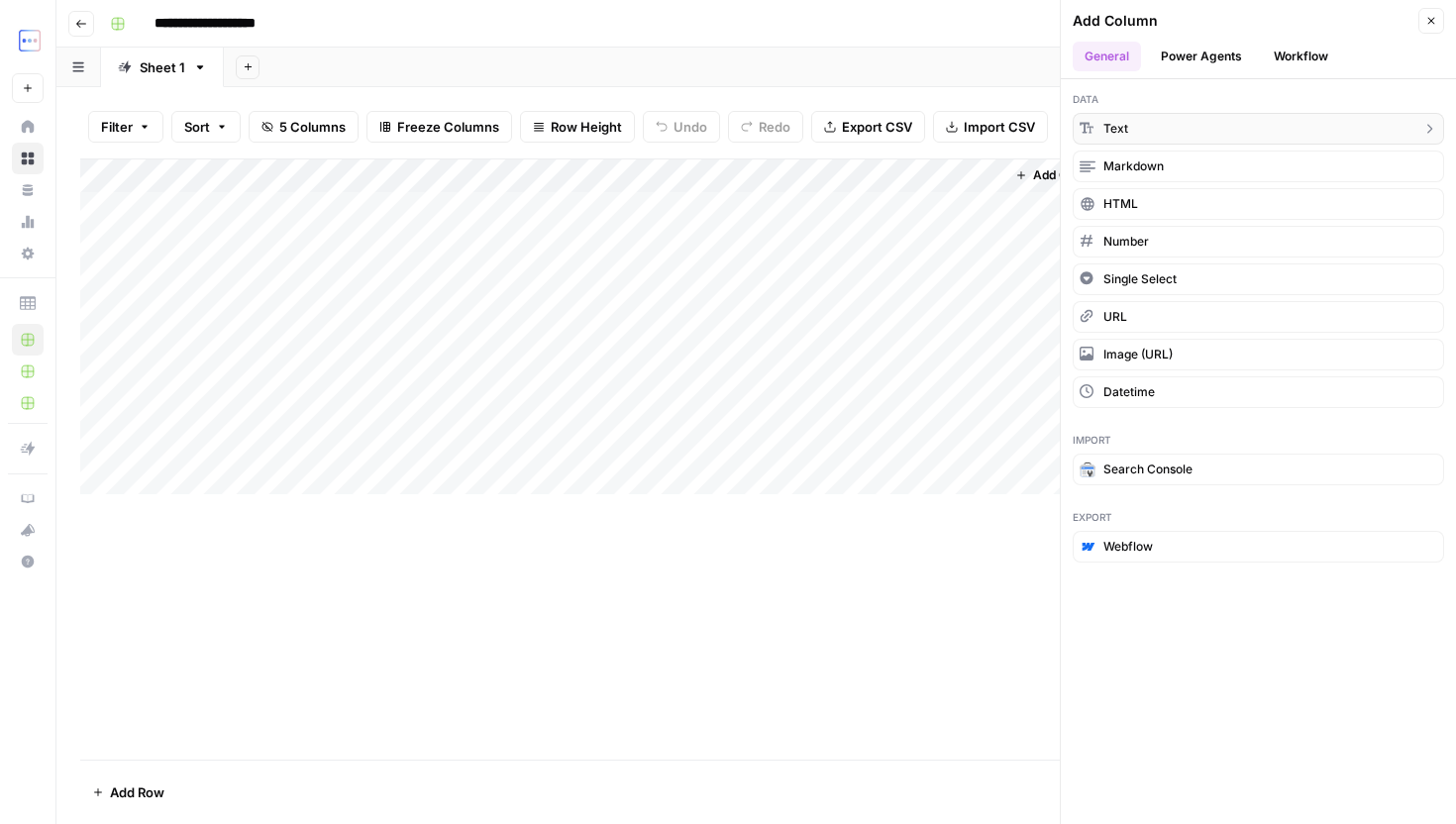 click on "text" at bounding box center [1258, 129] 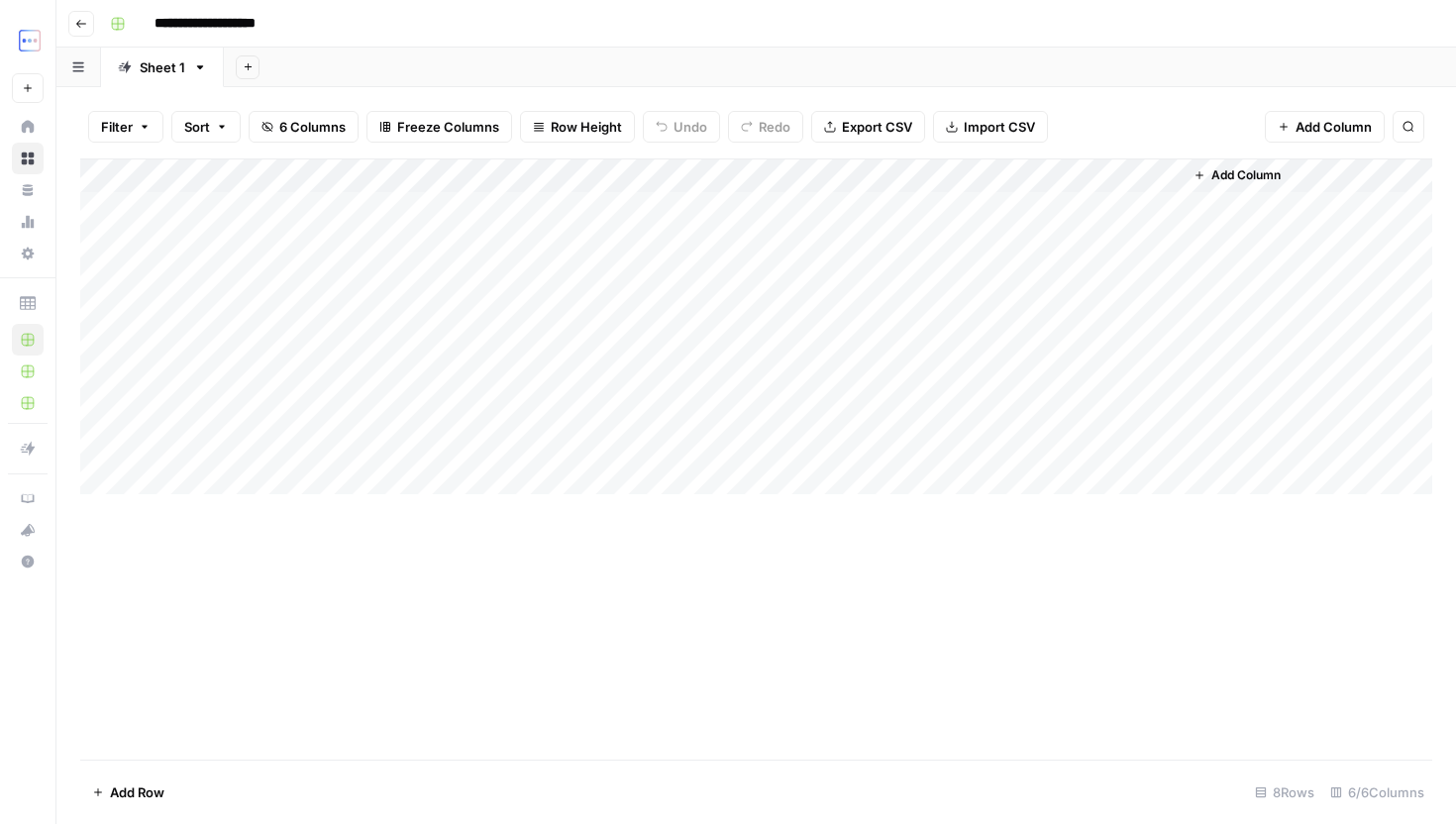 click on "Add Column" at bounding box center (756, 327) 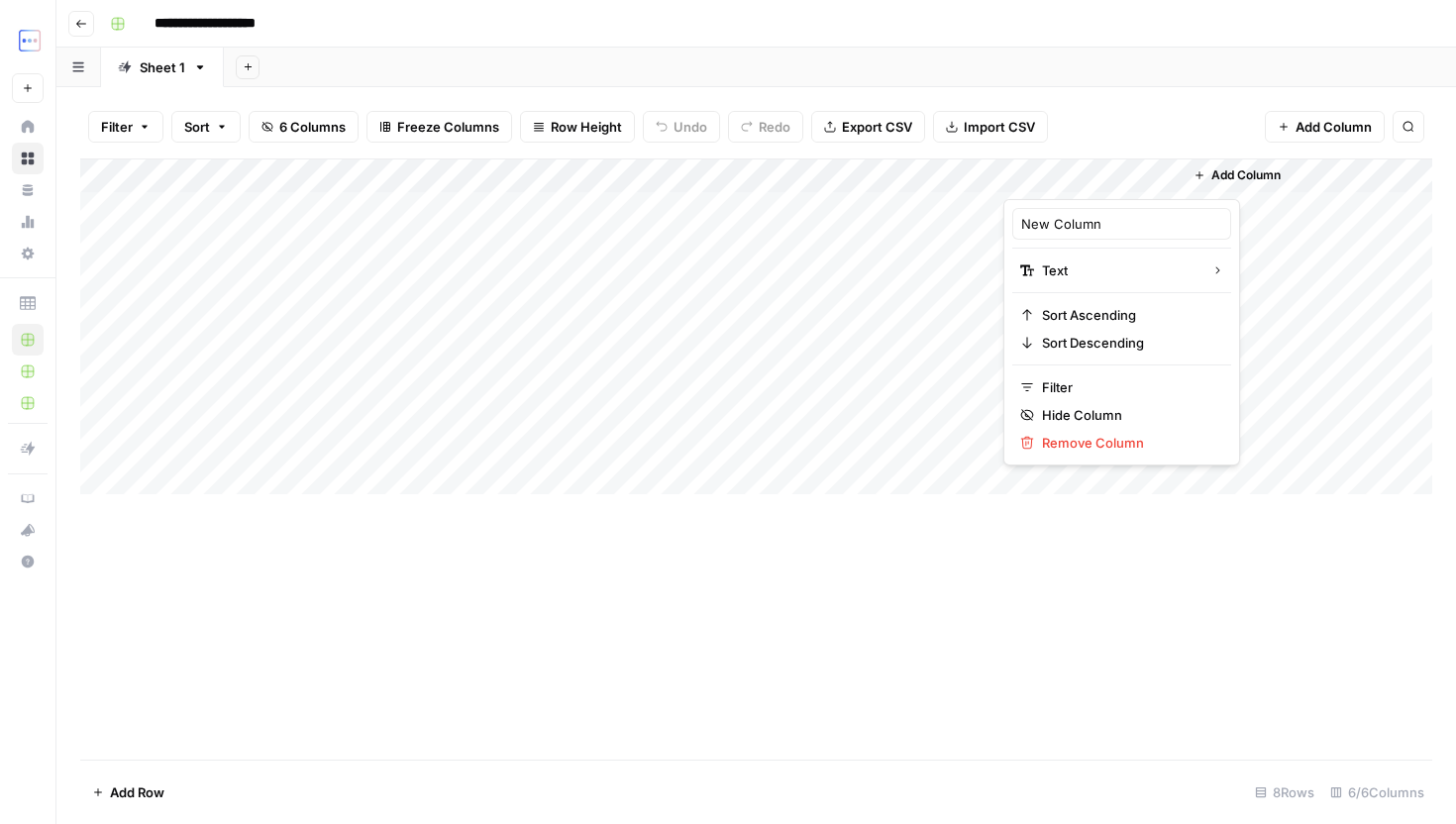 click at bounding box center [1092, 179] 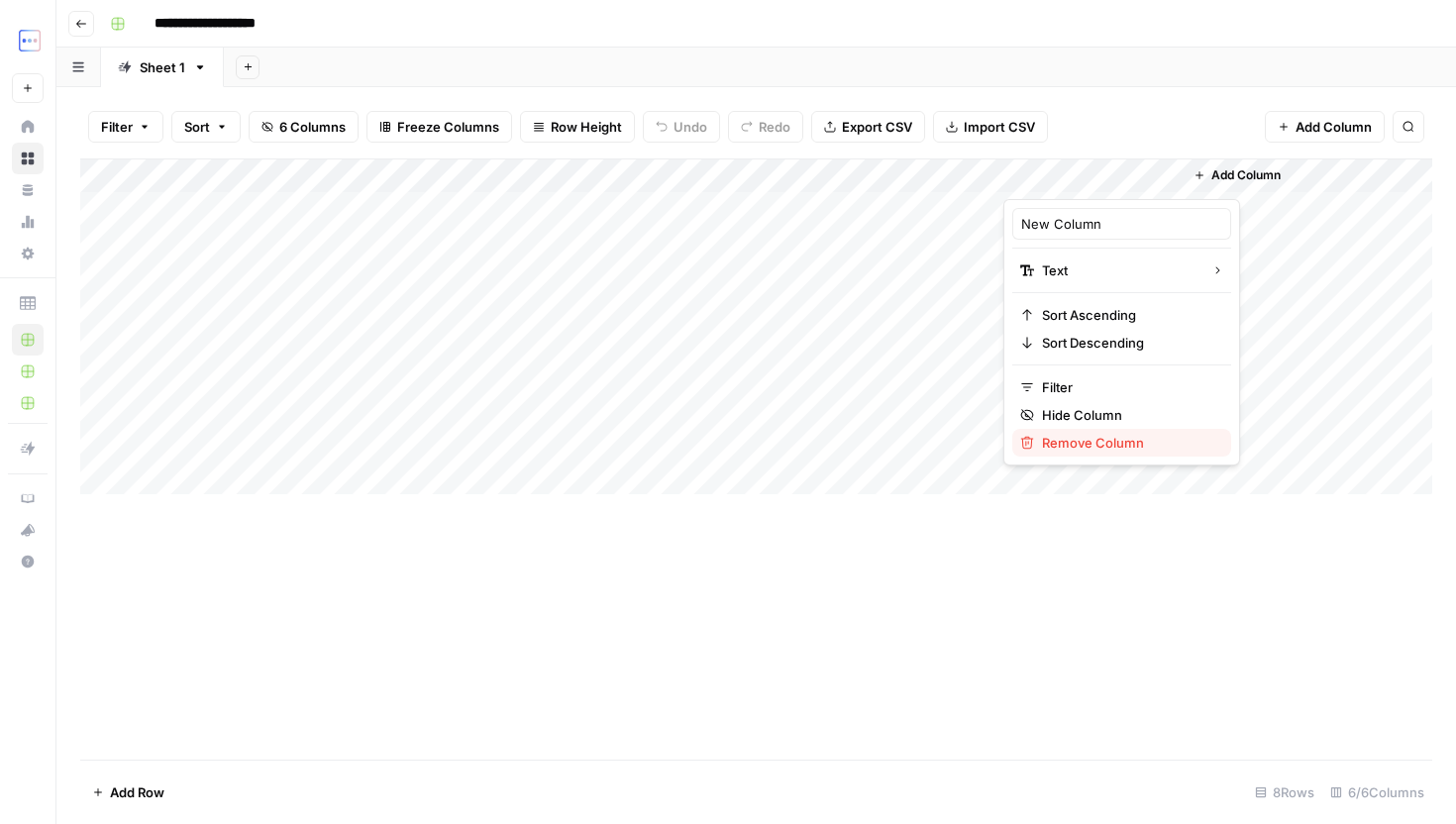 click on "Remove Column" at bounding box center [1092, 443] 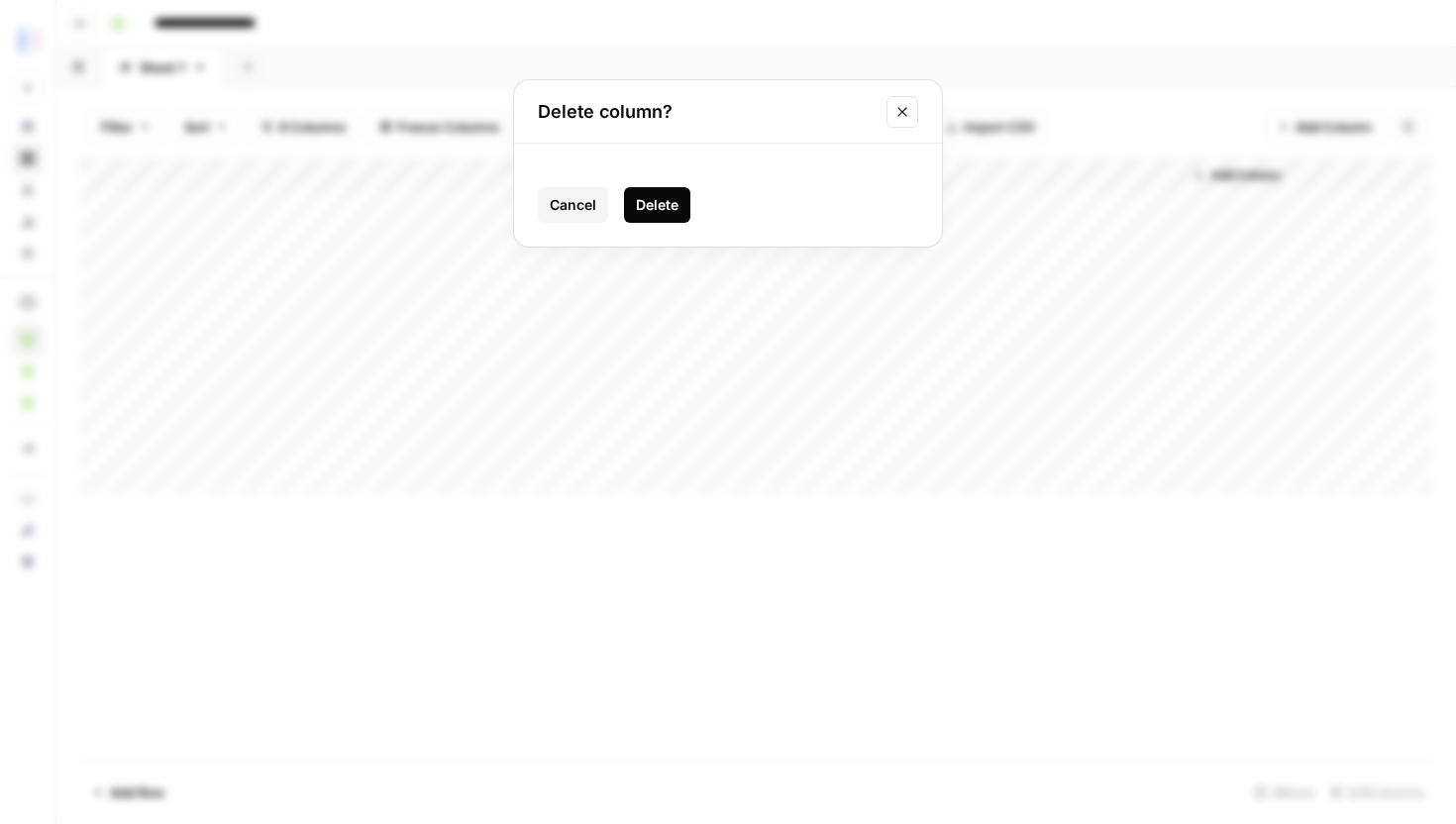 click on "Delete" at bounding box center [657, 205] 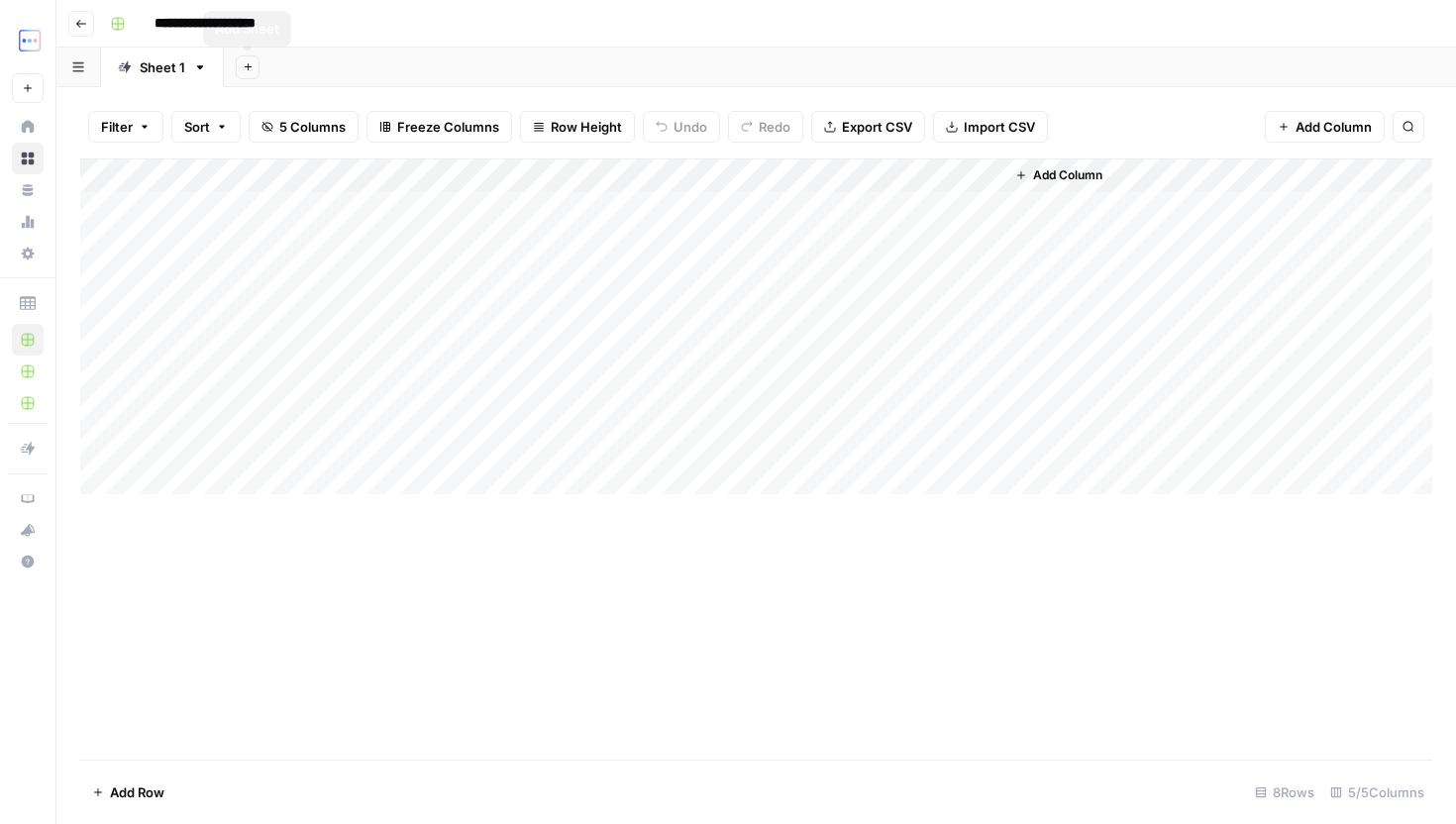 click 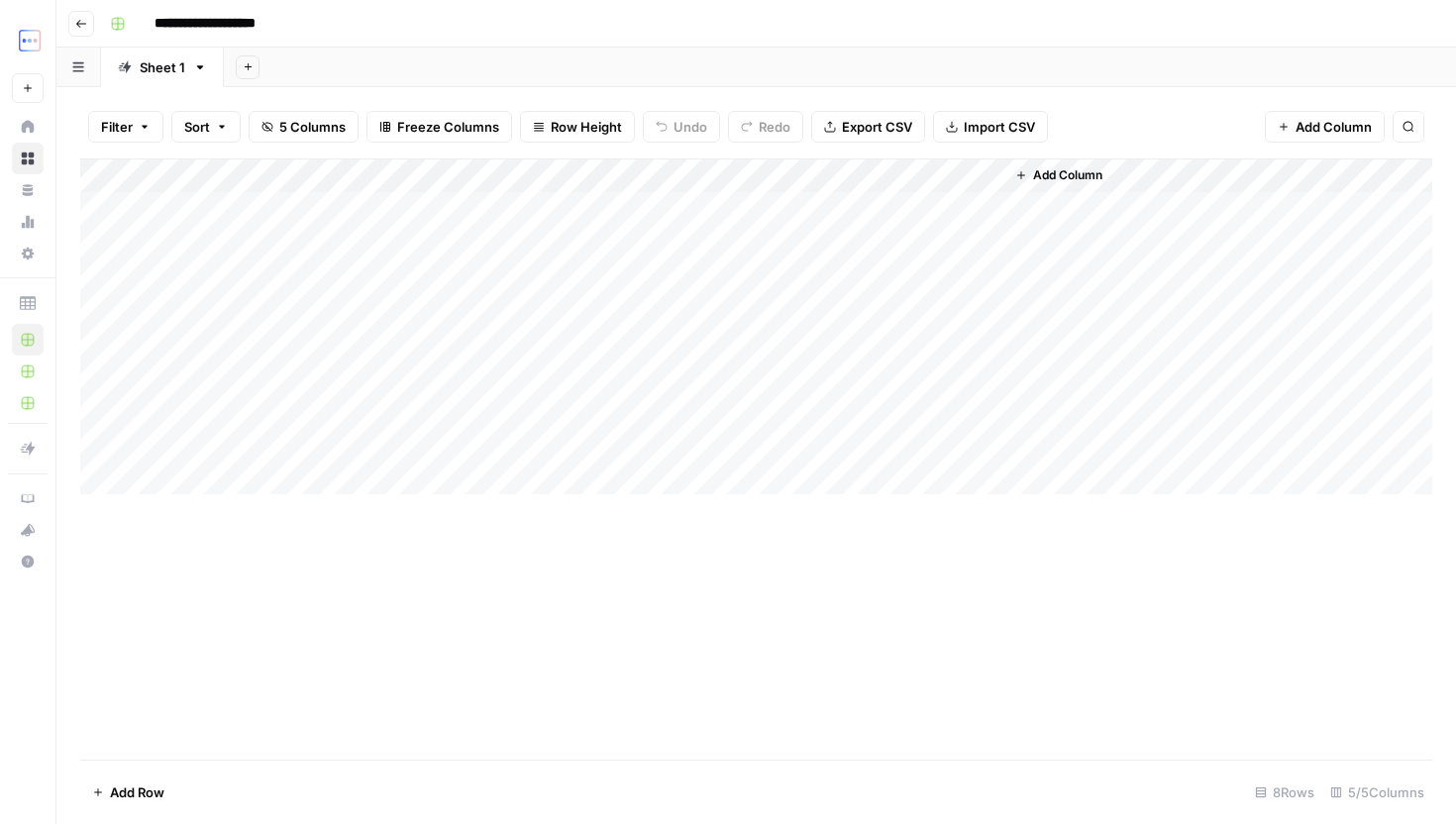 click 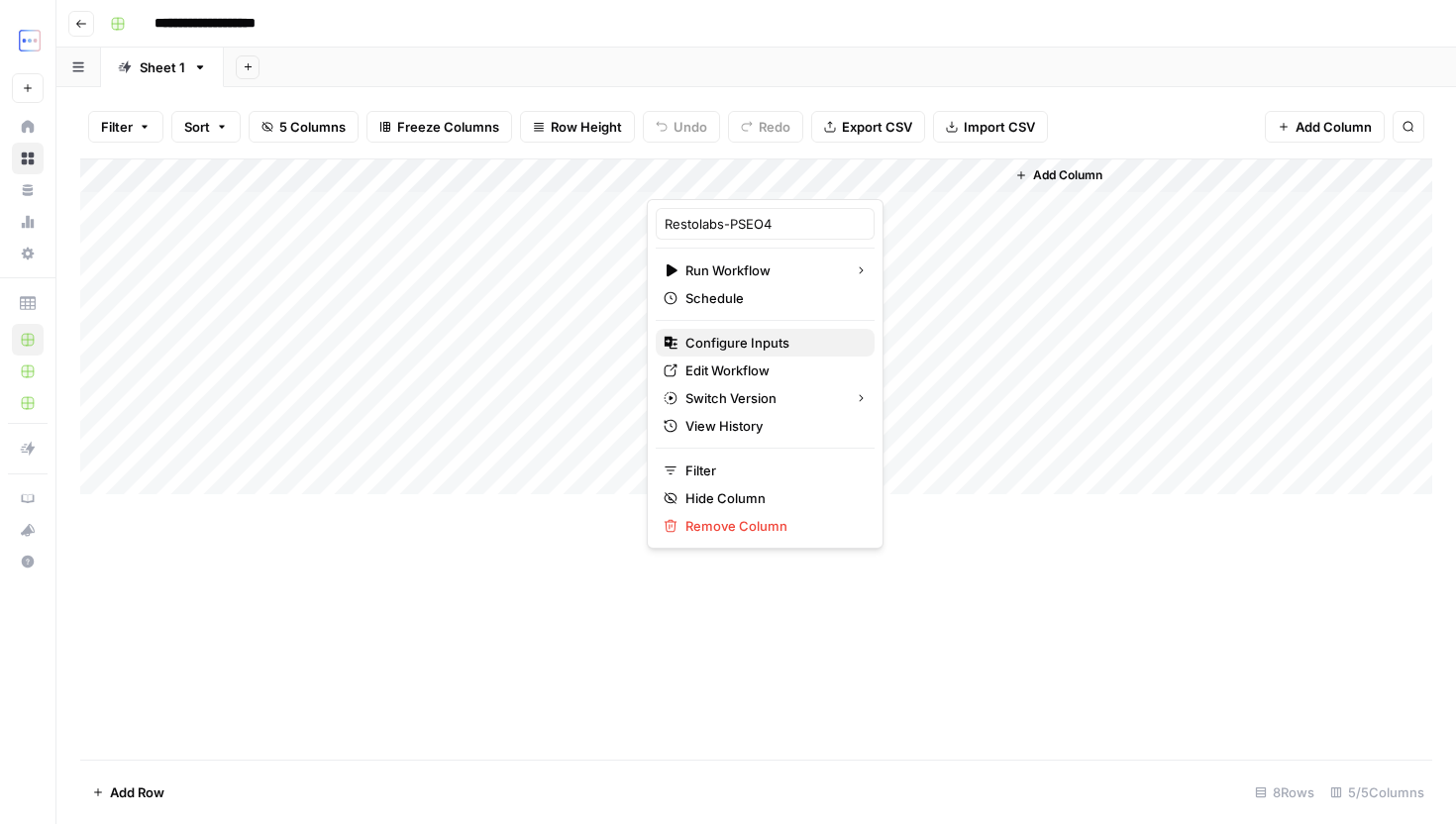 click on "Configure Inputs" at bounding box center [737, 343] 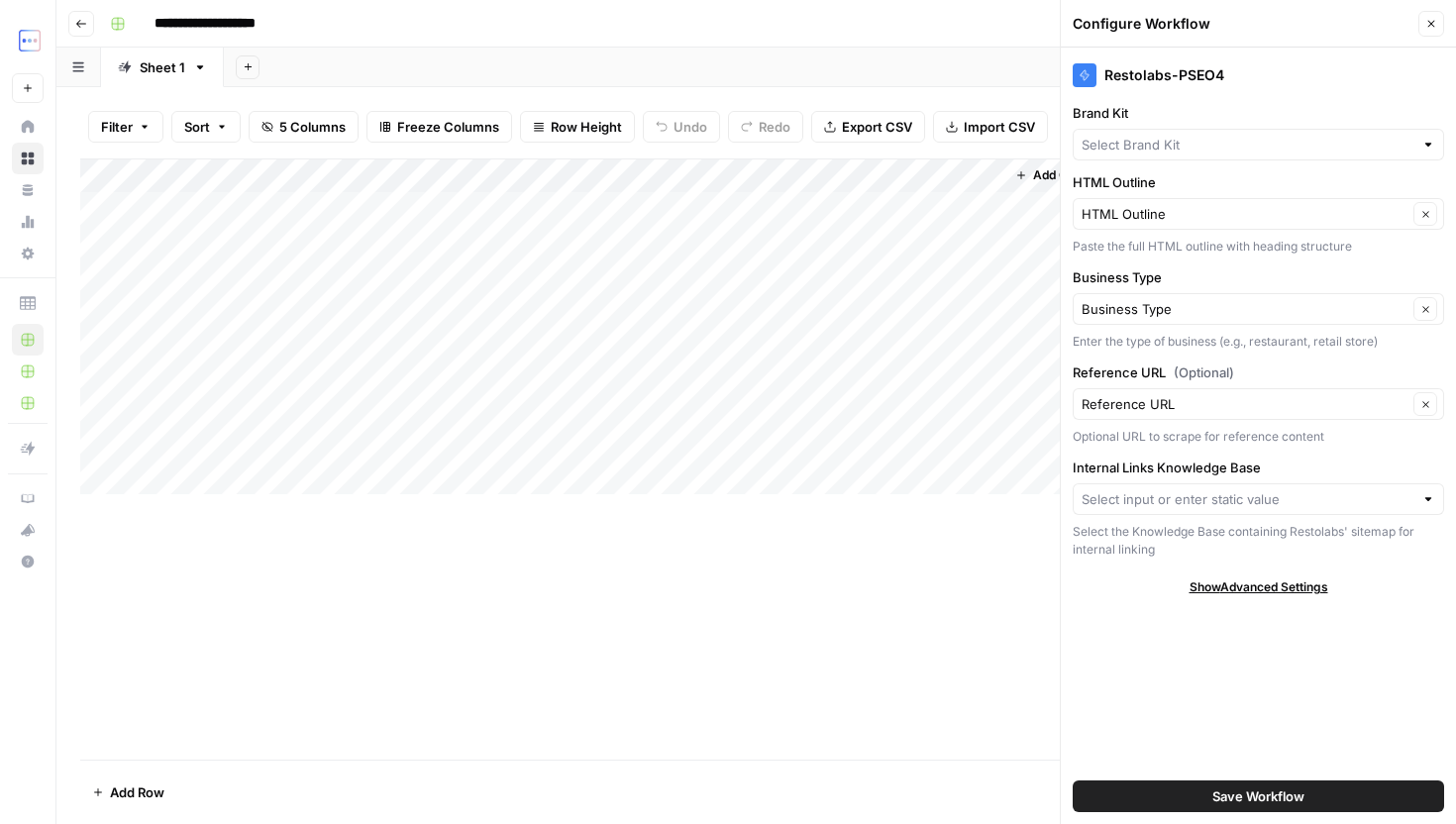 click on "Brand Kit" at bounding box center (1258, 113) 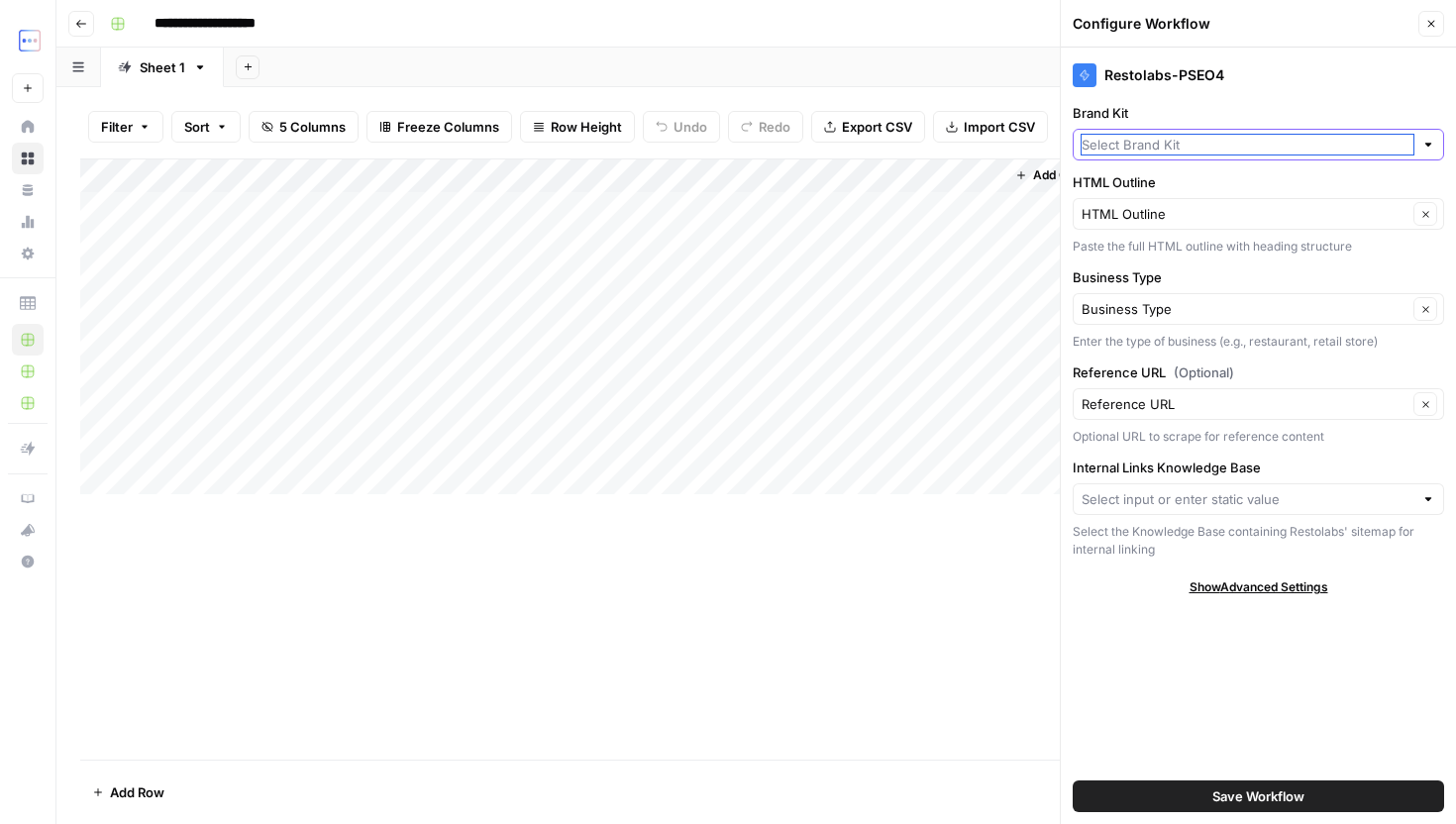 click on "Brand Kit" at bounding box center (1247, 145) 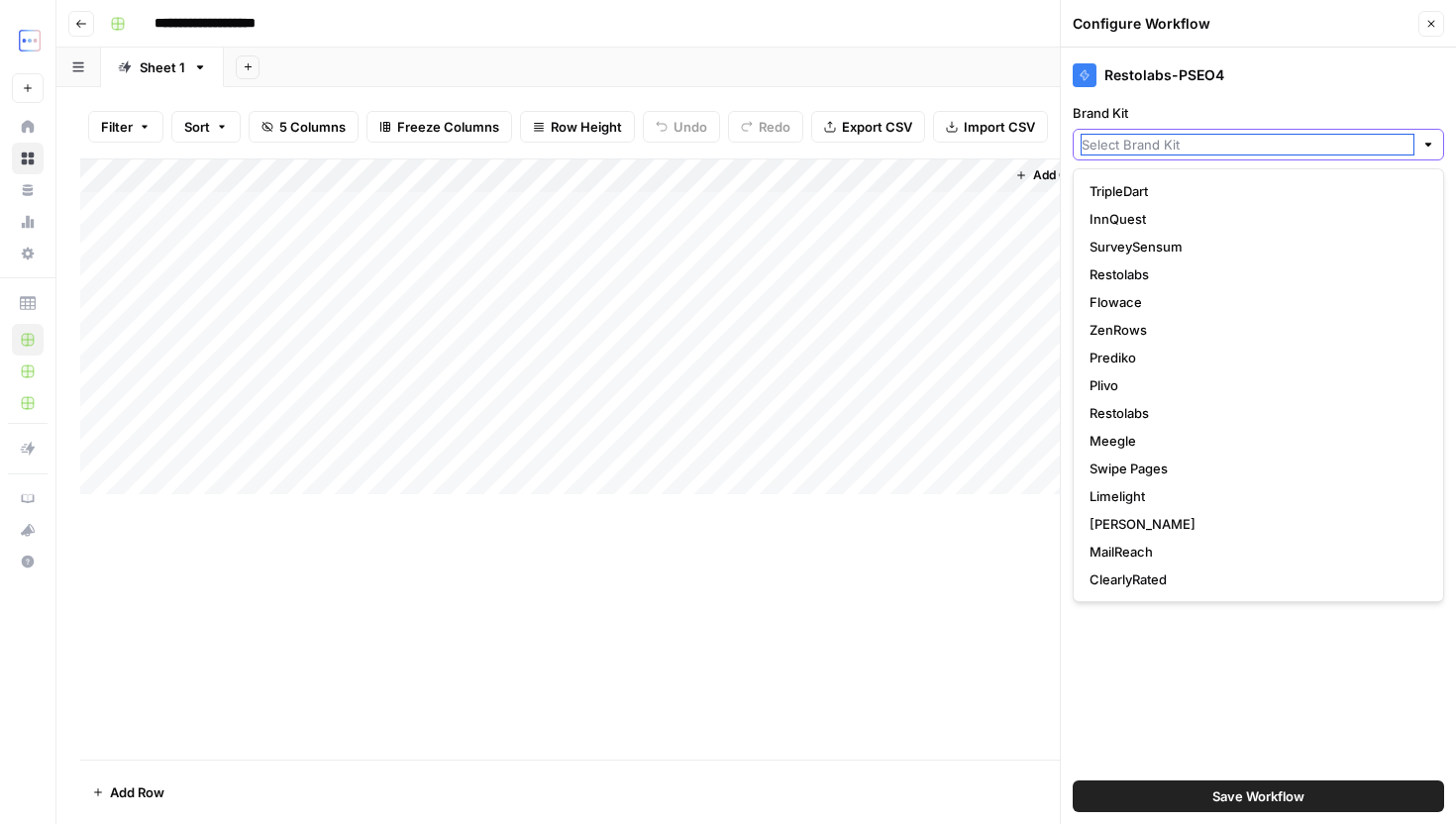 click on "Brand Kit" at bounding box center [1247, 145] 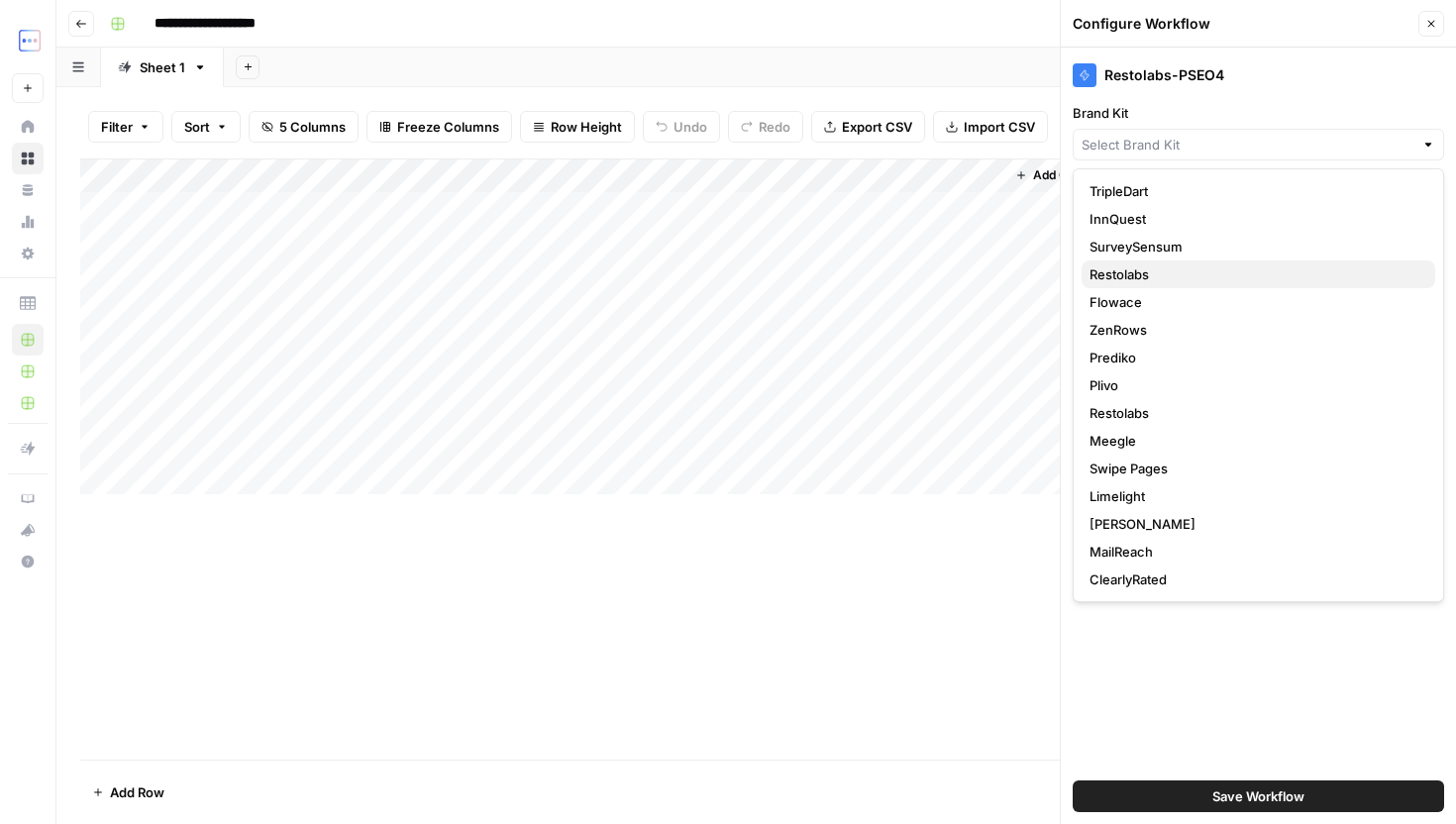 click on "Restolabs" at bounding box center (1258, 274) 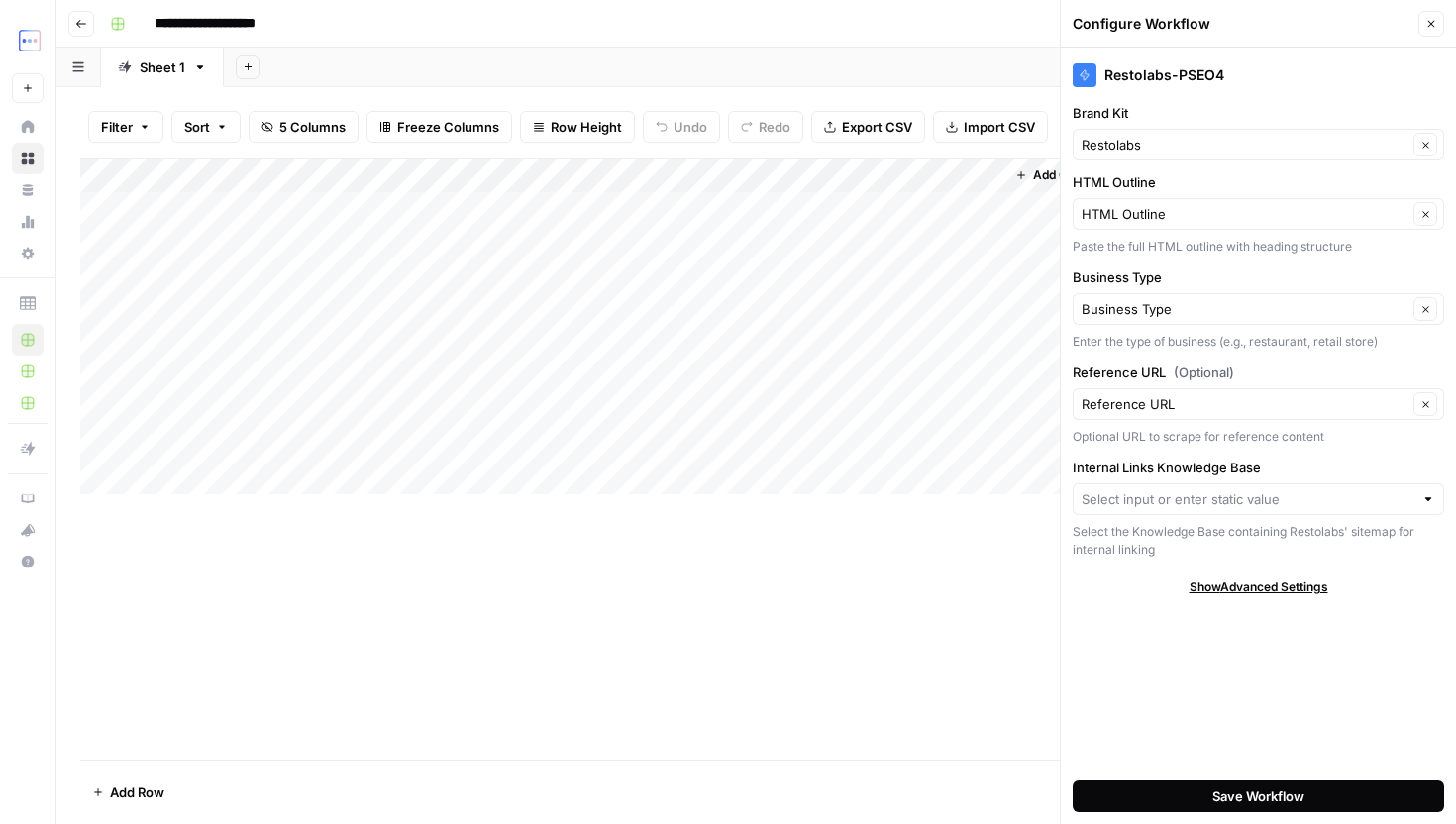 click on "Save Workflow" at bounding box center (1258, 796) 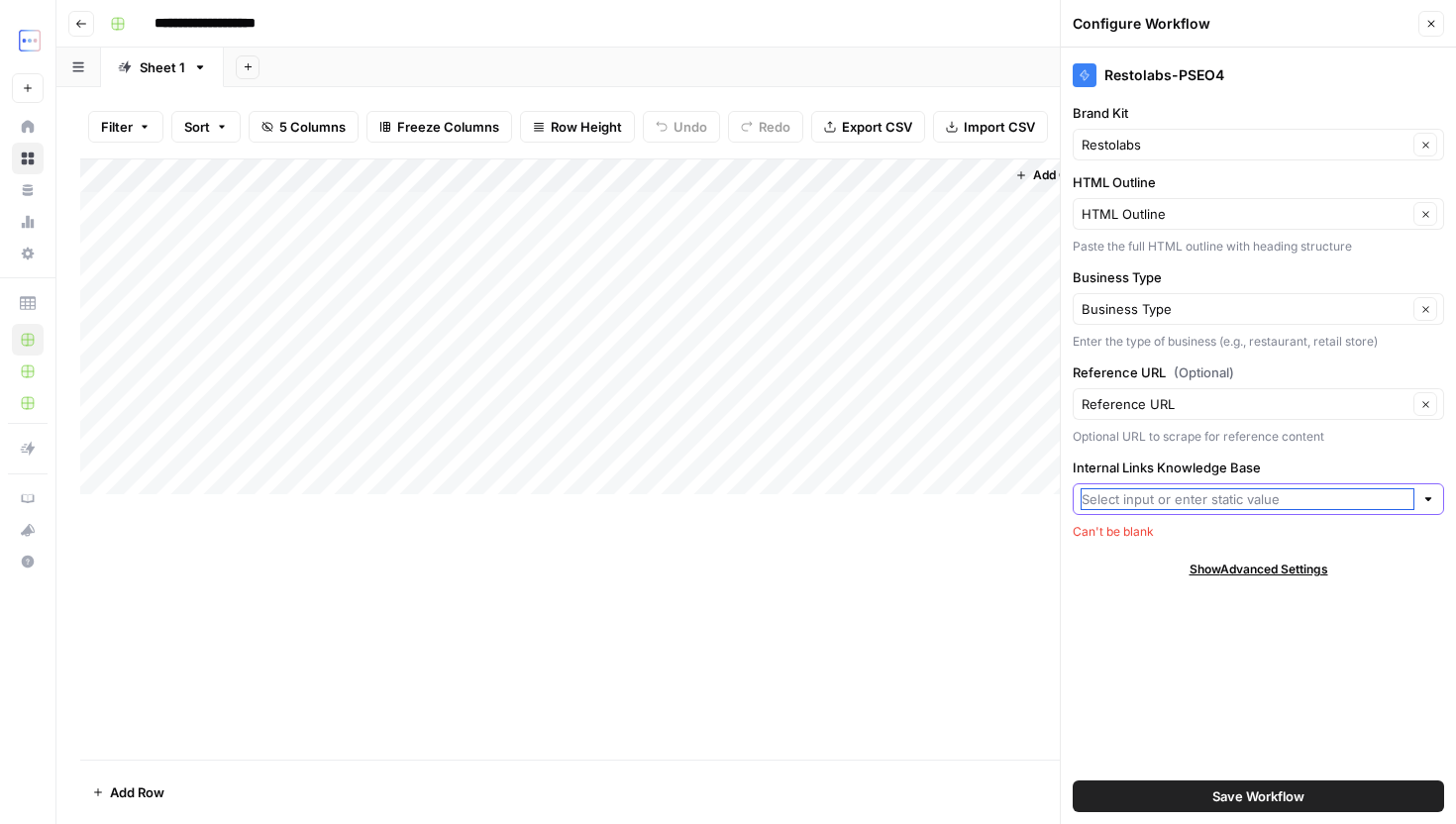 click on "Internal Links Knowledge Base" at bounding box center [1247, 499] 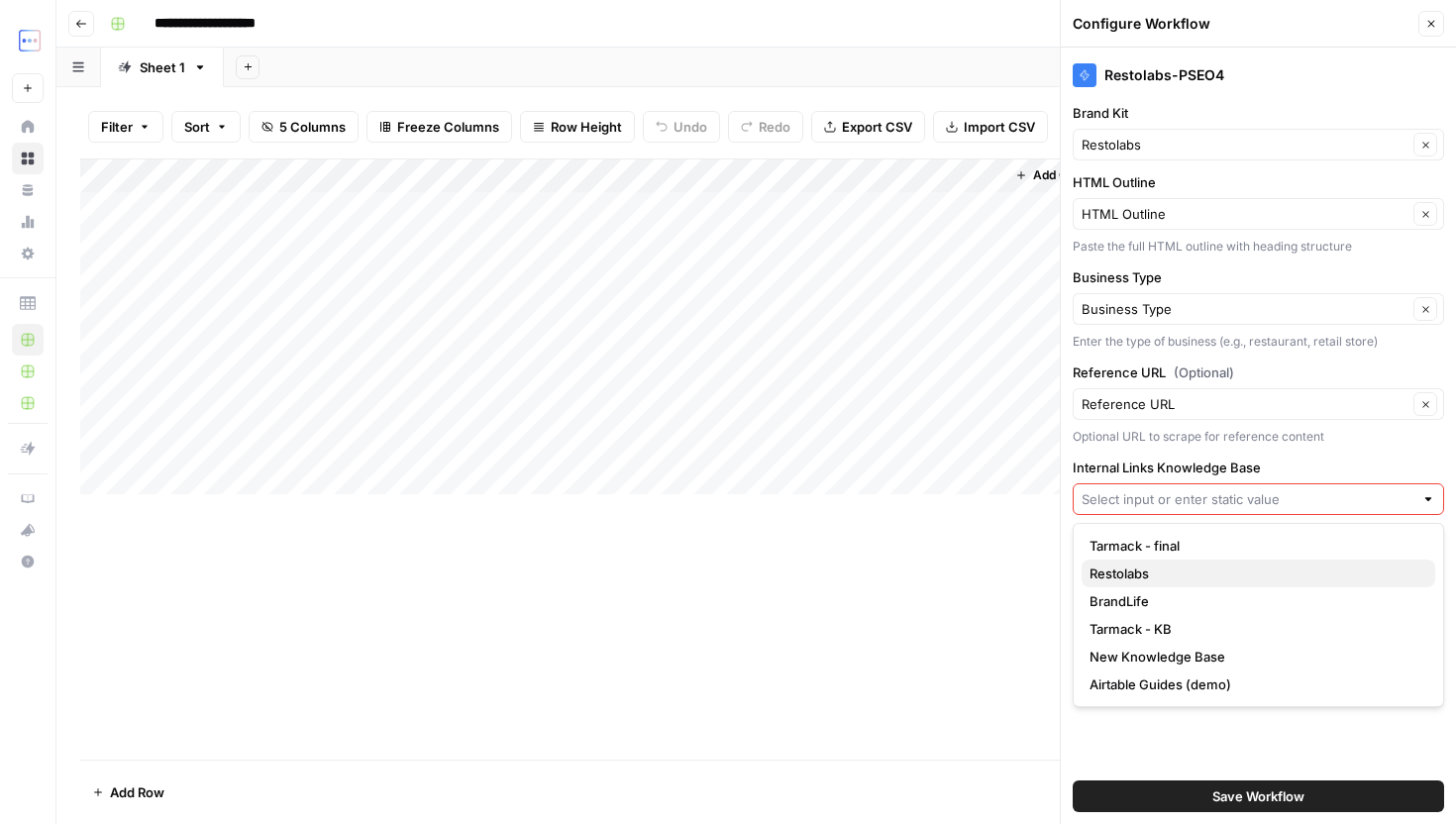 click on "Restolabs" at bounding box center [1258, 573] 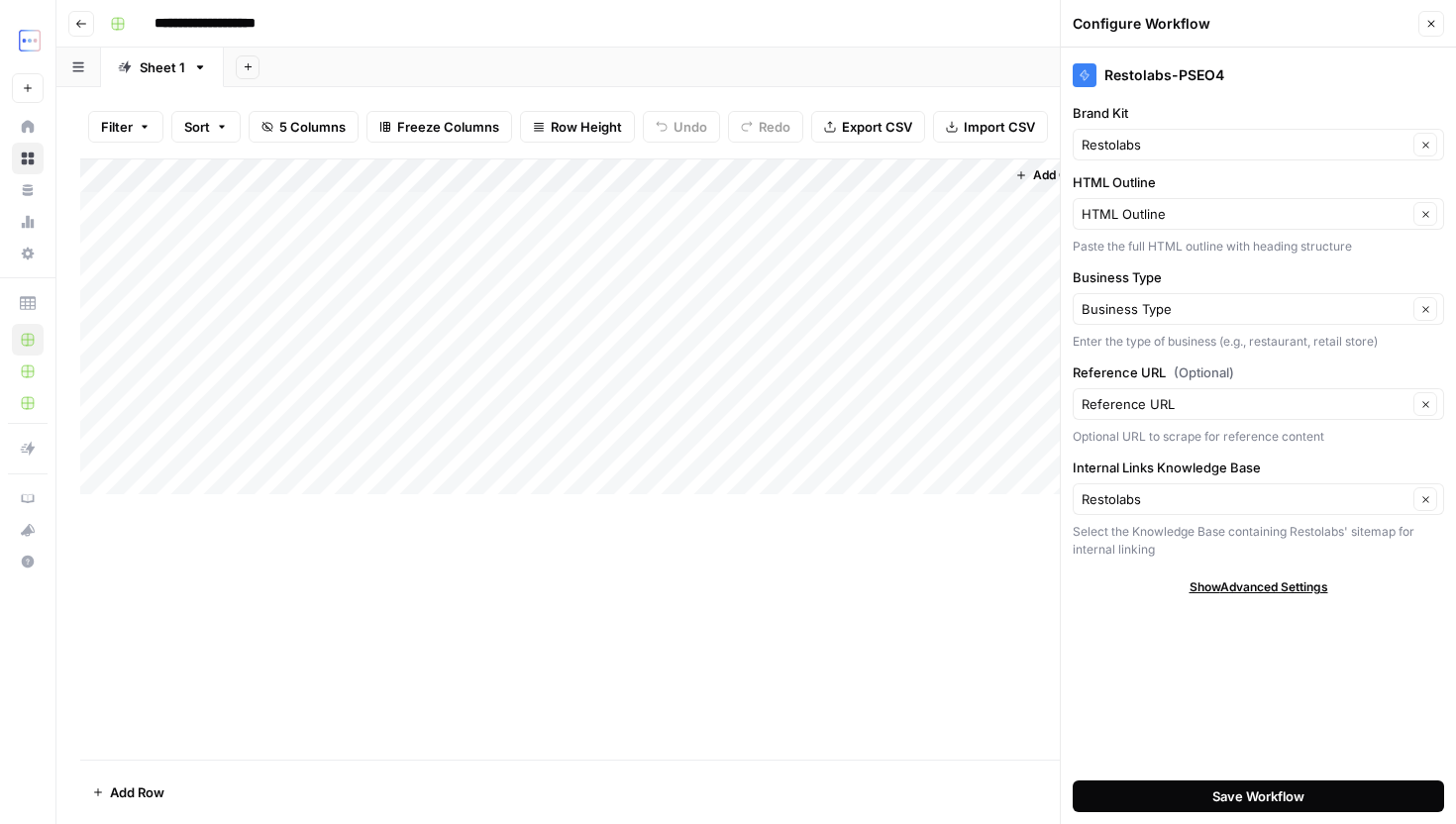 click on "Save Workflow" at bounding box center (1258, 796) 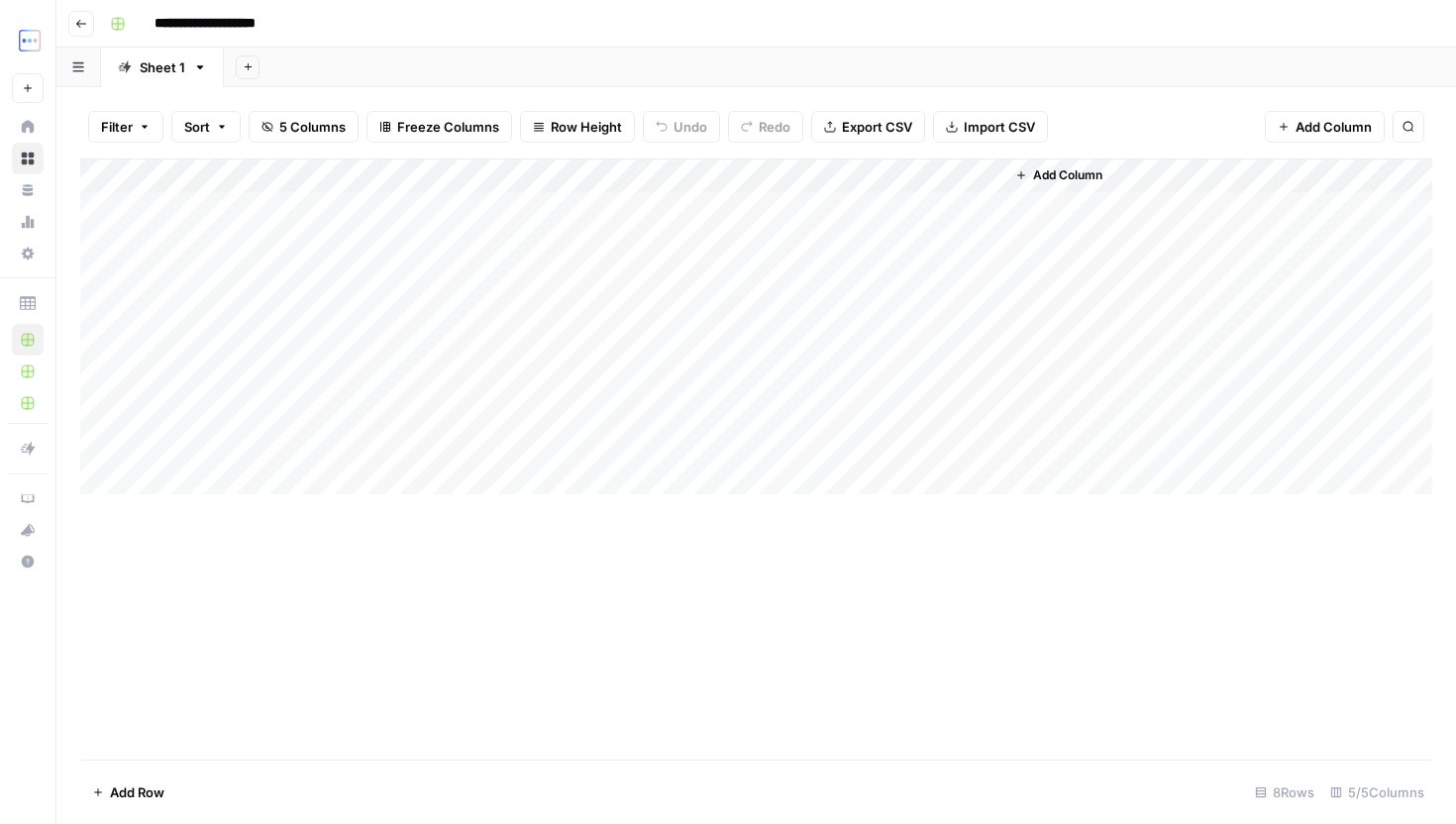 click on "Add Column" at bounding box center (756, 327) 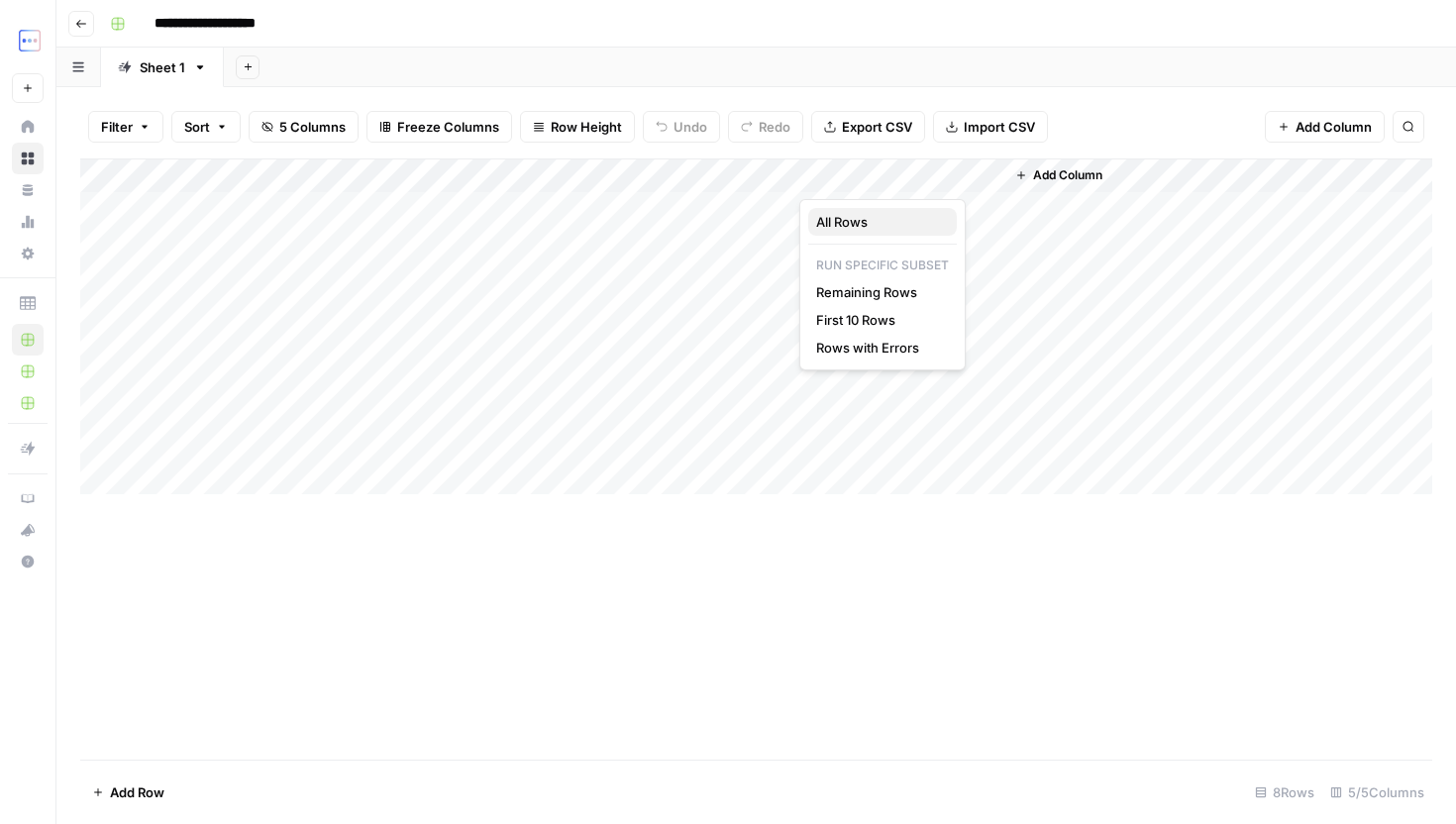 click on "All Rows" at bounding box center (842, 222) 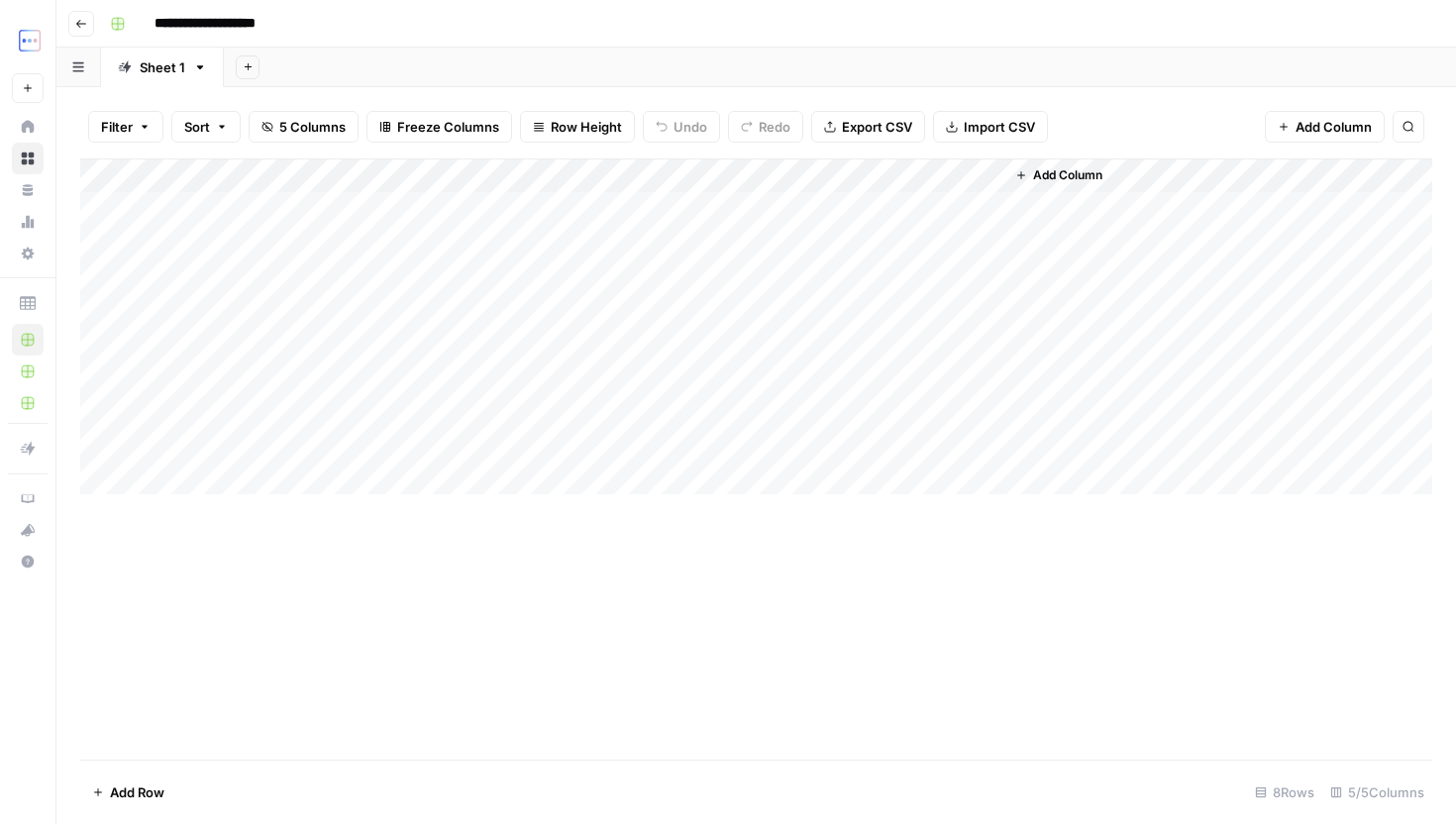 drag, startPoint x: 261, startPoint y: 203, endPoint x: 595, endPoint y: 431, distance: 404.40079 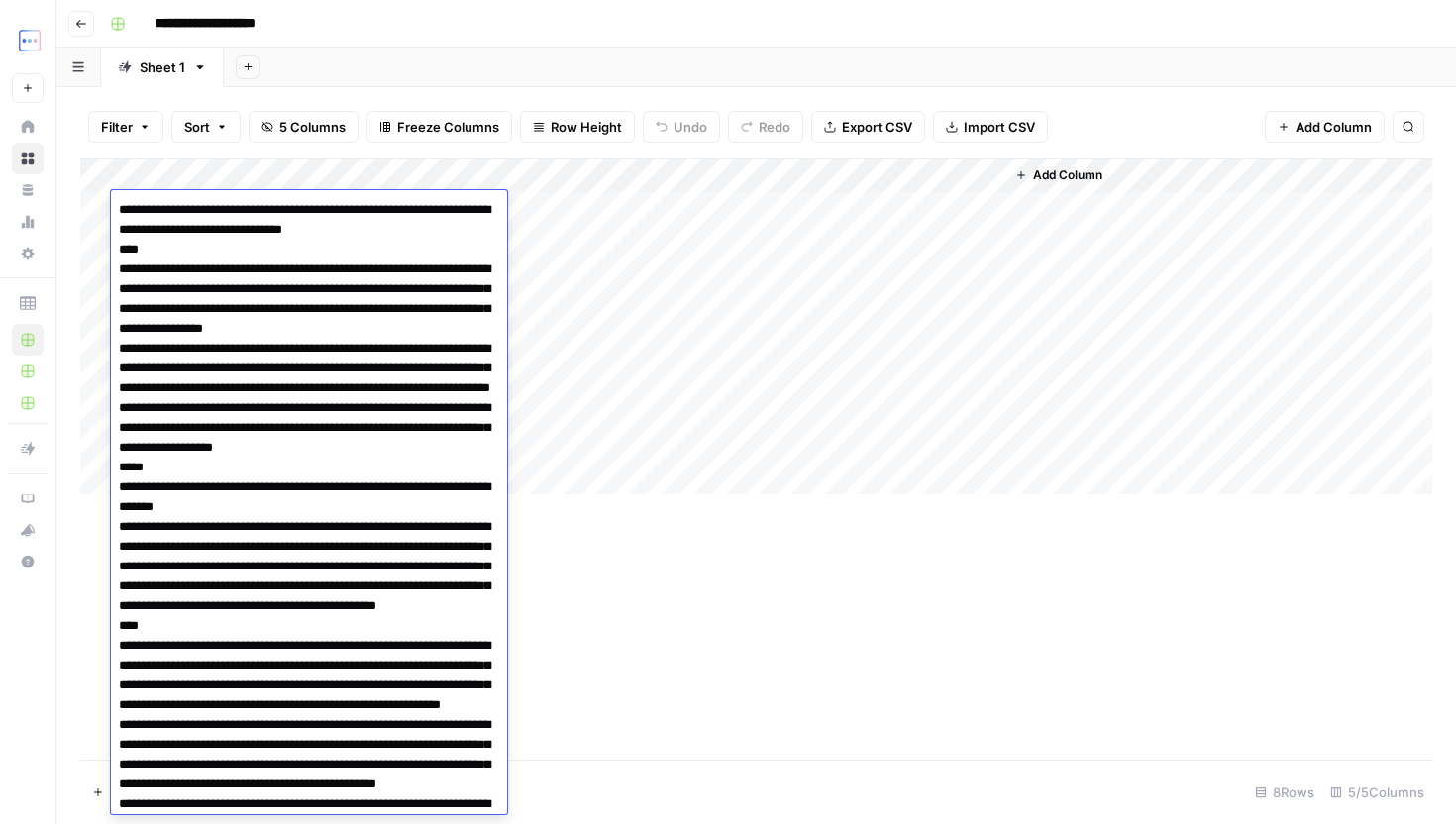 scroll, scrollTop: 2104, scrollLeft: 0, axis: vertical 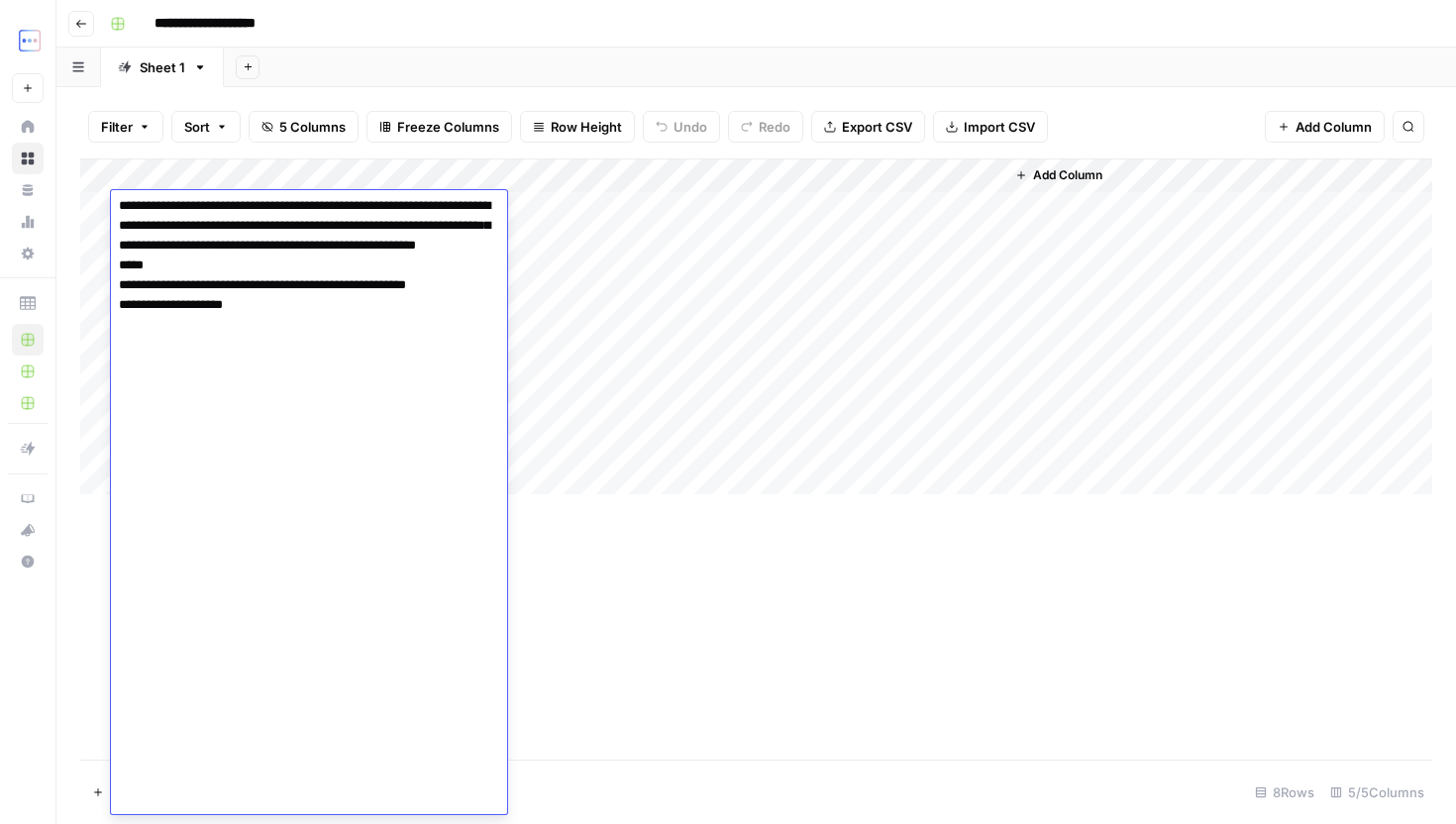 click at bounding box center (309, -547) 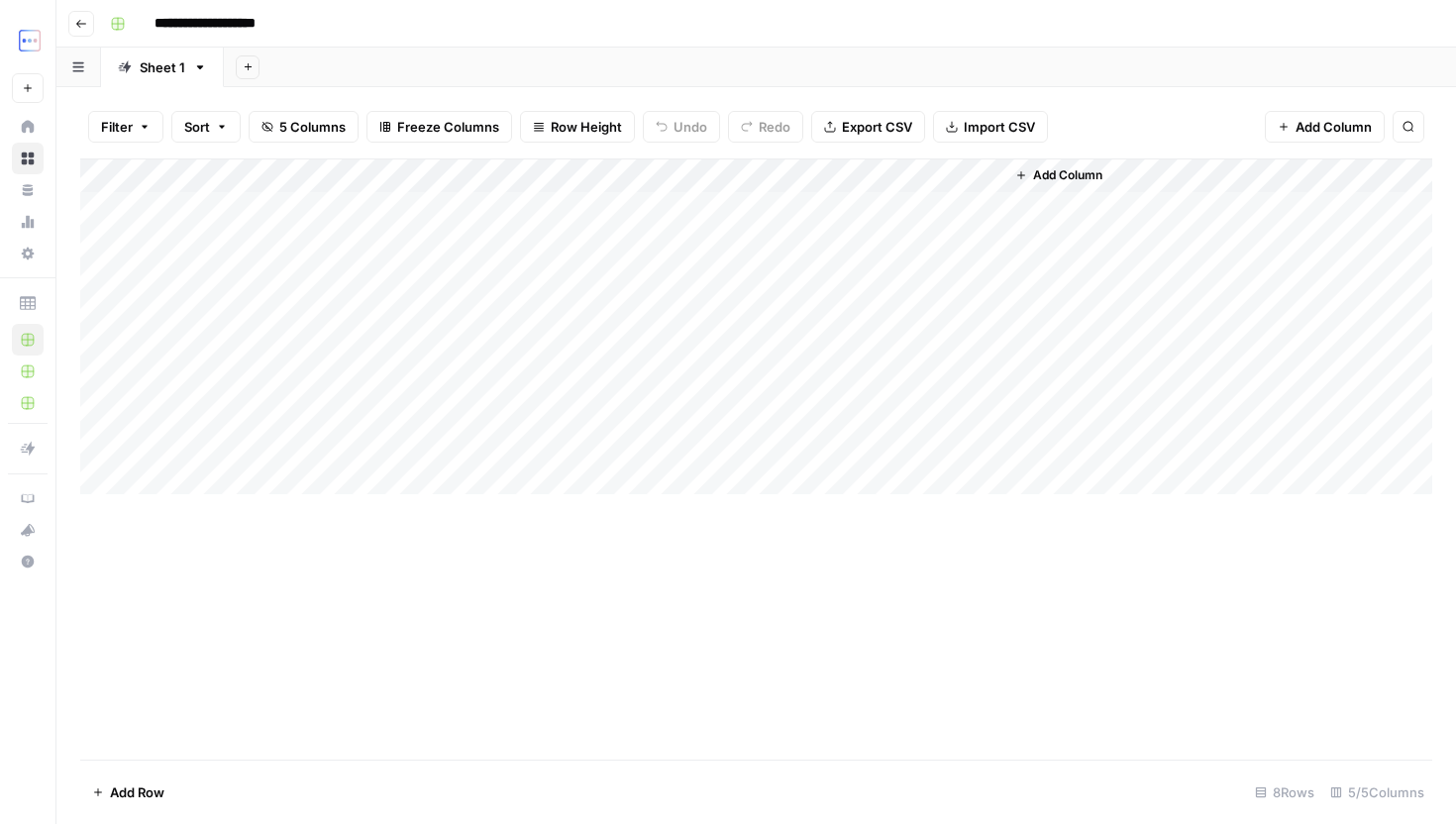 click on "Add Column" at bounding box center (756, 327) 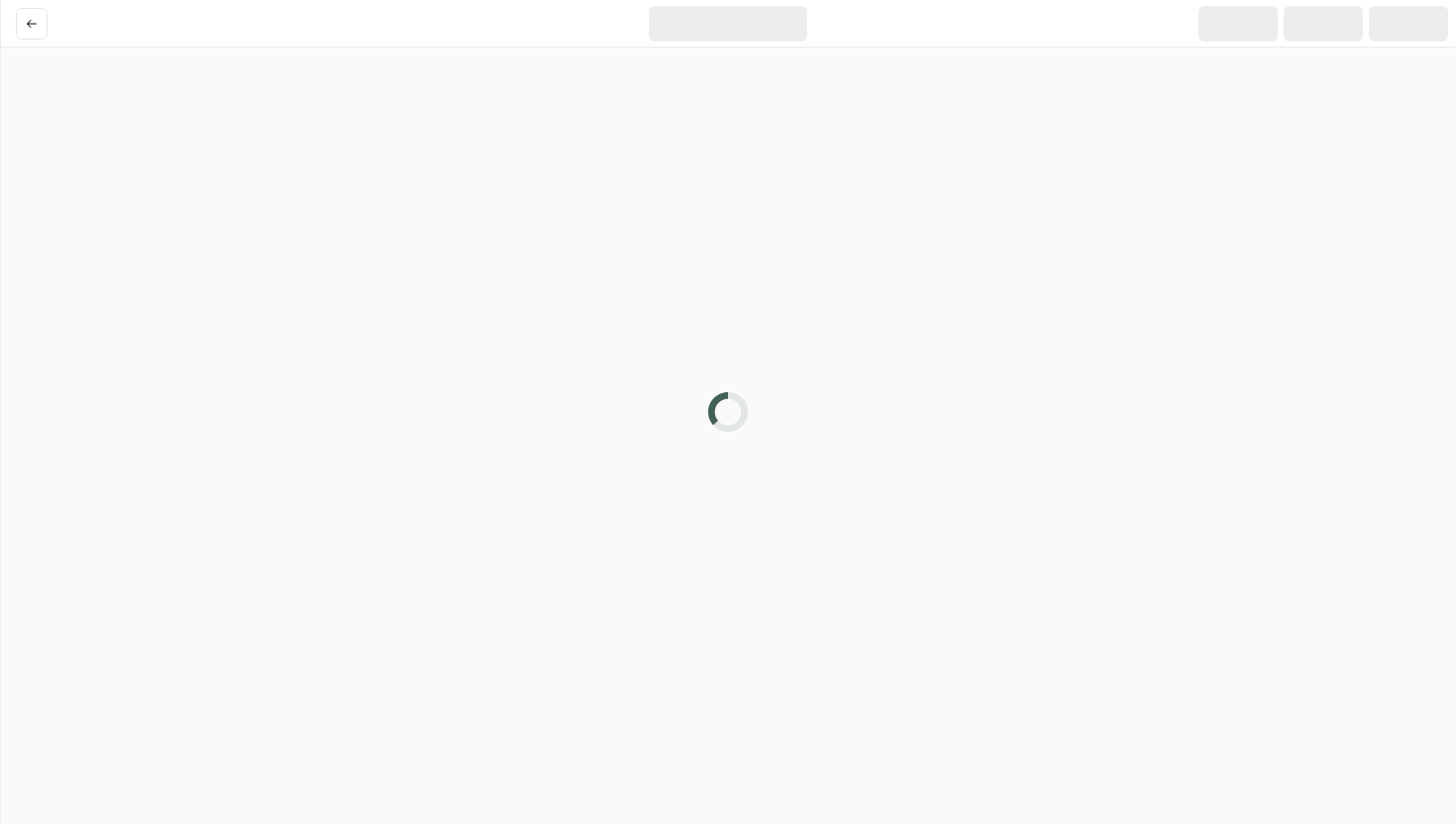 scroll, scrollTop: 0, scrollLeft: 0, axis: both 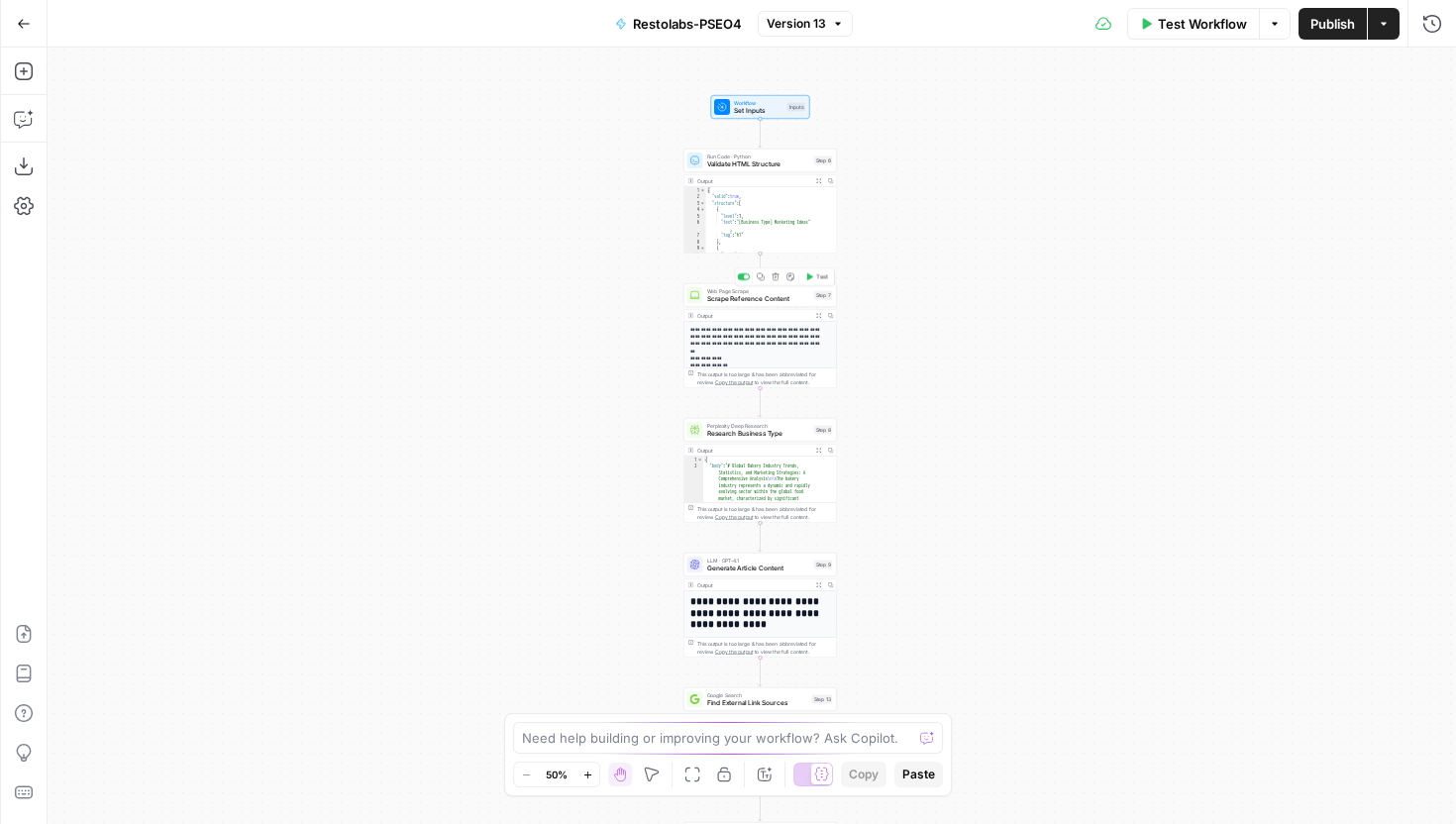 click on "Scrape Reference Content" at bounding box center [759, 299] 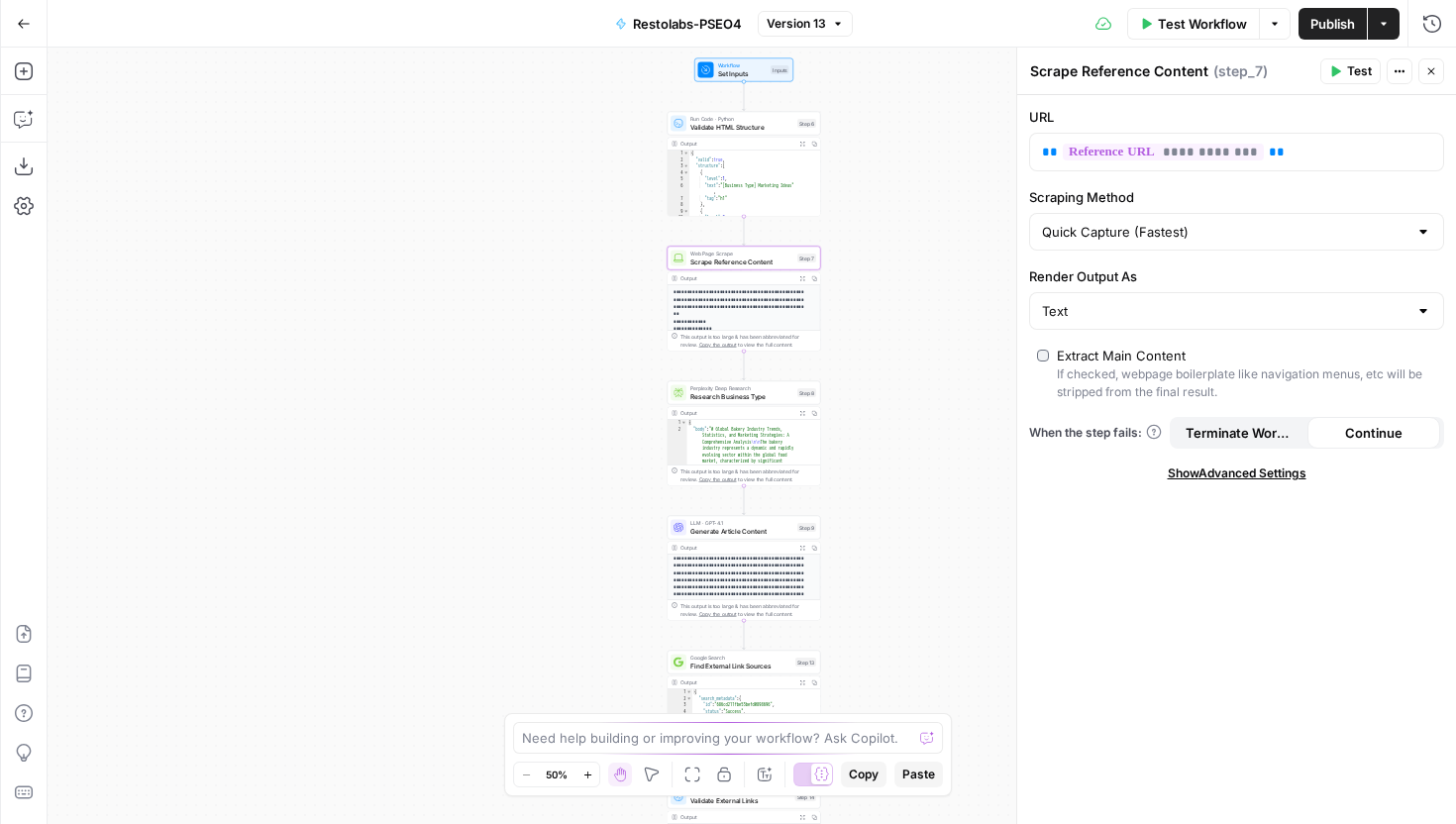 scroll, scrollTop: 101, scrollLeft: 0, axis: vertical 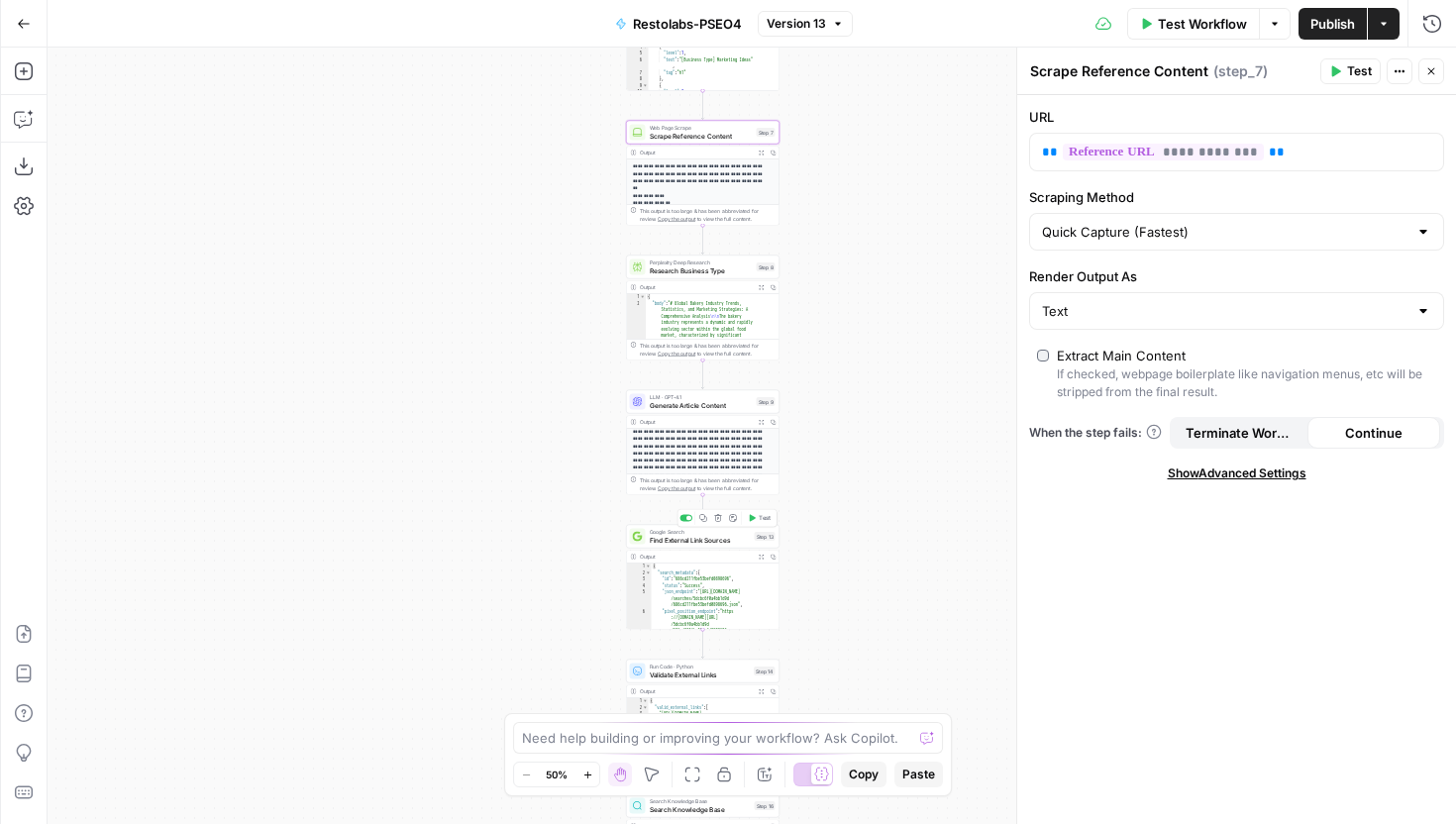 click on "Find External Link Sources" at bounding box center (700, 540) 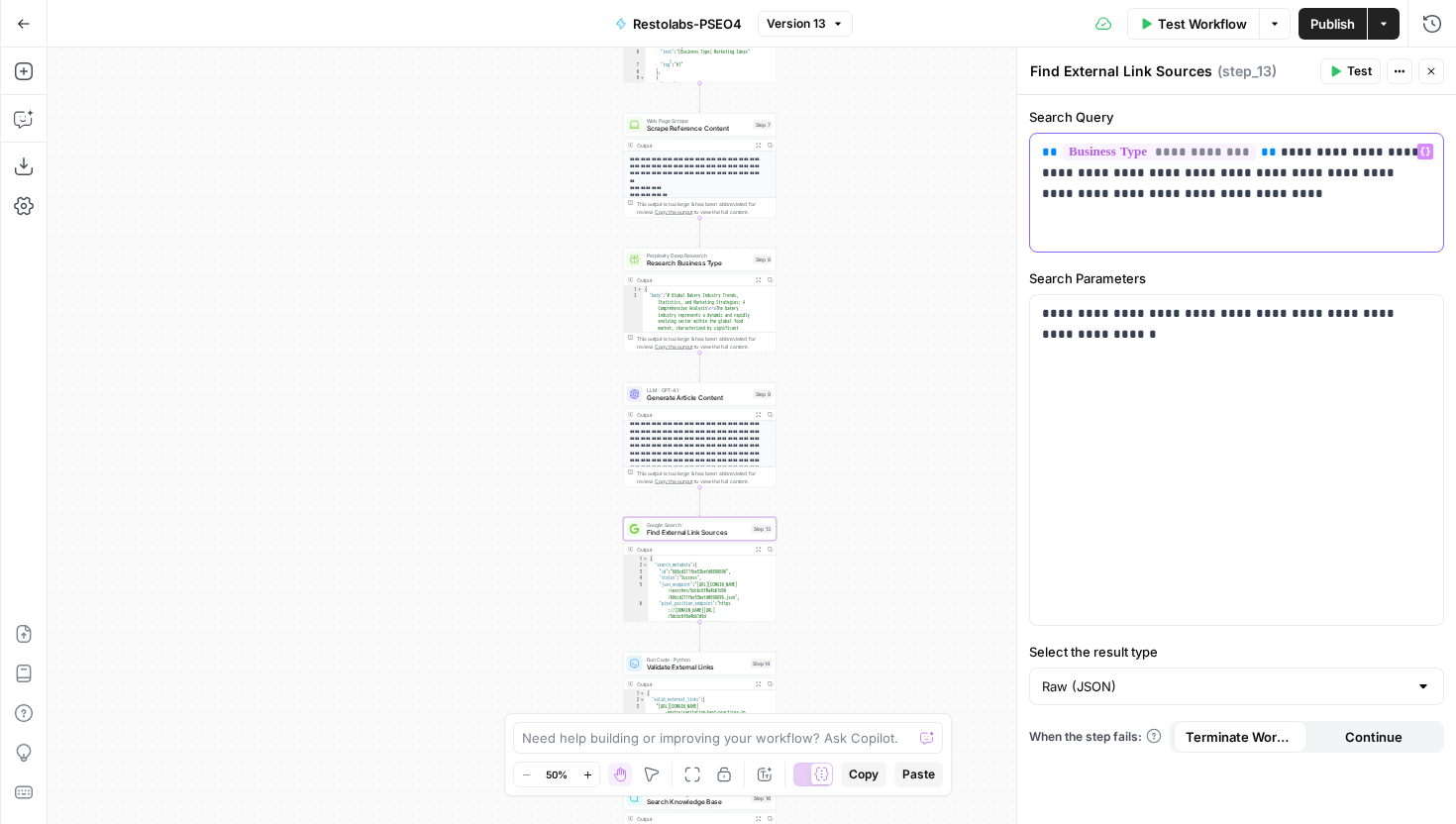 click on "**********" at bounding box center [1236, 172] 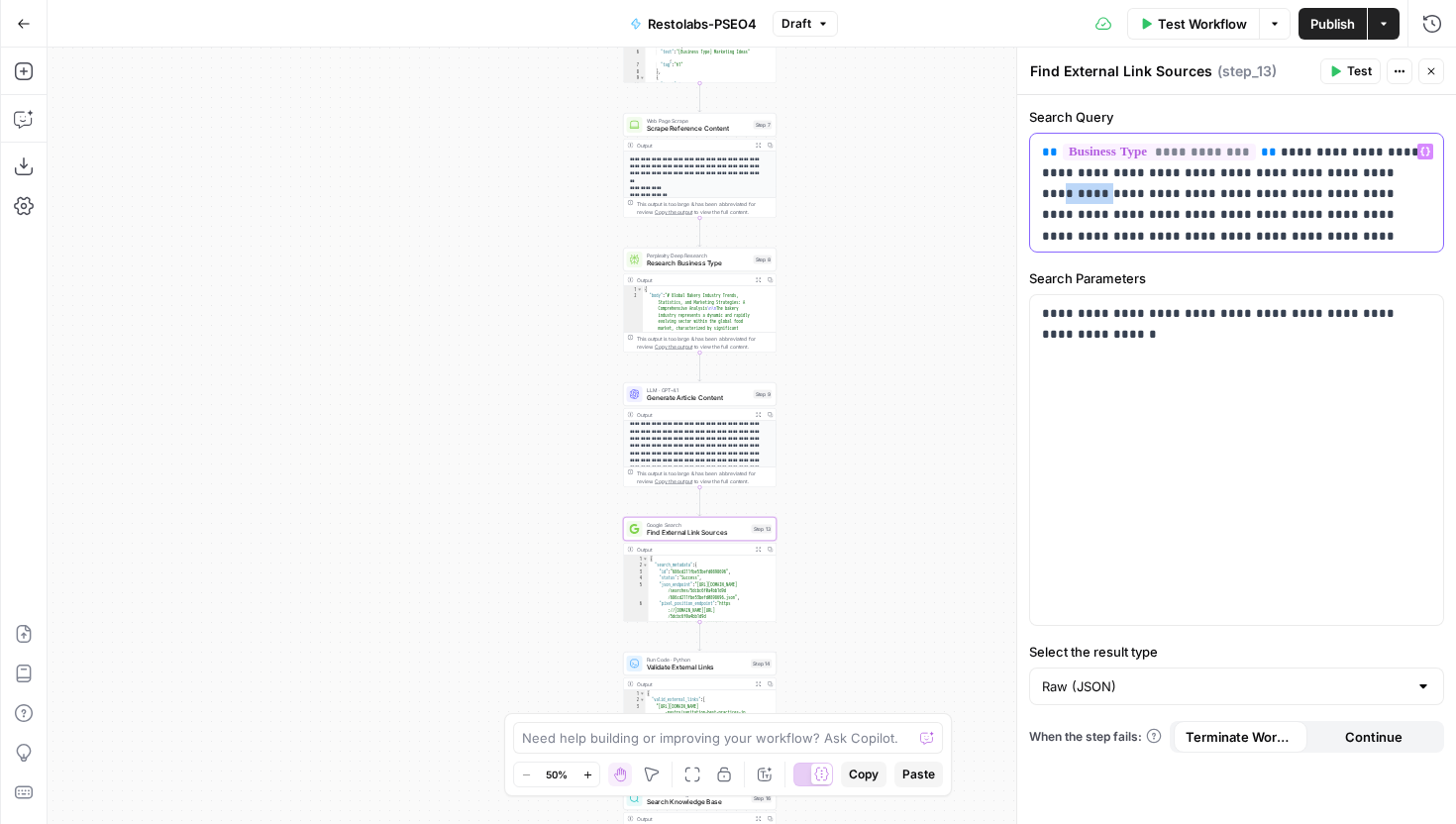 drag, startPoint x: 1084, startPoint y: 196, endPoint x: 1048, endPoint y: 196, distance: 36 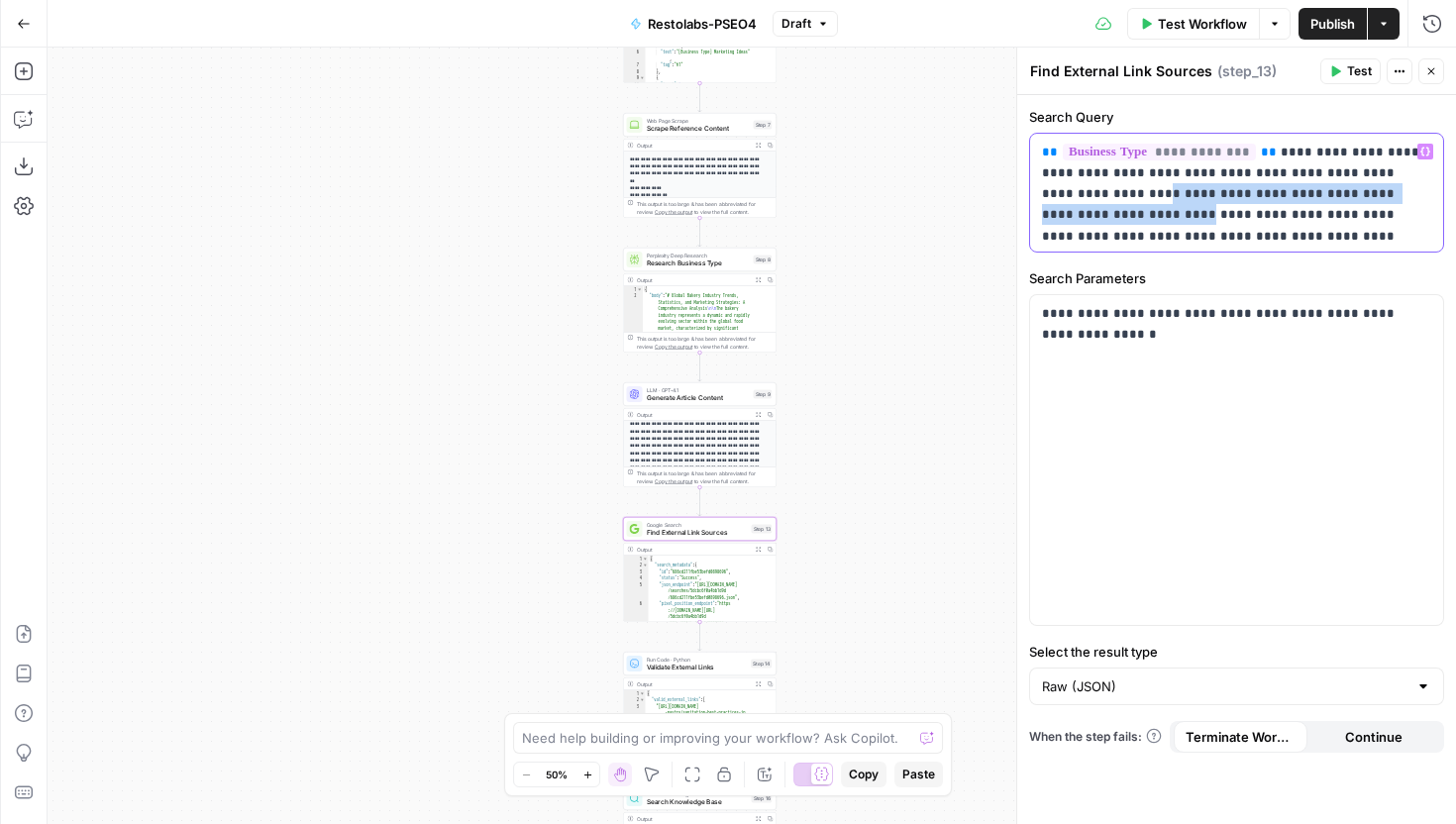 drag, startPoint x: 1145, startPoint y: 198, endPoint x: 1146, endPoint y: 213, distance: 15.033296 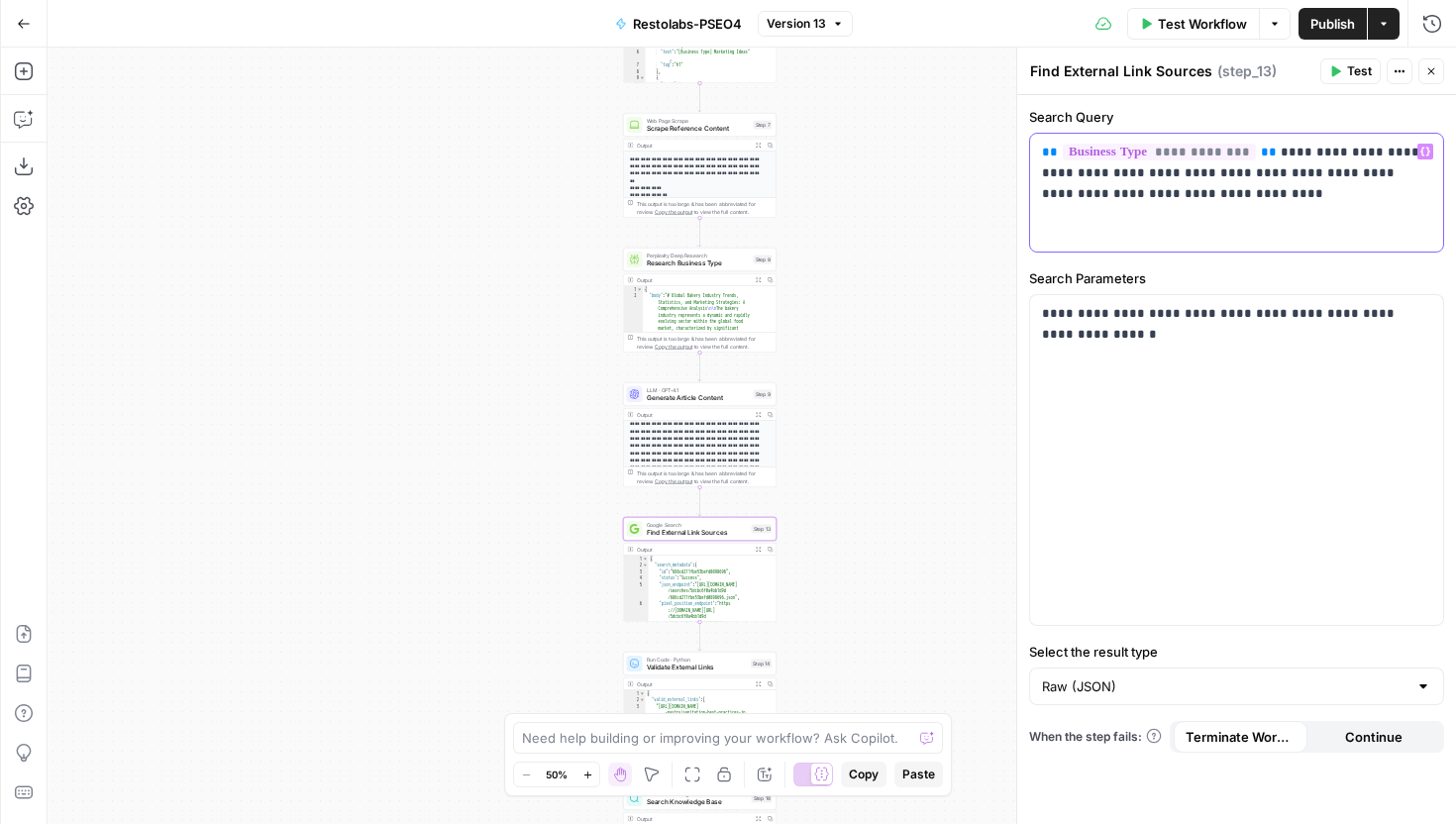 click on "**********" at bounding box center [1236, 172] 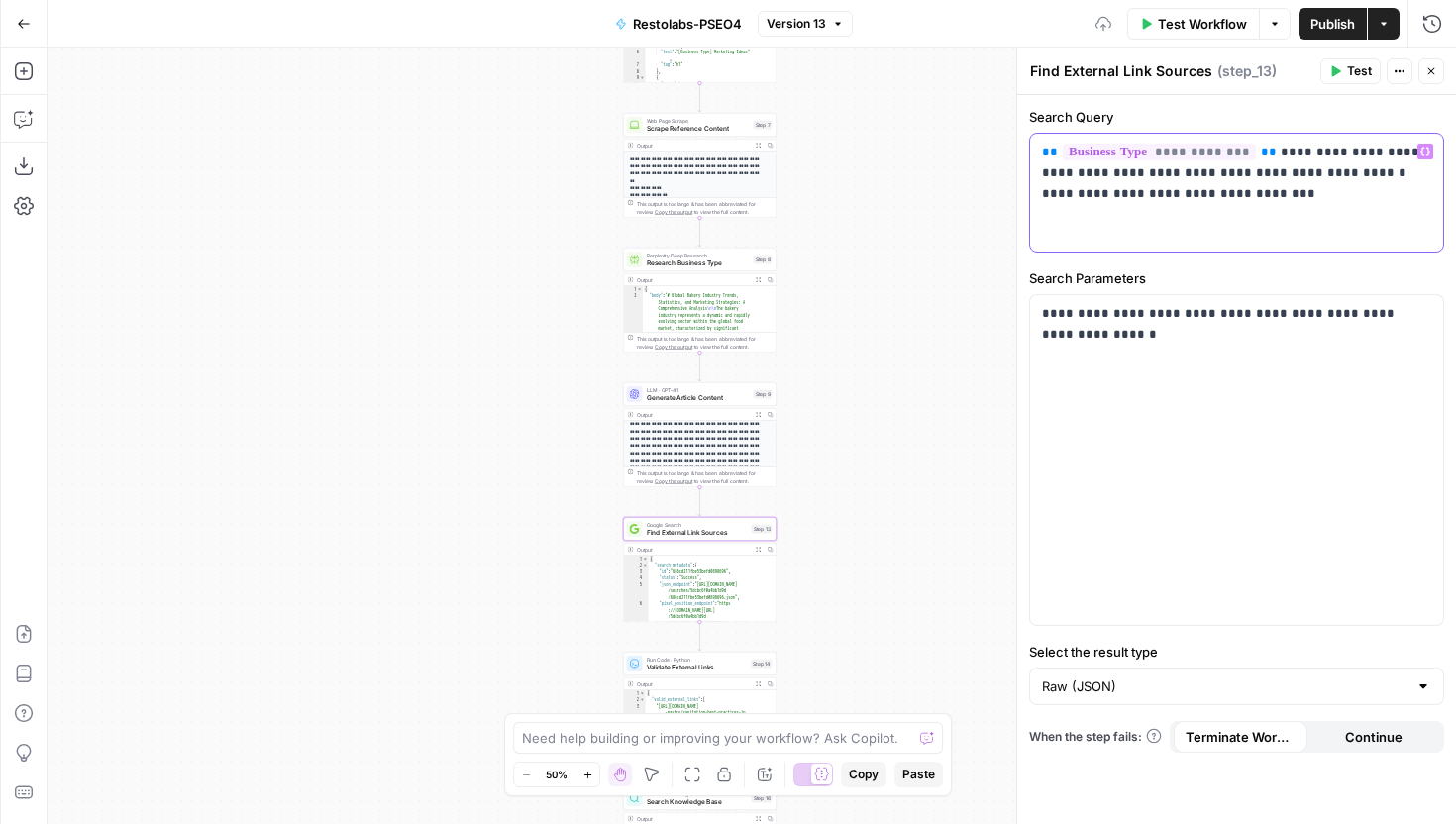 click on "**********" at bounding box center [1236, 172] 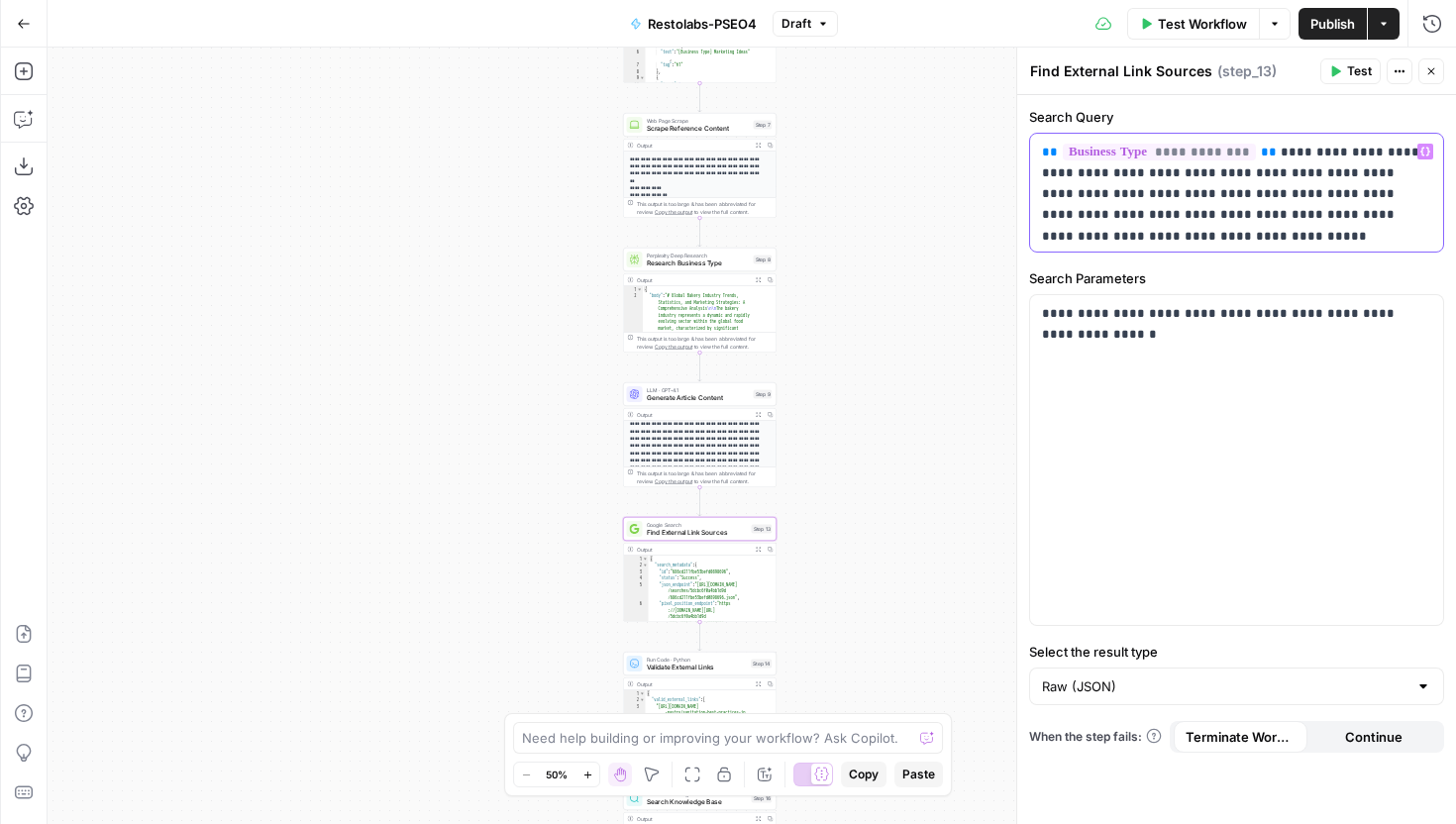 scroll, scrollTop: 45, scrollLeft: 0, axis: vertical 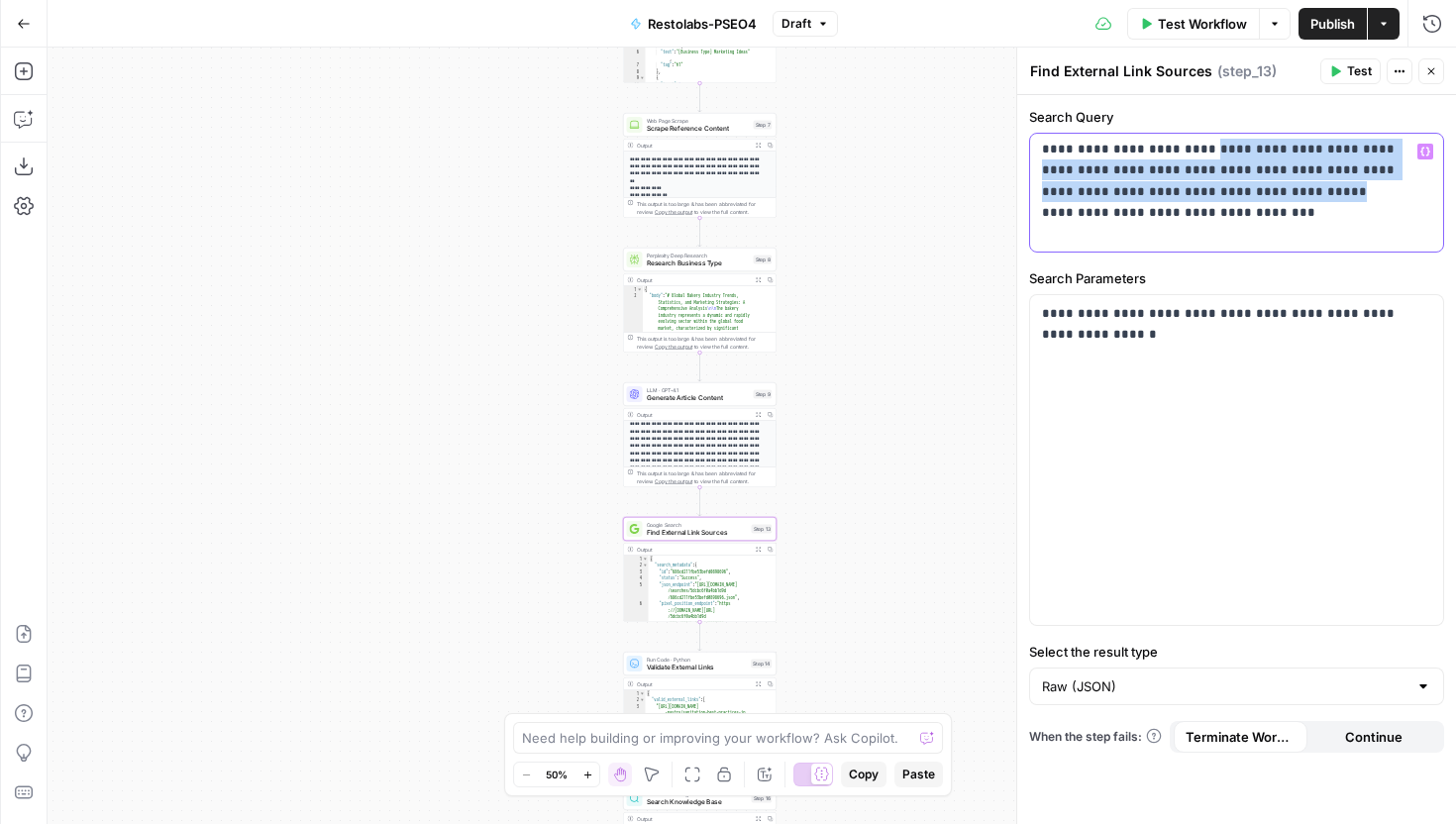 drag, startPoint x: 1158, startPoint y: 216, endPoint x: 1189, endPoint y: 152, distance: 71.112587 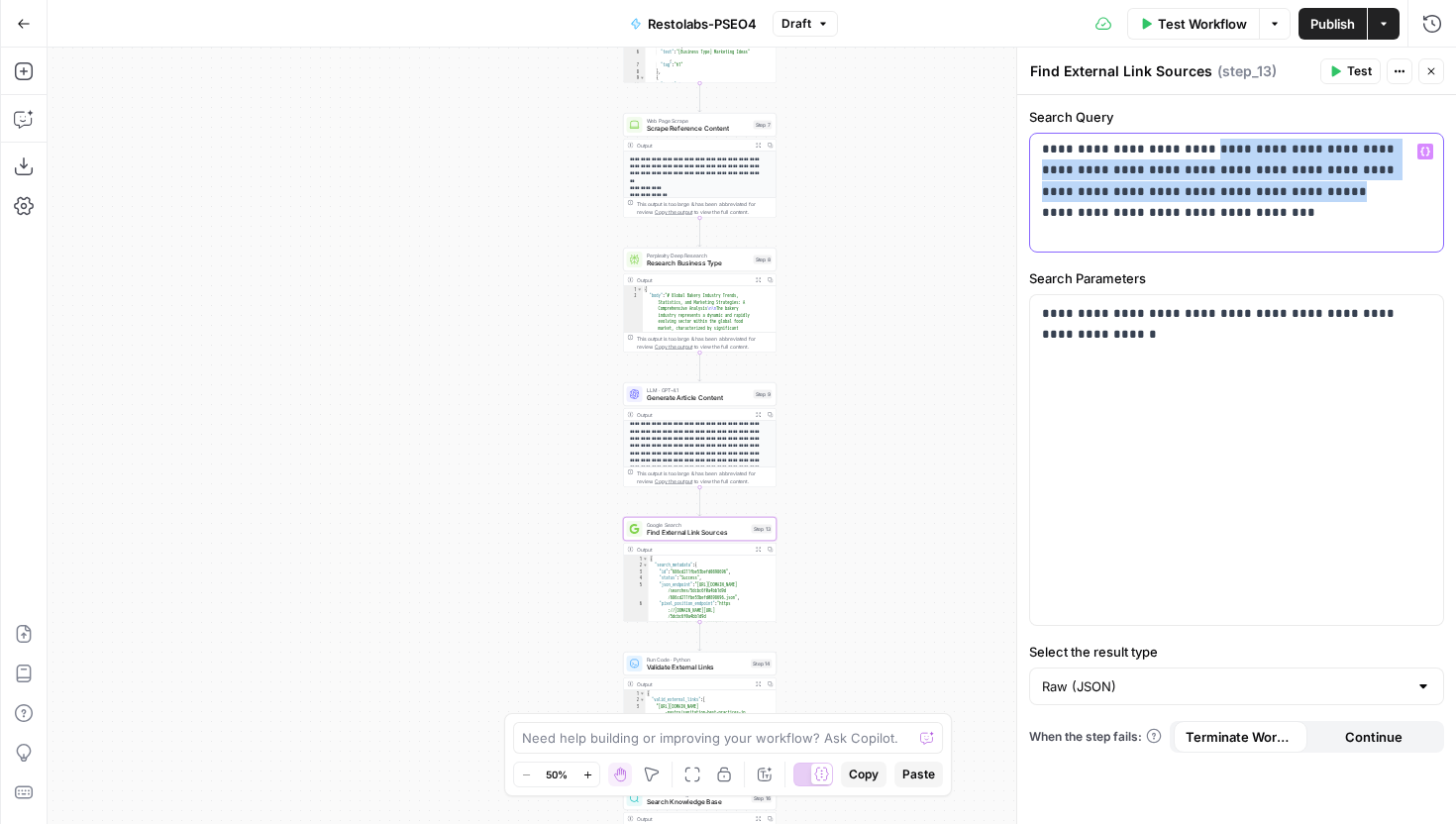 click on "**********" at bounding box center [1236, 170] 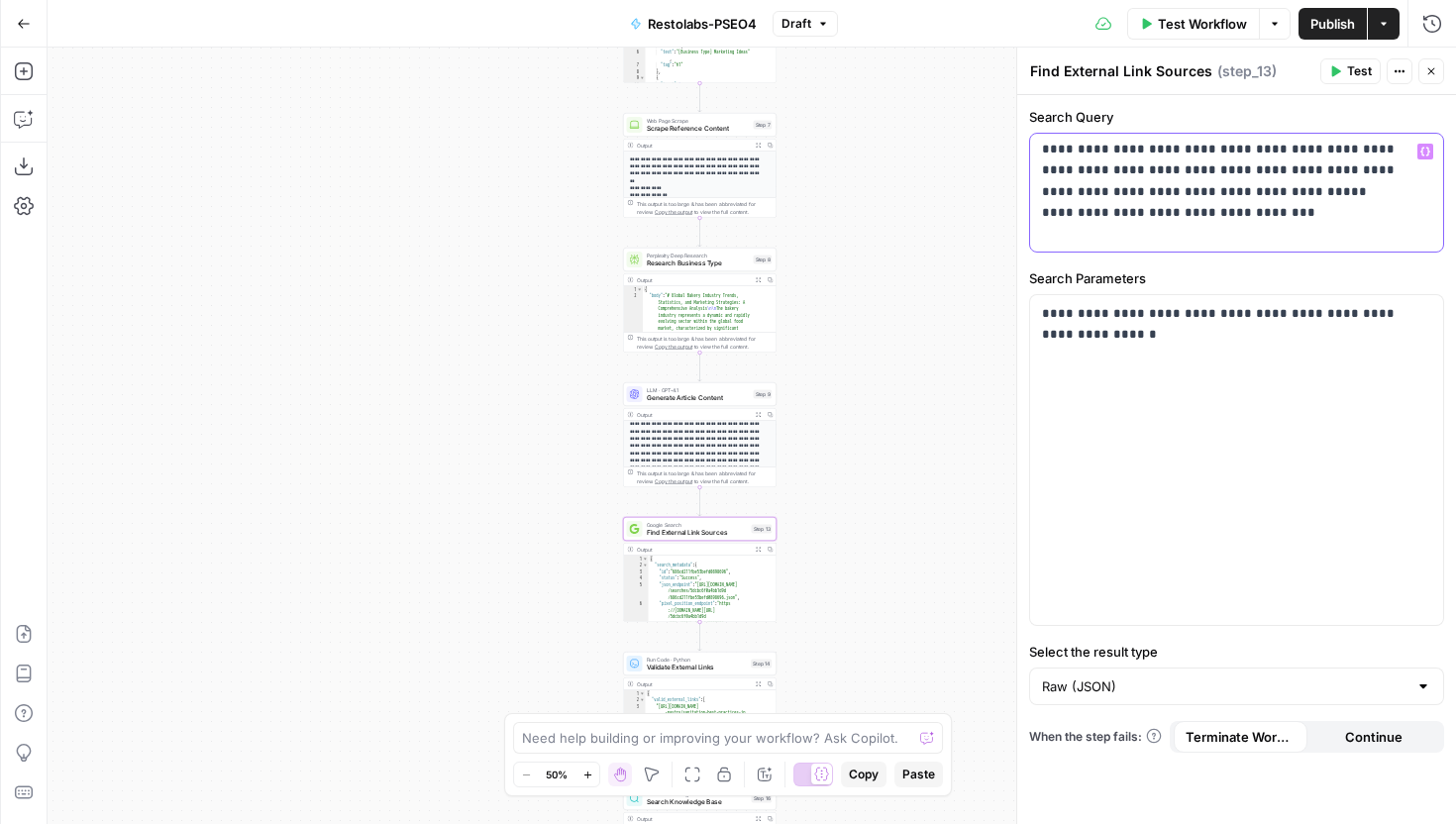 scroll, scrollTop: 0, scrollLeft: 0, axis: both 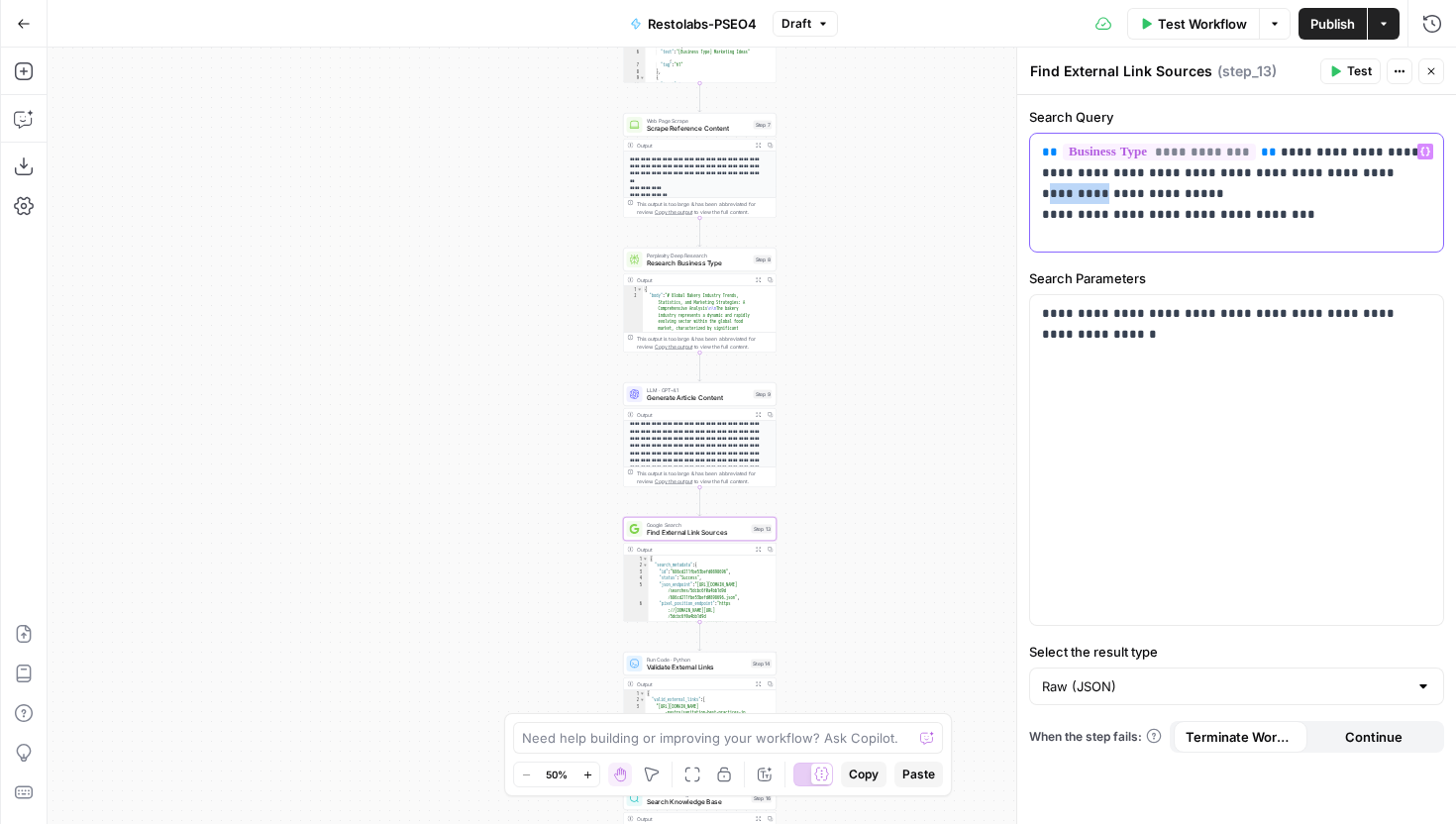 drag, startPoint x: 1087, startPoint y: 192, endPoint x: 1043, endPoint y: 188, distance: 44.181444 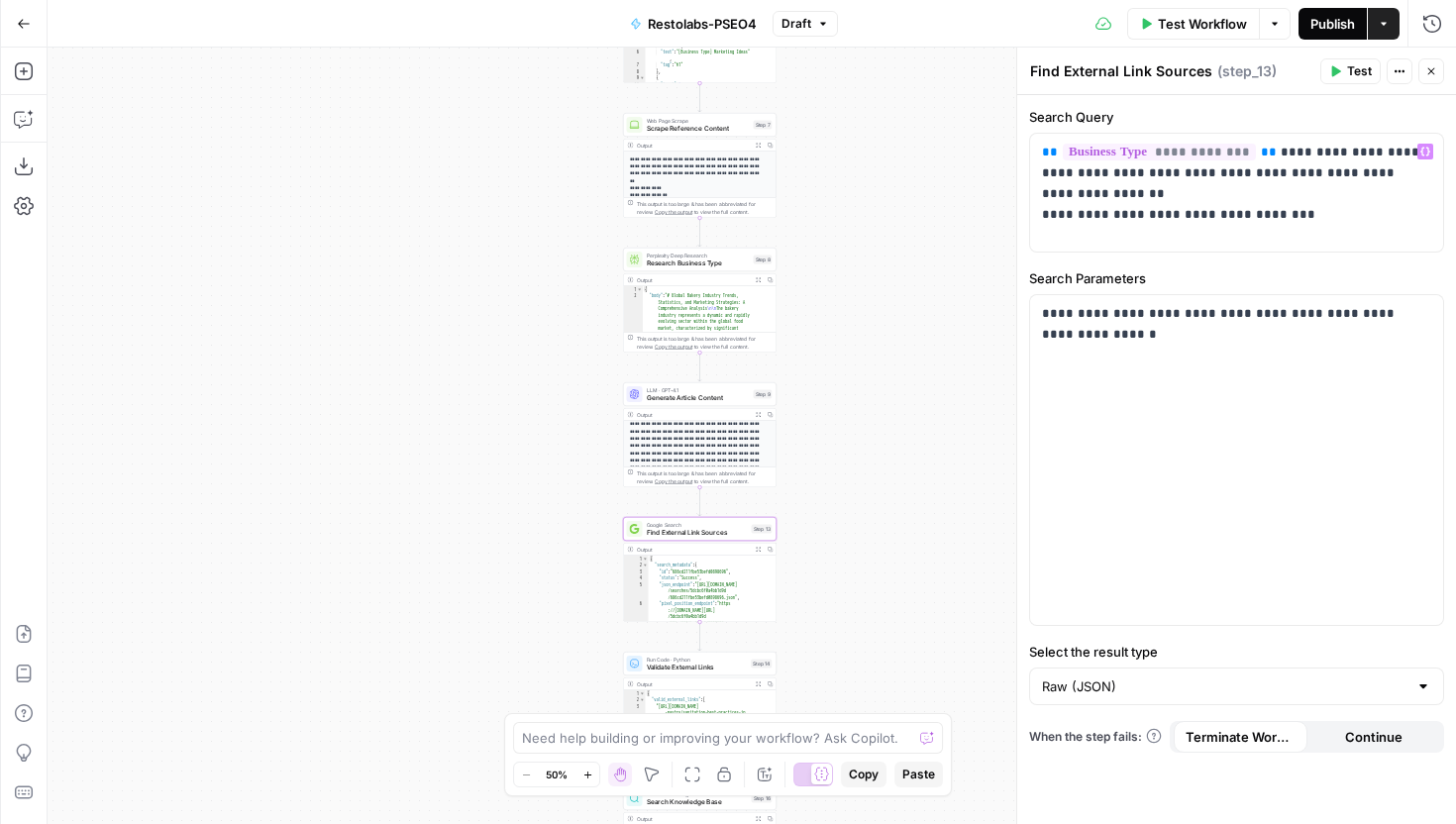 click on "Publish" at bounding box center [1332, 24] 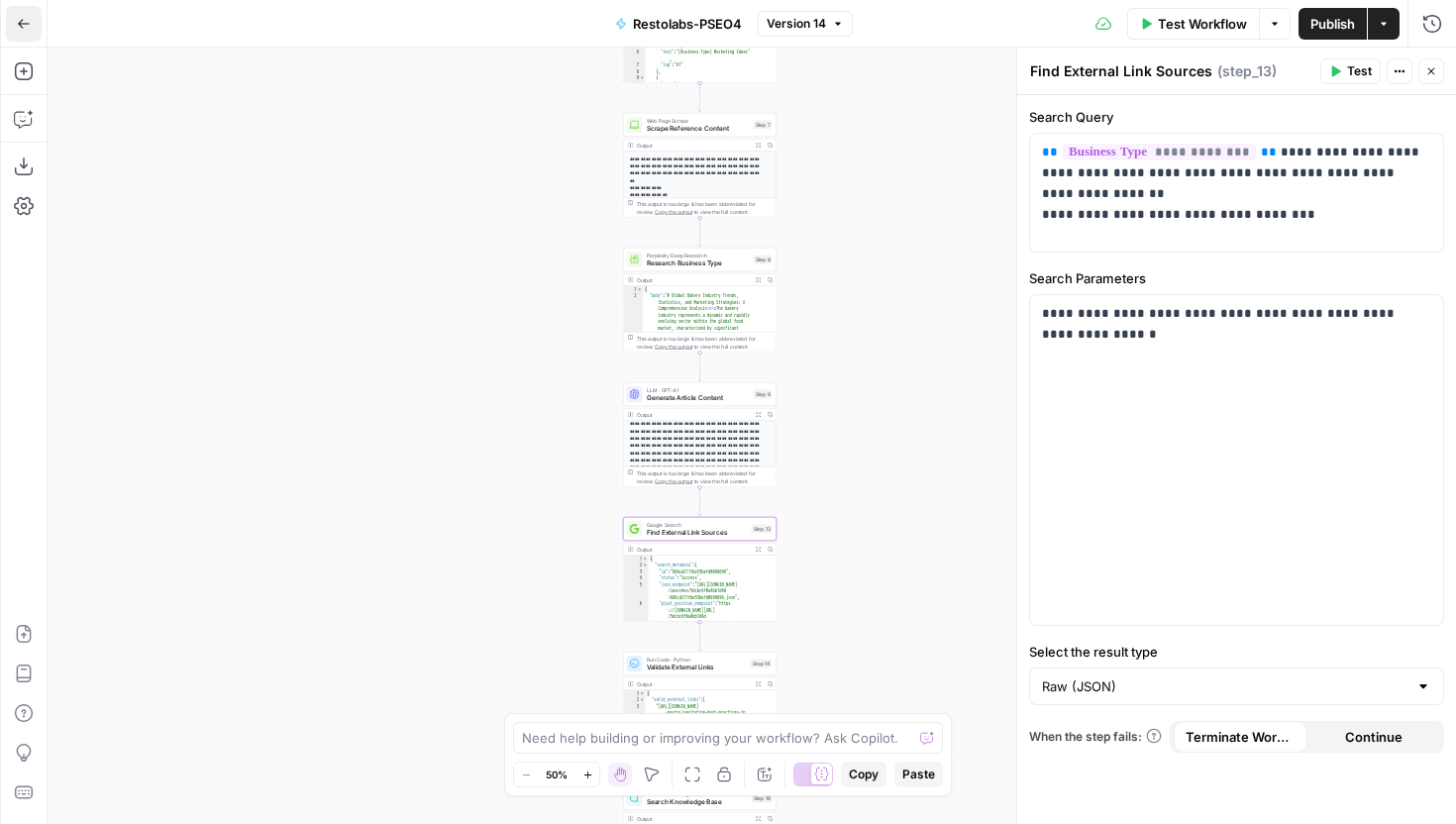 click on "Go Back" at bounding box center [24, 24] 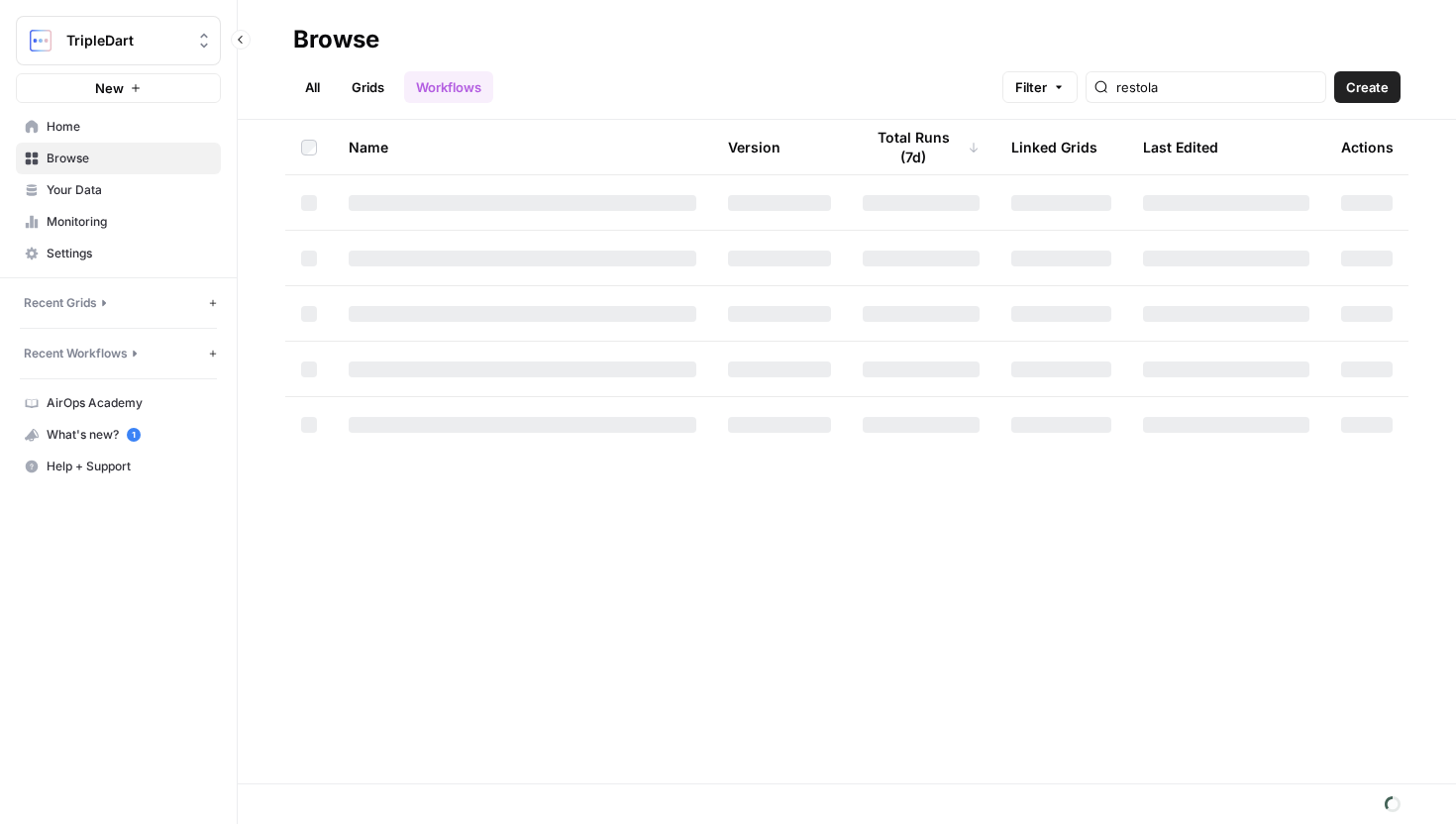 click on "Recent Grids" at bounding box center [60, 303] 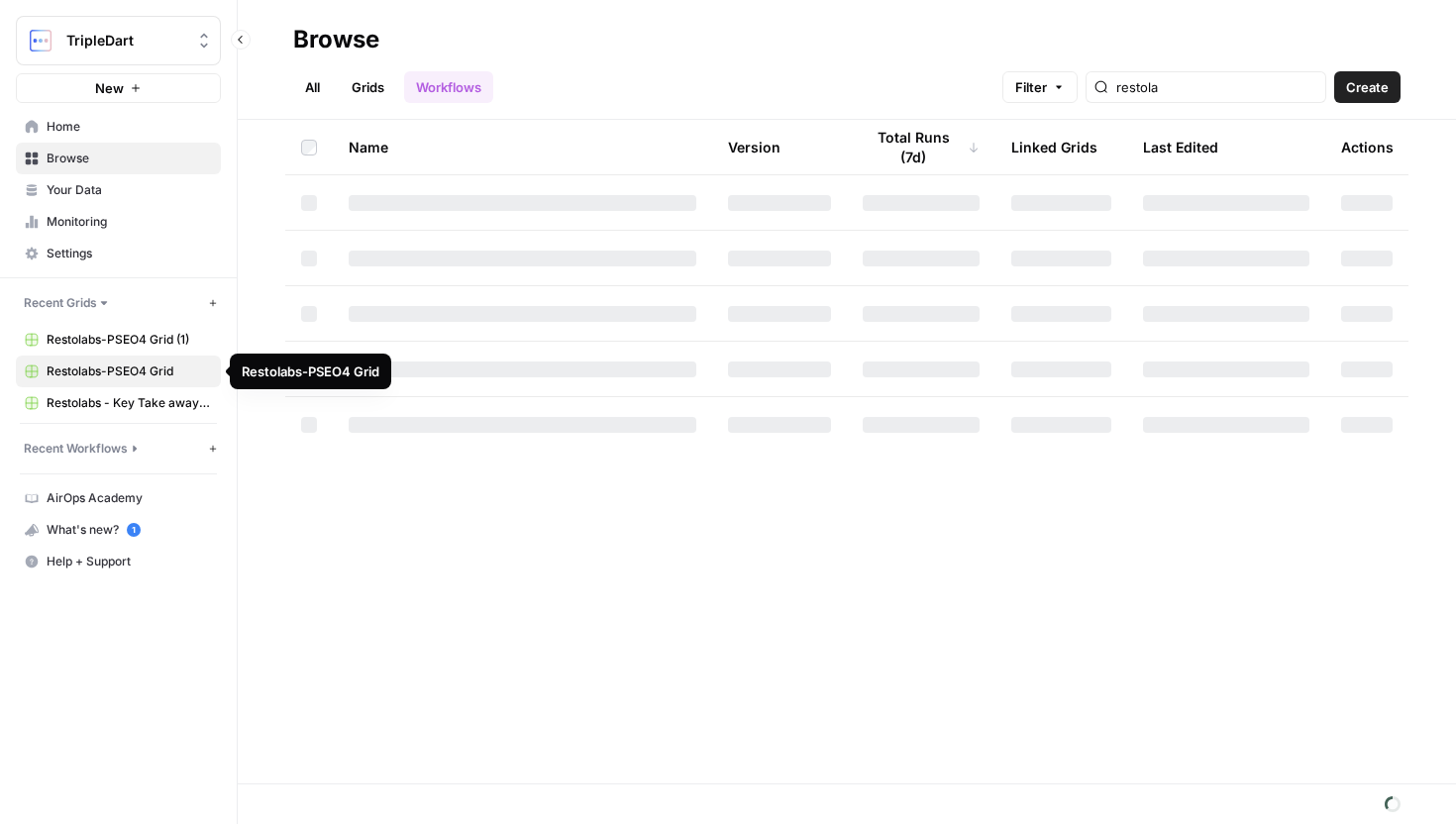 click on "Restolabs-PSEO4 Grid" at bounding box center (129, 371) 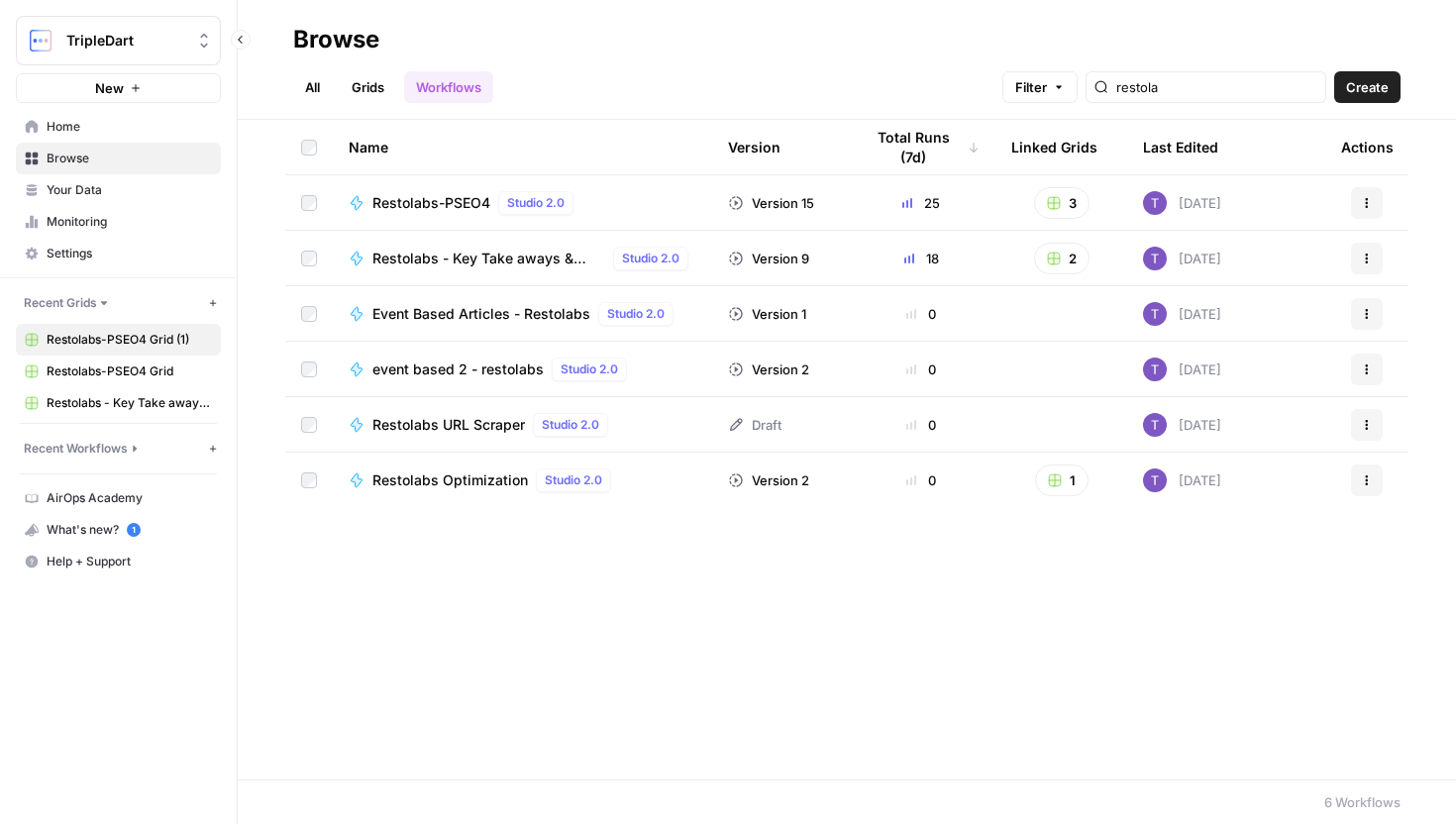 click on "Restolabs-PSEO4 Grid (1)" at bounding box center (118, 340) 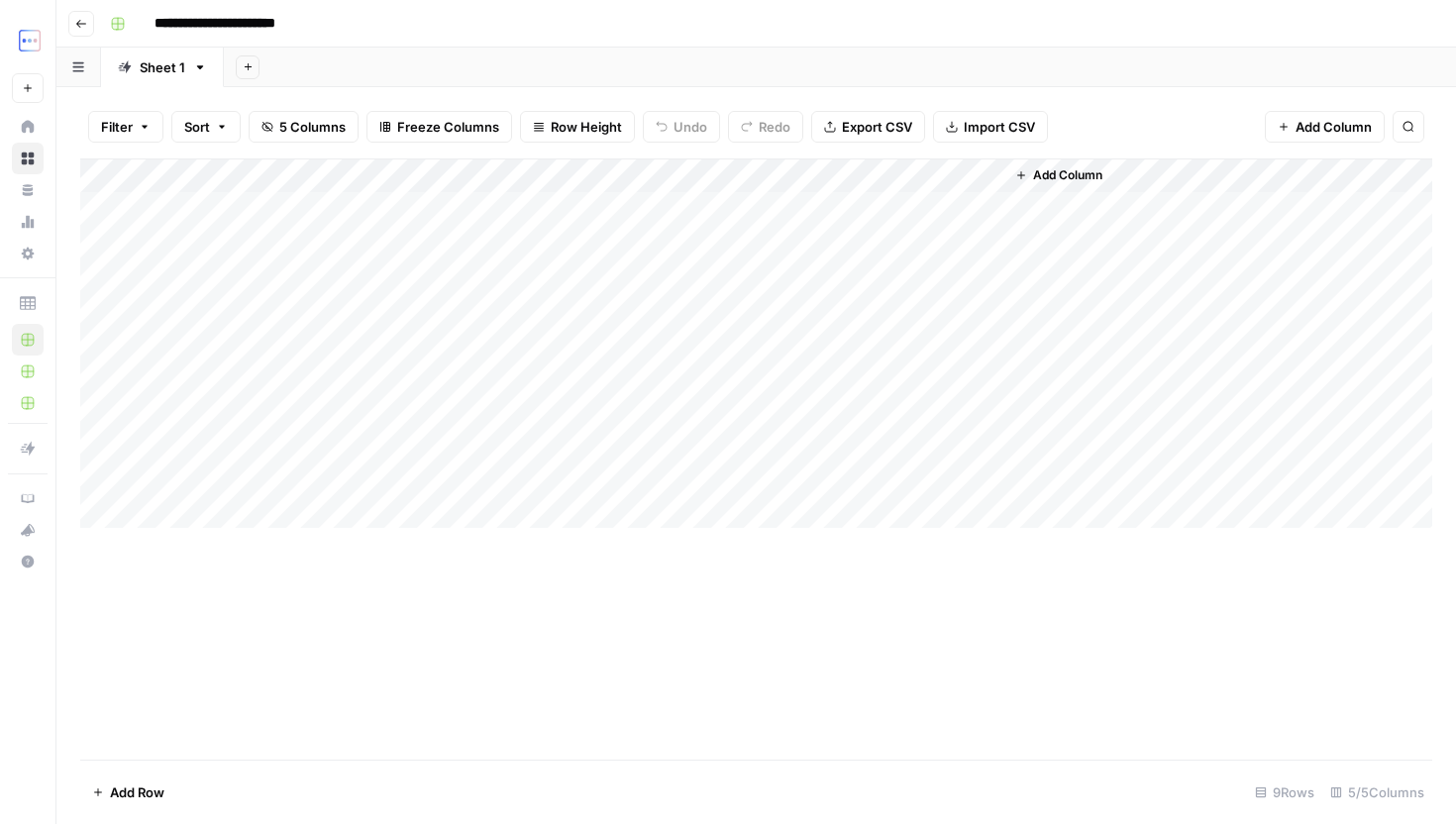 drag, startPoint x: 261, startPoint y: 209, endPoint x: 502, endPoint y: 448, distance: 339.4142 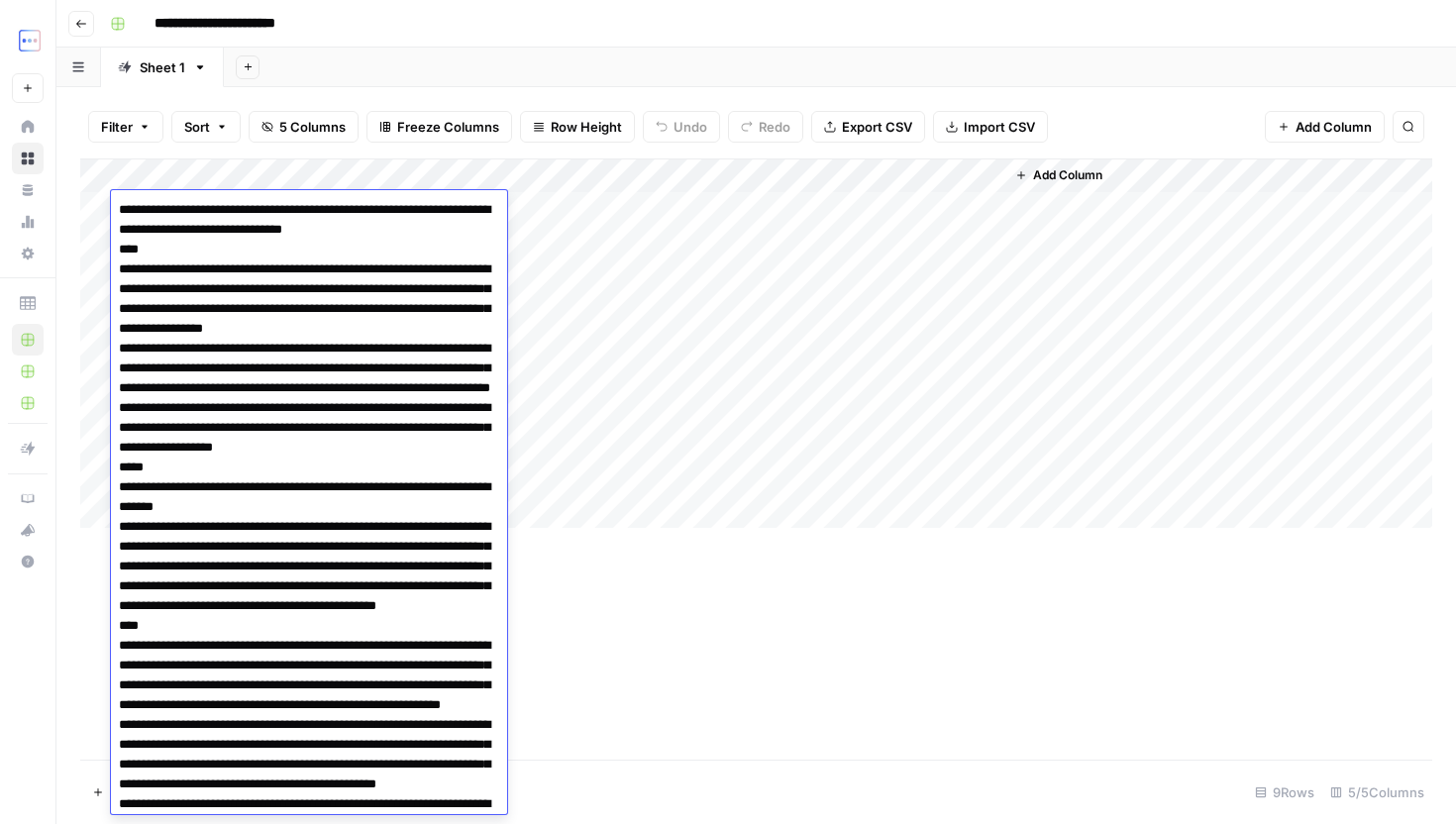 scroll, scrollTop: 2104, scrollLeft: 0, axis: vertical 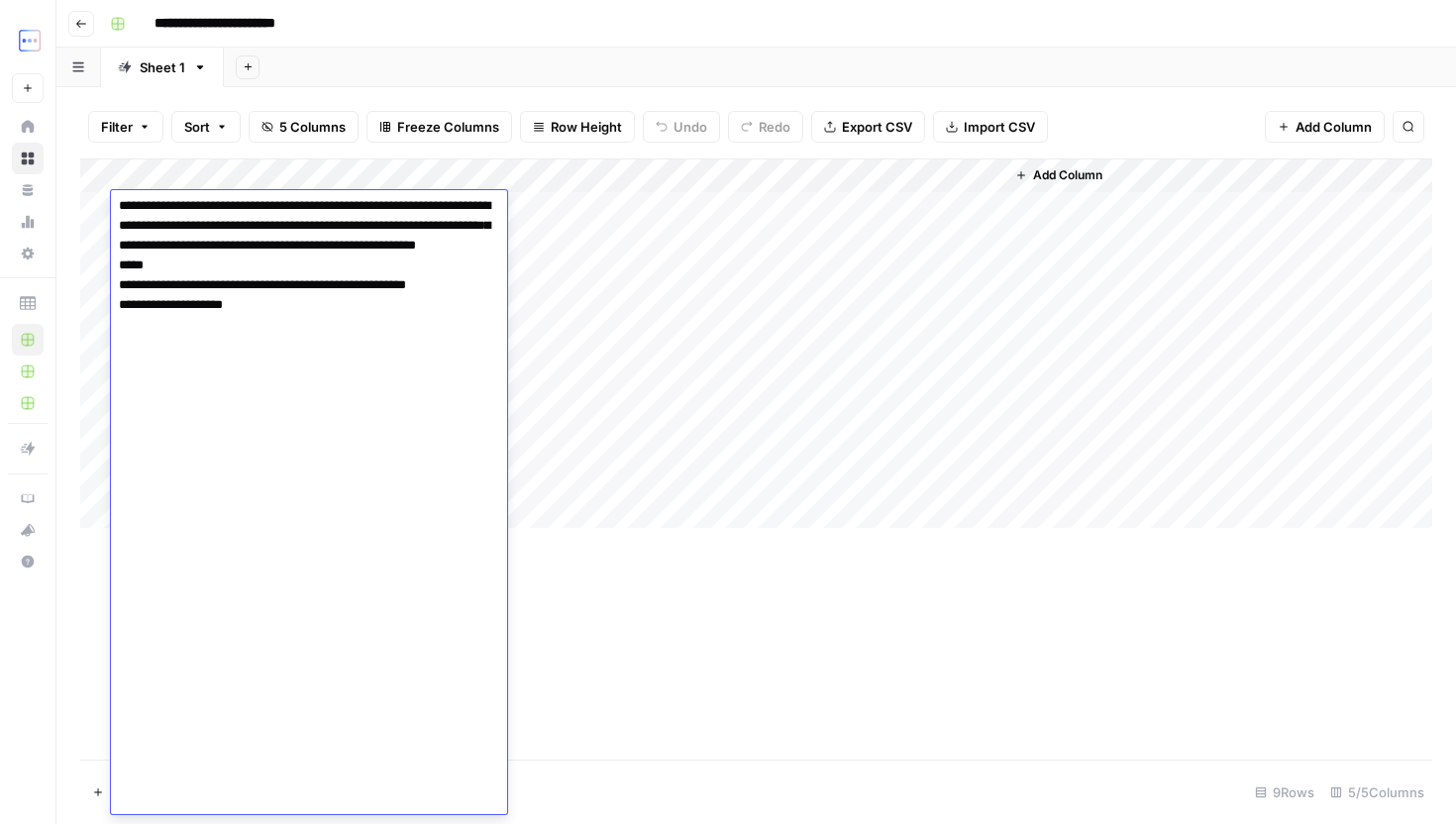 click at bounding box center [309, -547] 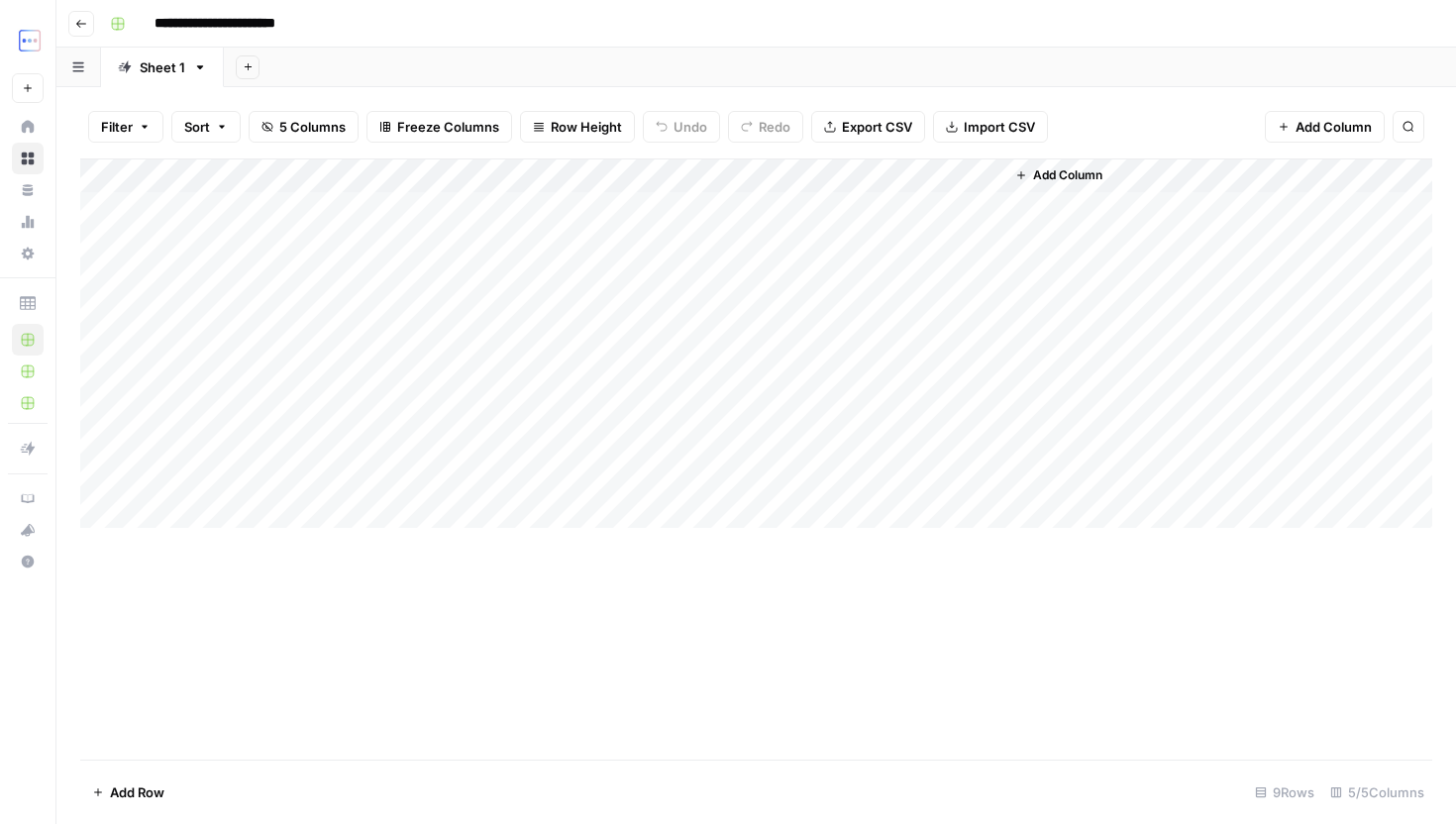 click on "Add Column" at bounding box center [756, 344] 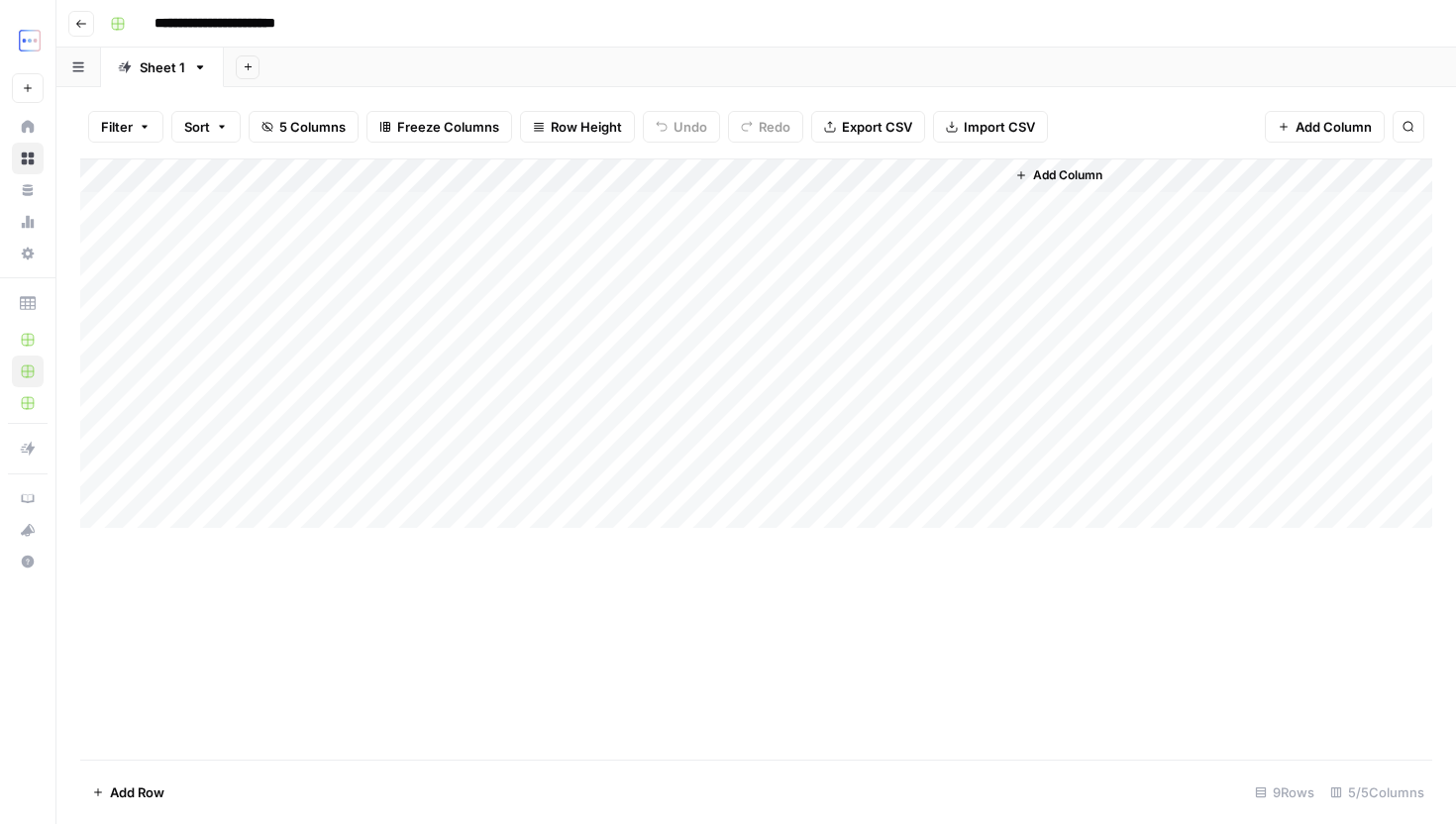 drag, startPoint x: 350, startPoint y: 271, endPoint x: 525, endPoint y: 478, distance: 271.06088 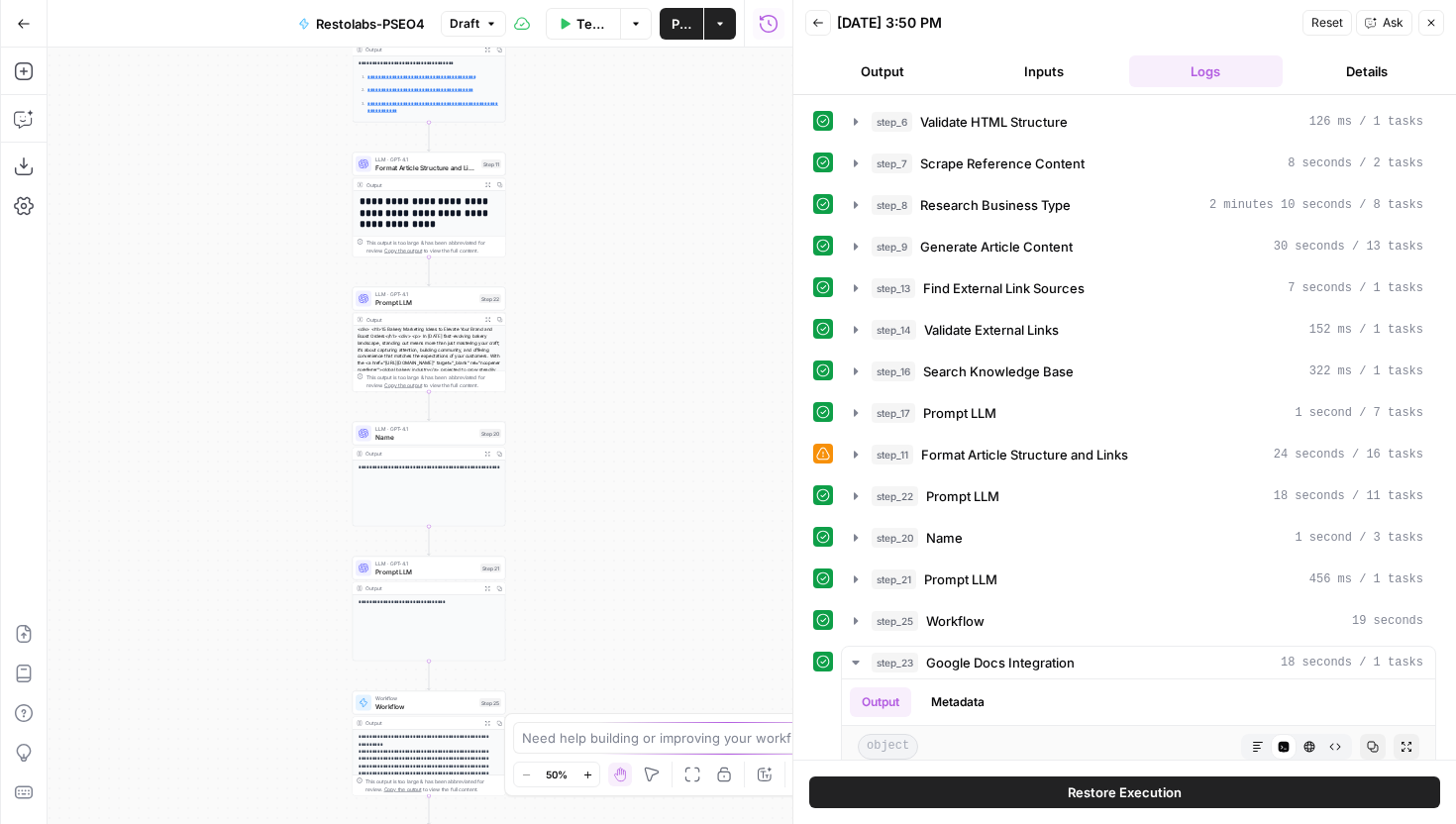 scroll, scrollTop: 0, scrollLeft: 0, axis: both 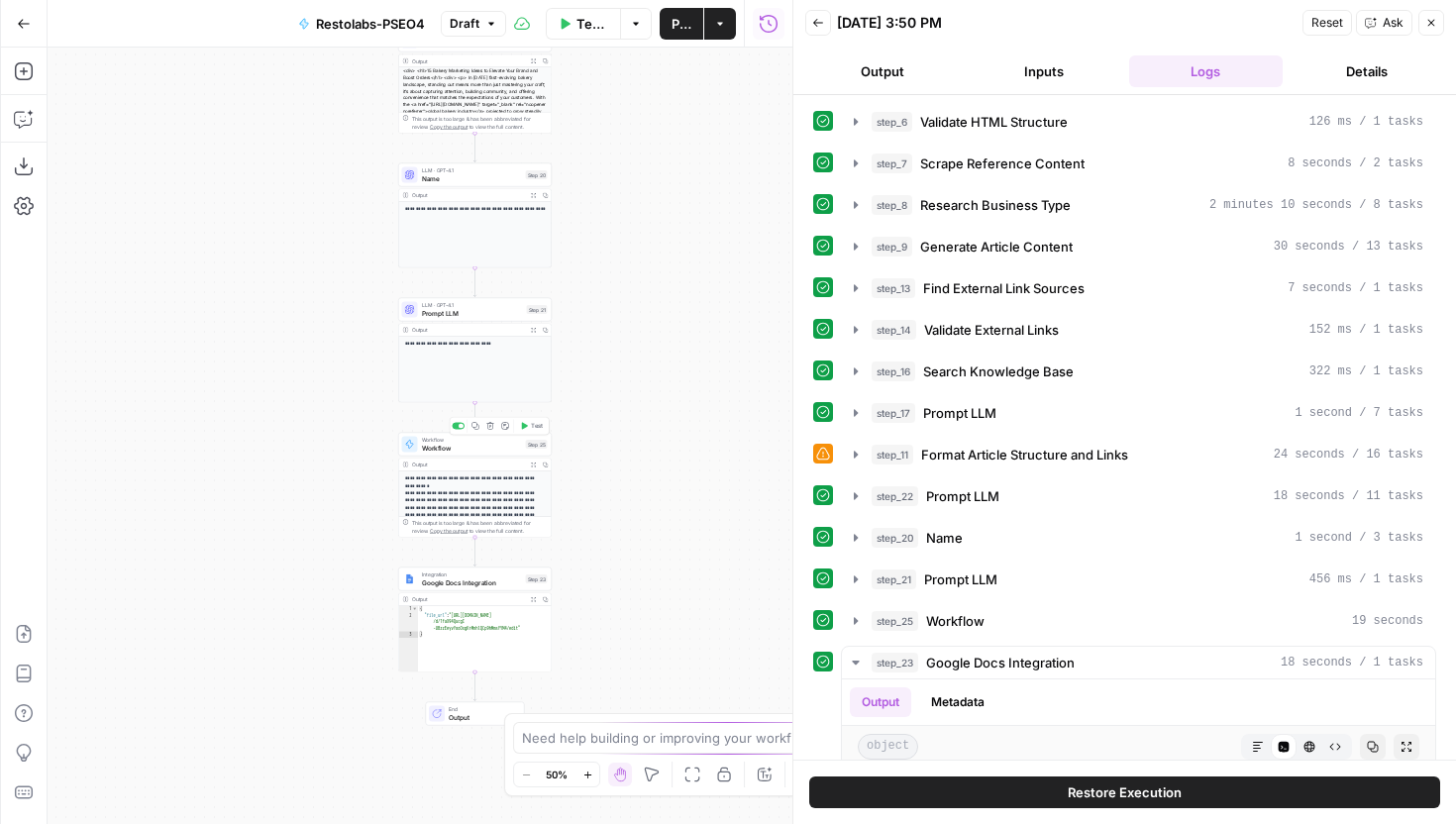click on "Workflow" at bounding box center [471, 448] 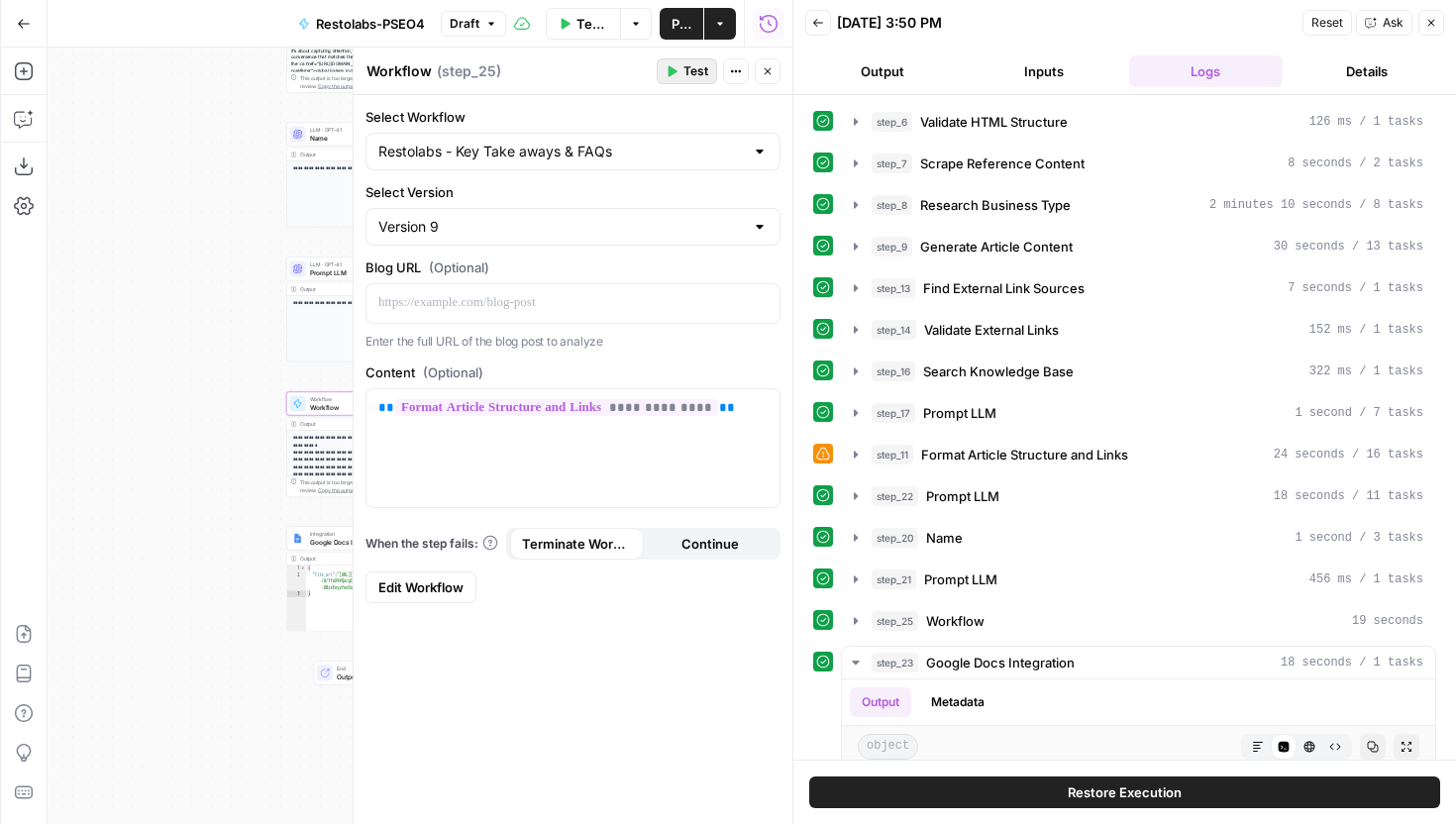 click on "Test" at bounding box center (686, 71) 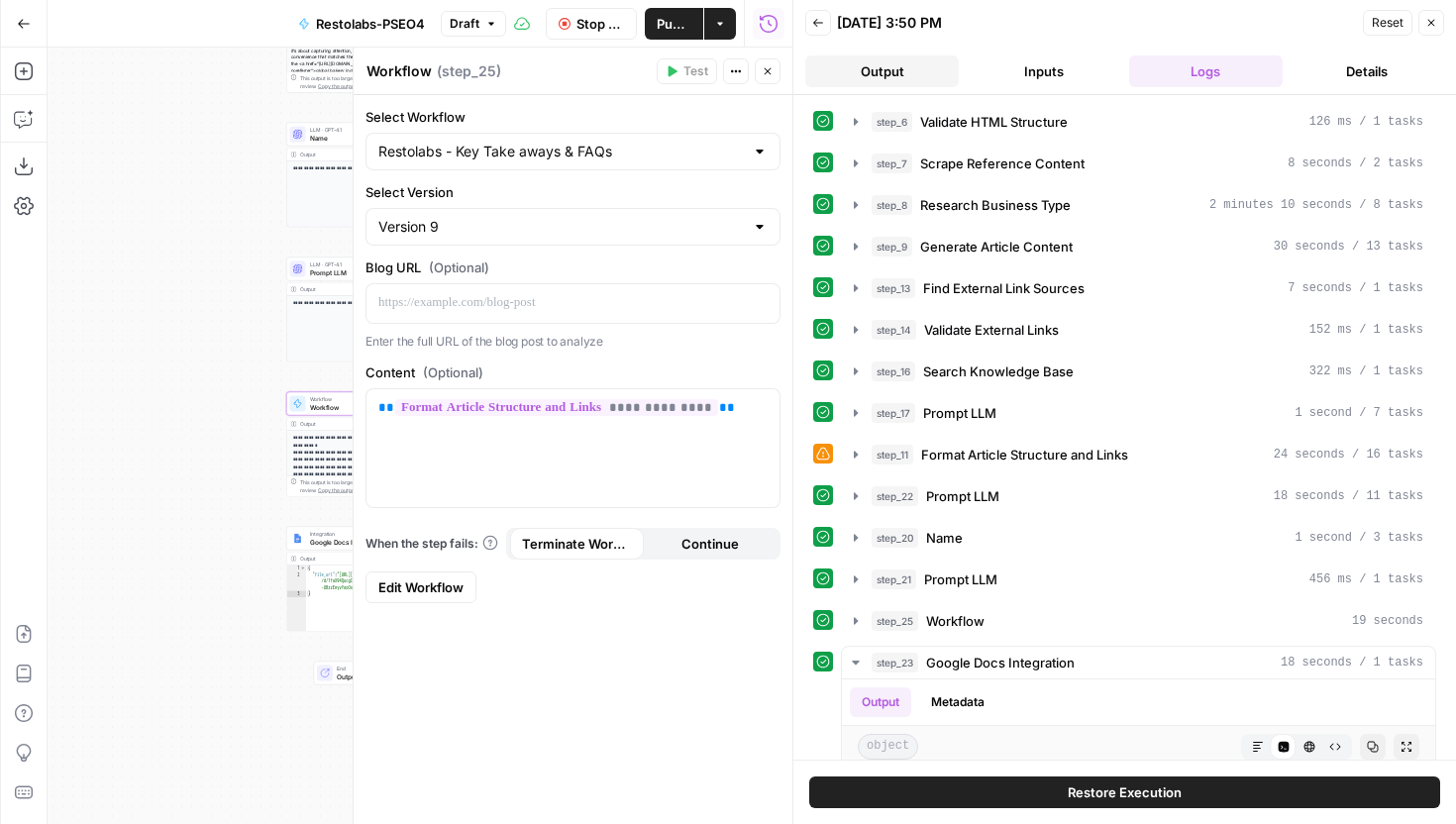 click on "Output" at bounding box center [882, 71] 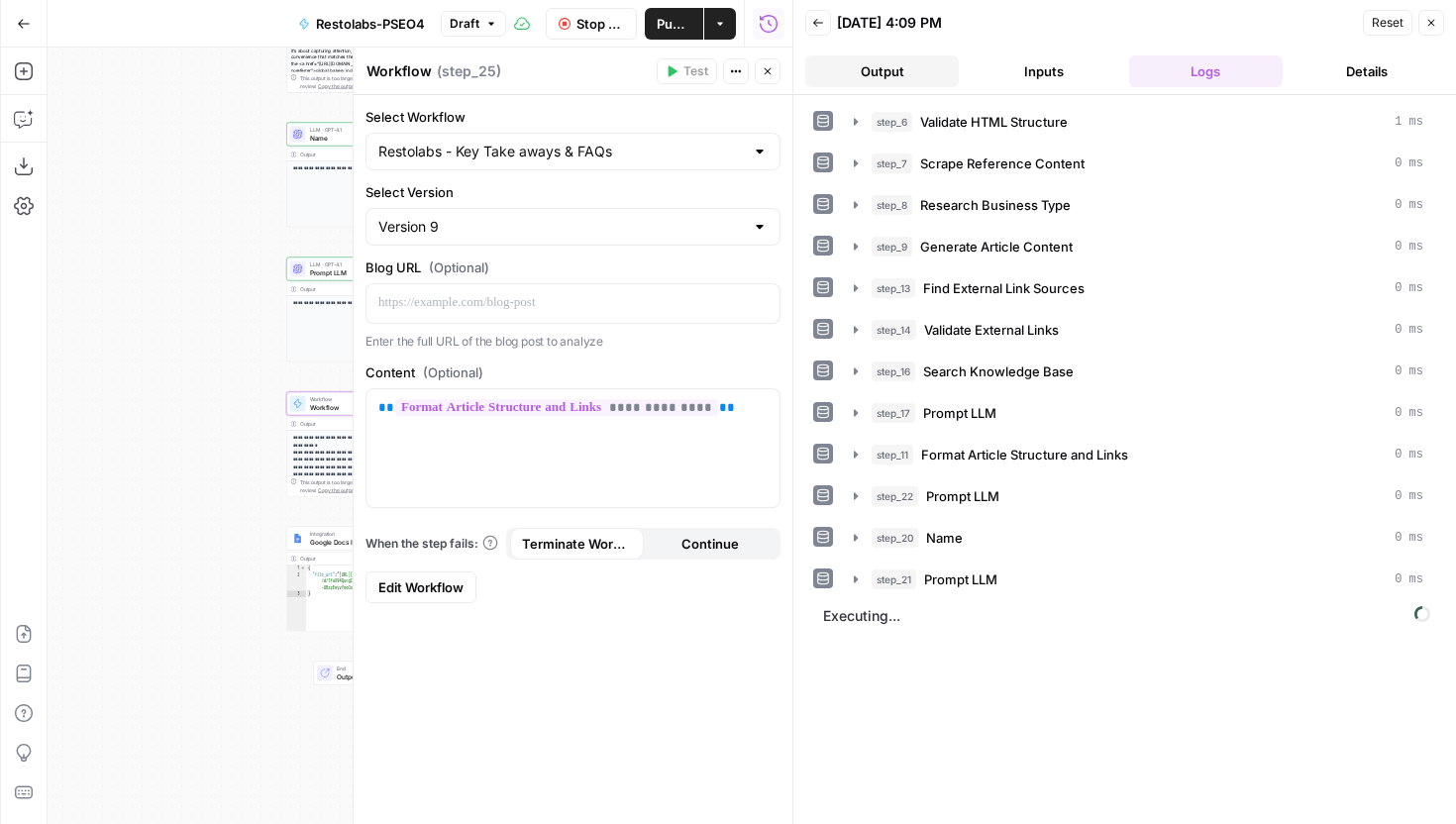 click on "Output" at bounding box center [882, 71] 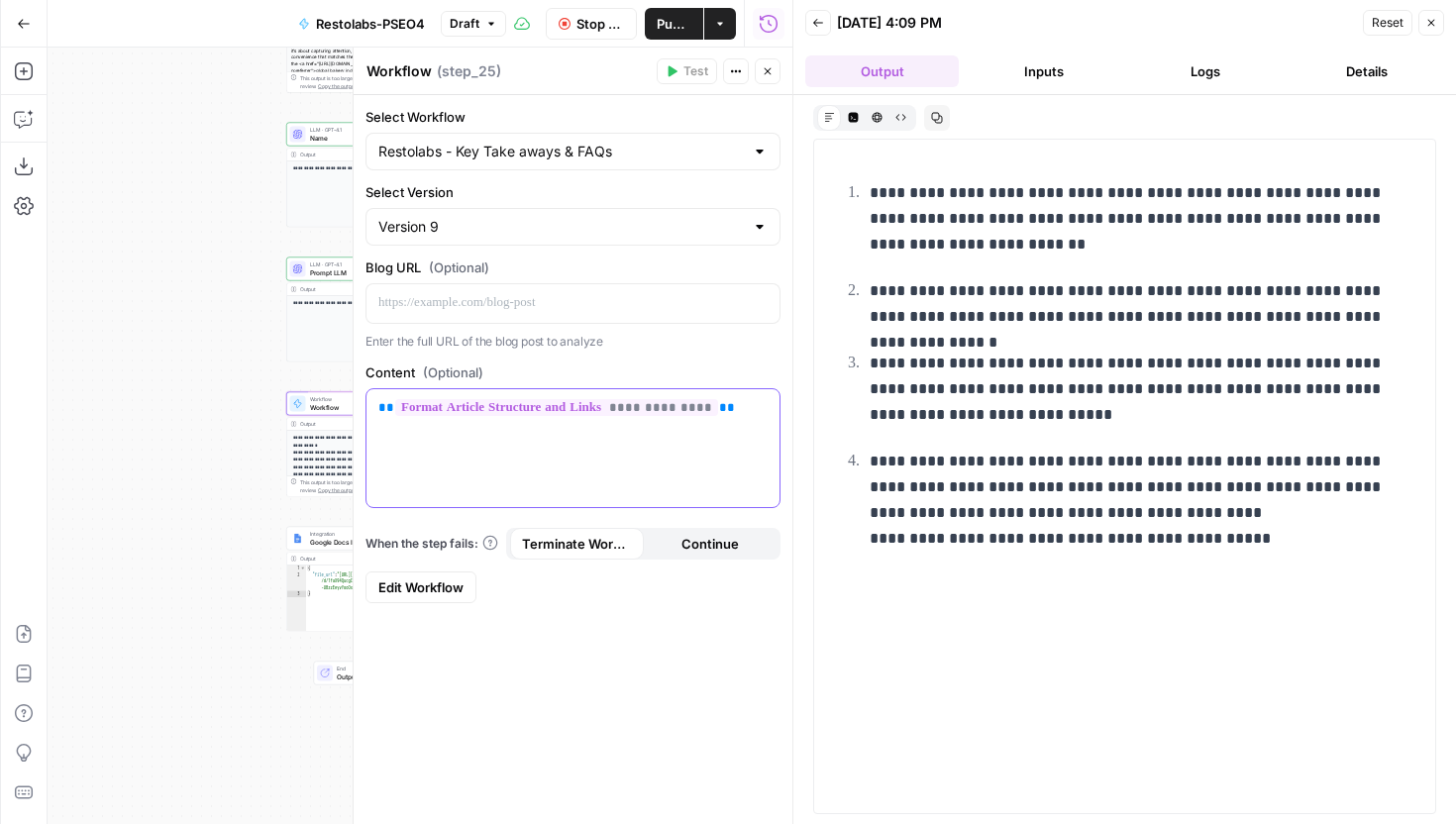 click on "**********" at bounding box center (572, 448) 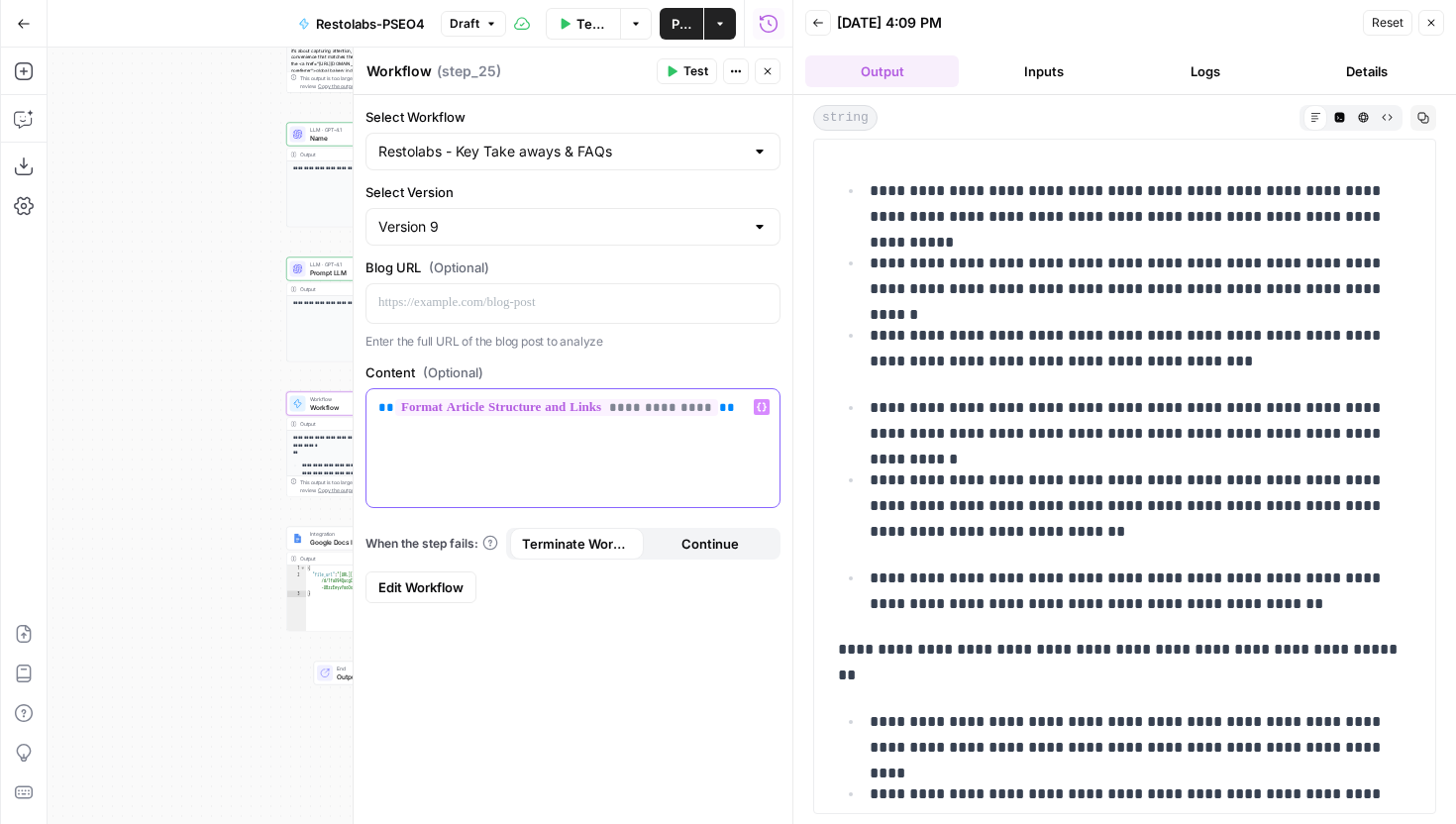 scroll, scrollTop: 0, scrollLeft: 0, axis: both 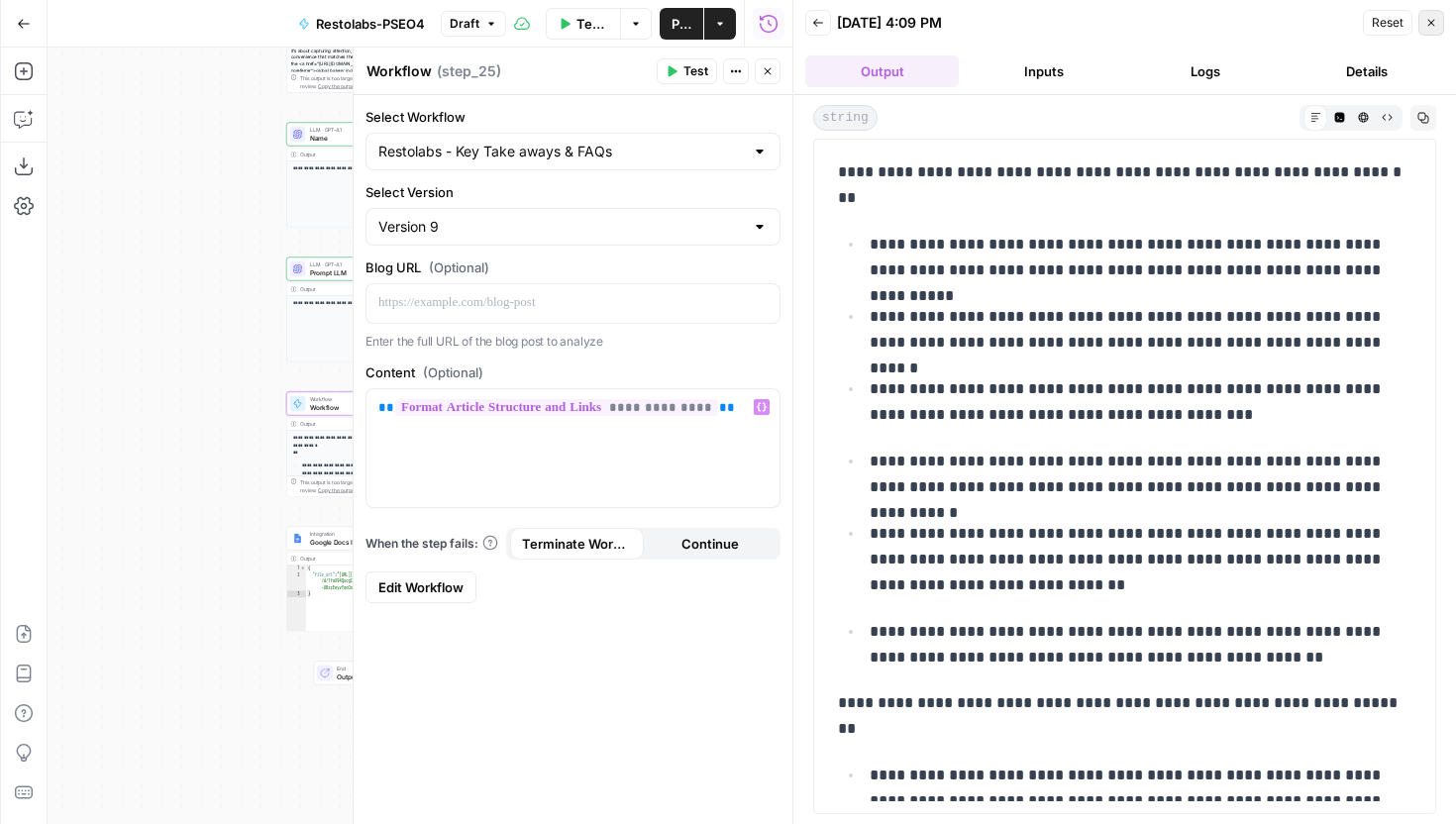 click on "Close" at bounding box center (1431, 23) 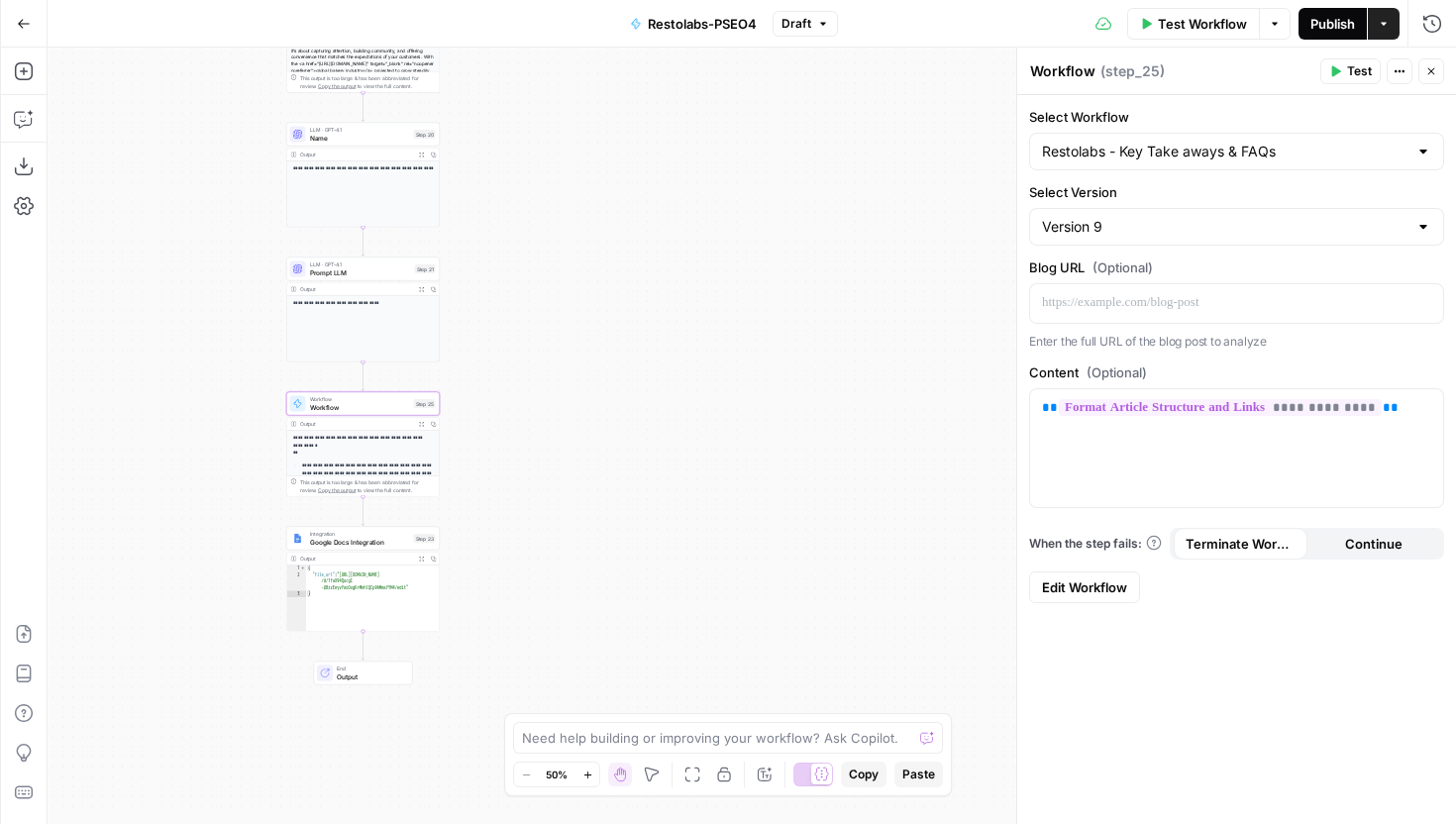 click on "Publish" at bounding box center [1332, 24] 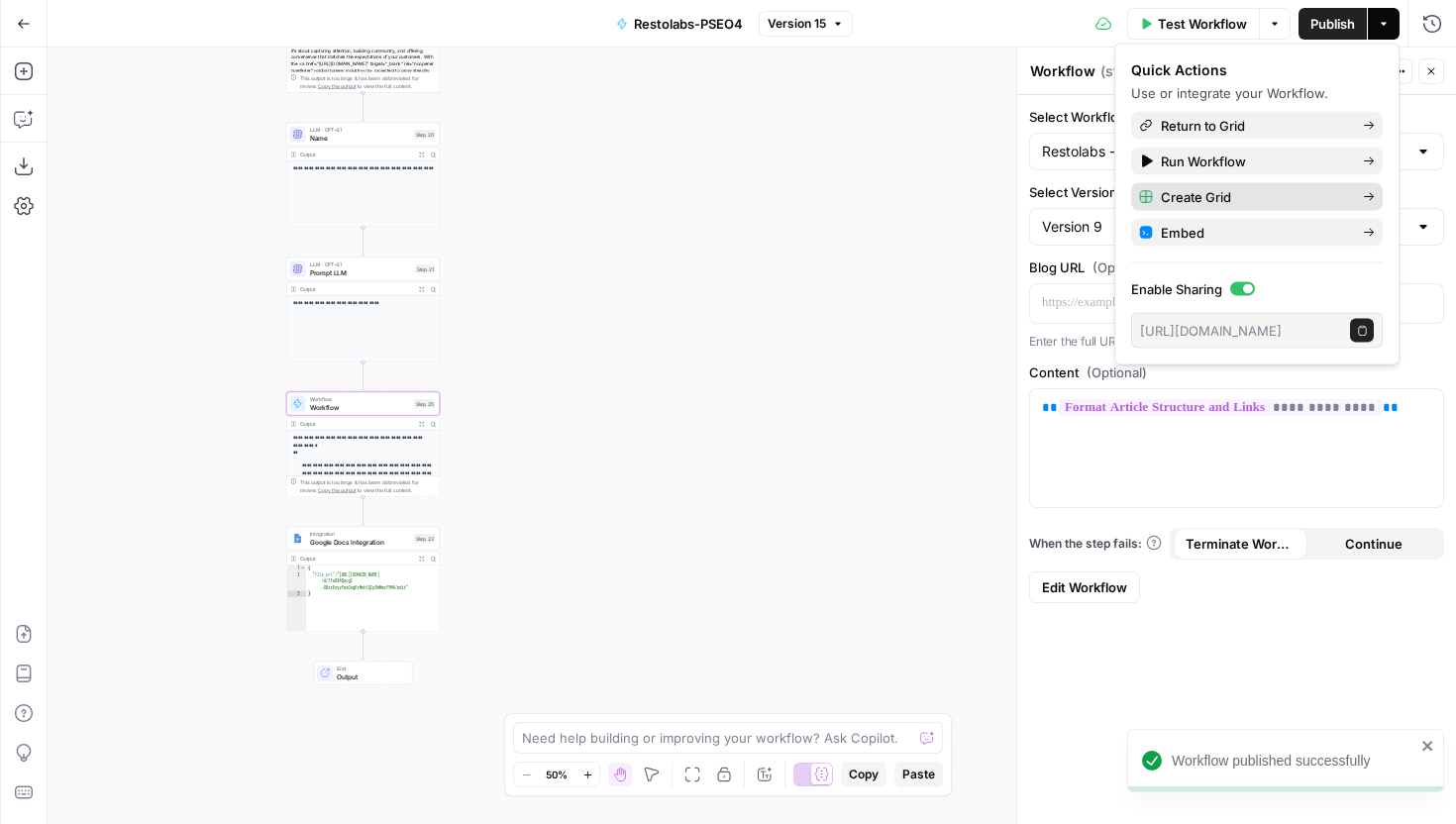 click on "Create Grid" at bounding box center (1196, 197) 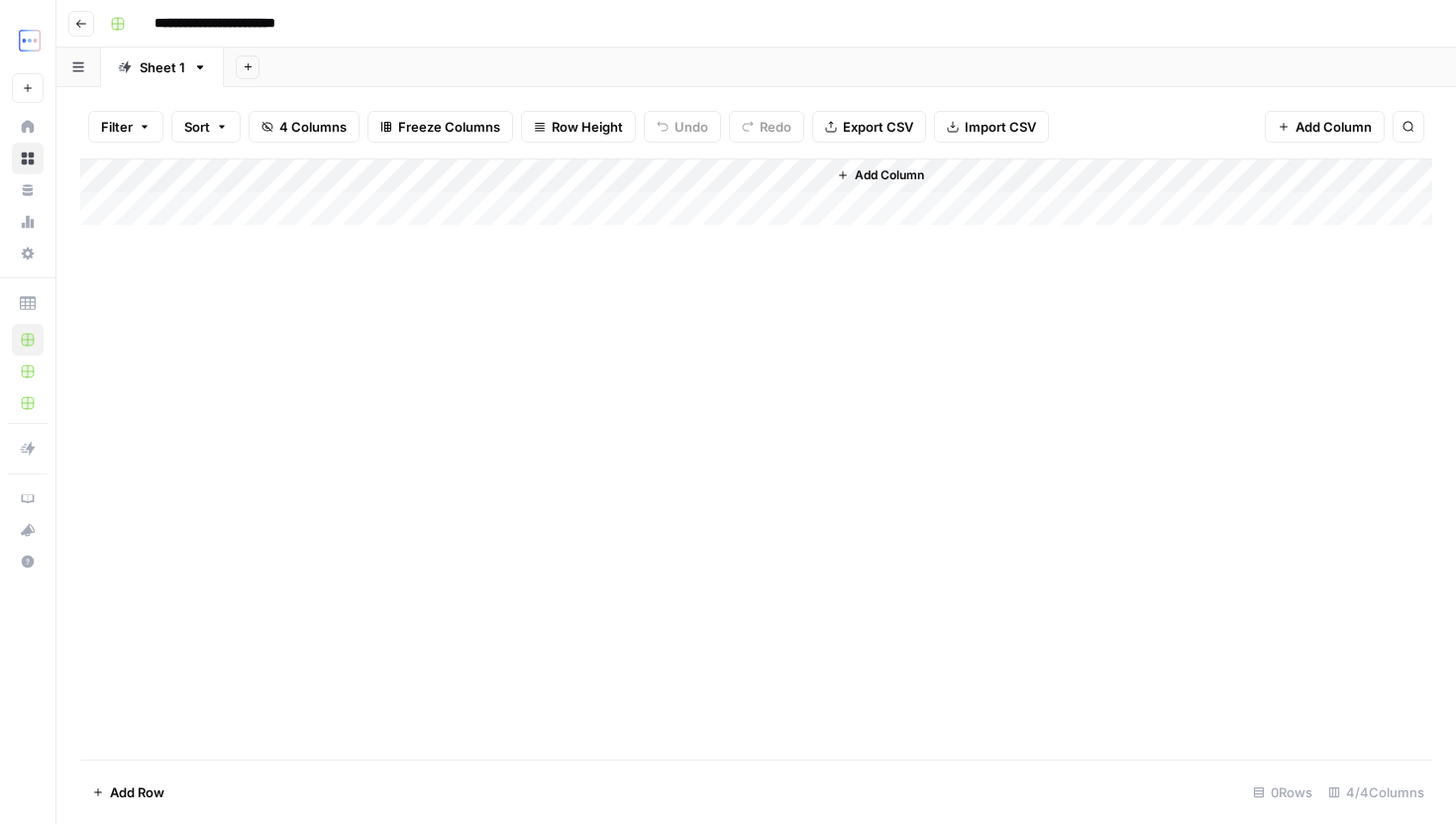 click on "Add Column" at bounding box center (756, 192) 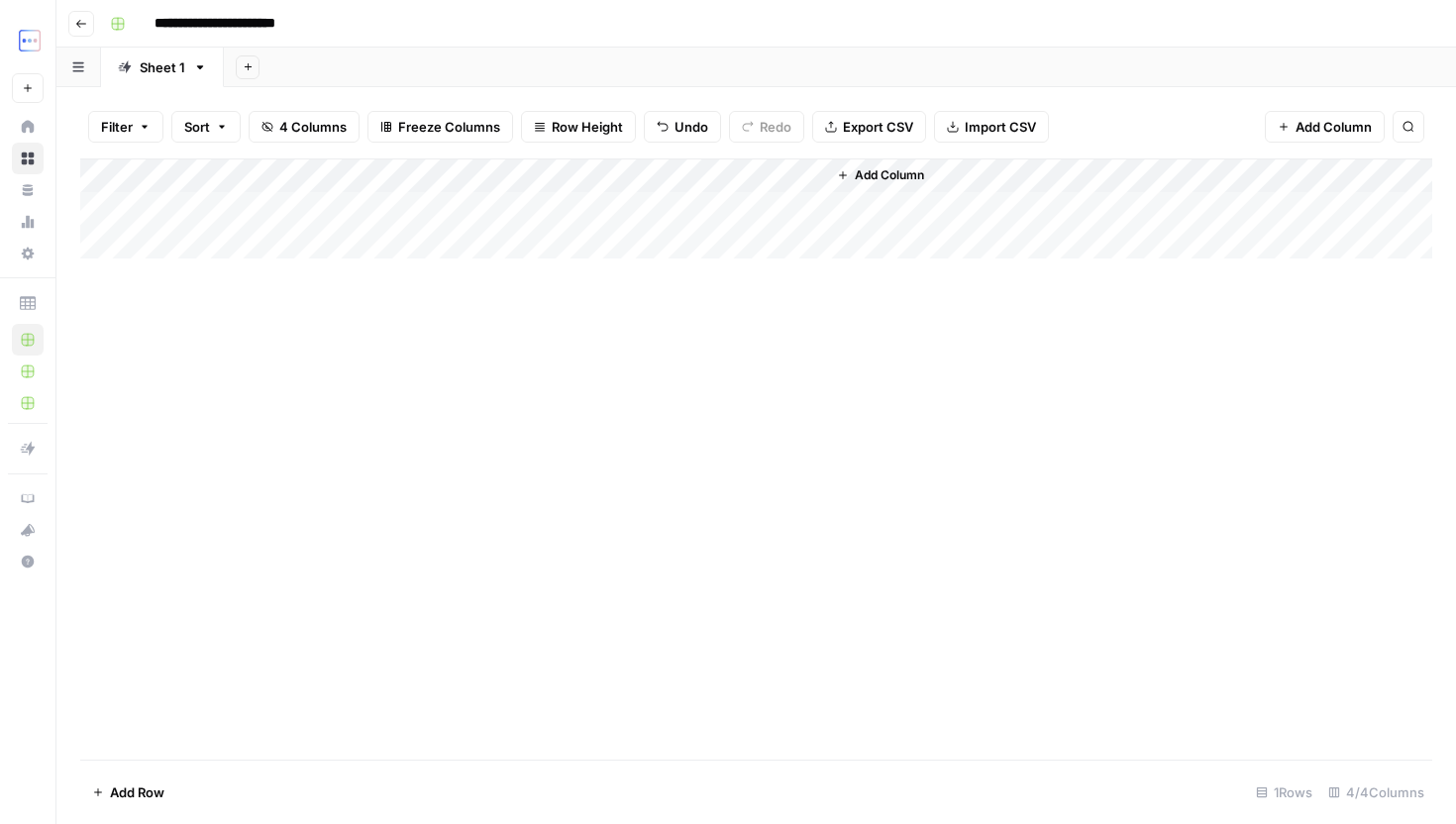 click on "Add Column" at bounding box center (756, 209) 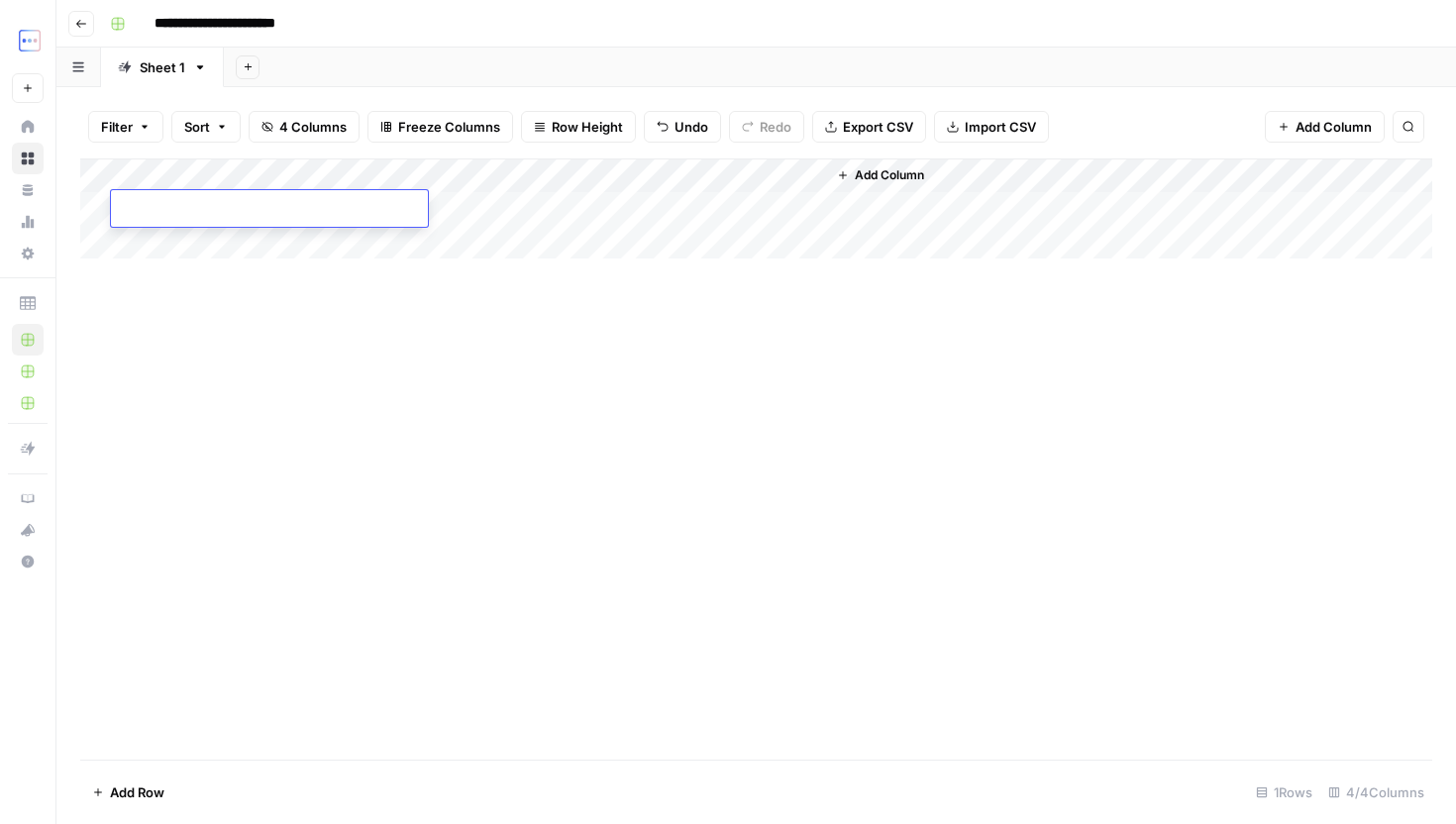 type on "**********" 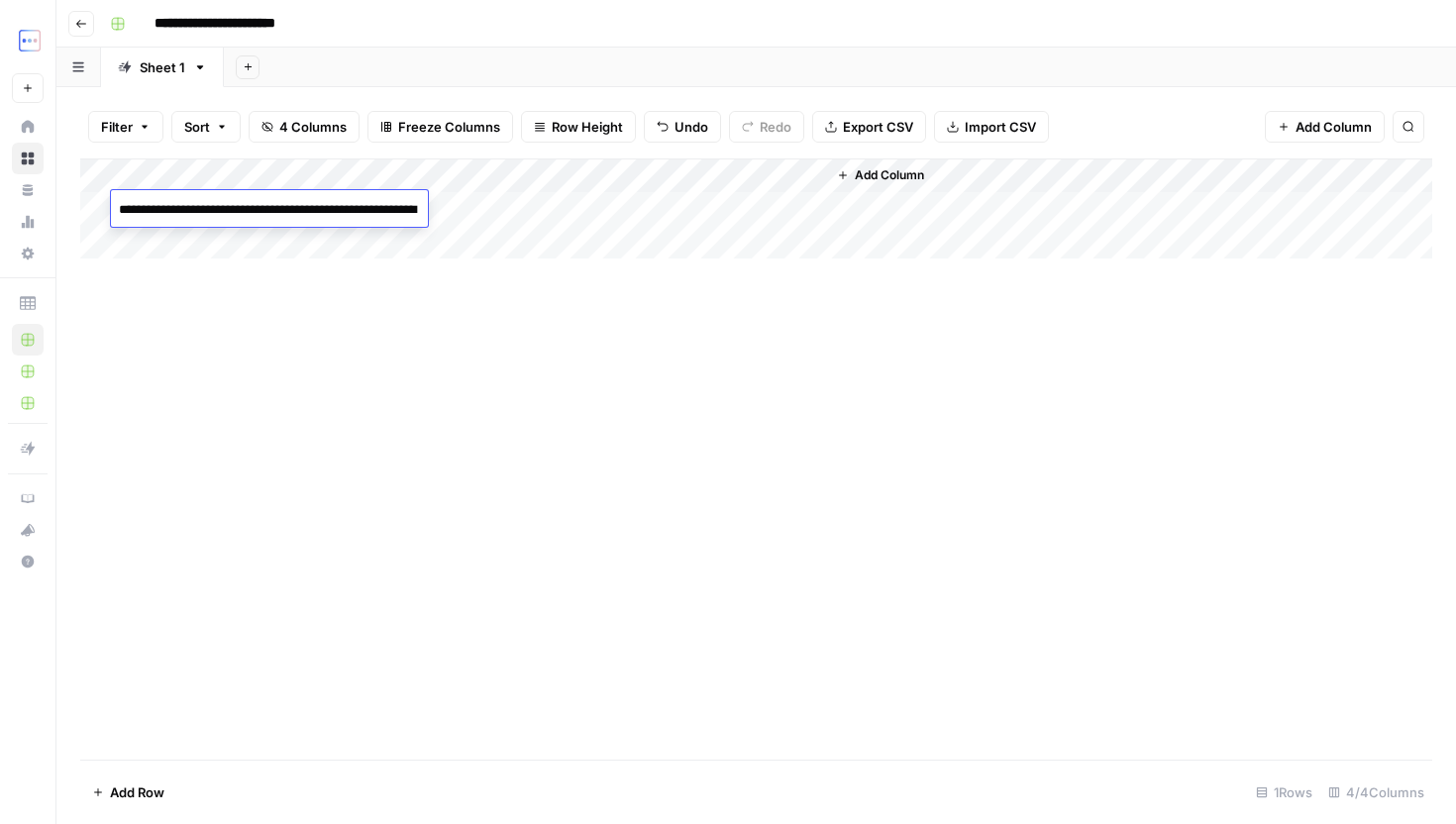 scroll, scrollTop: 2097, scrollLeft: 0, axis: vertical 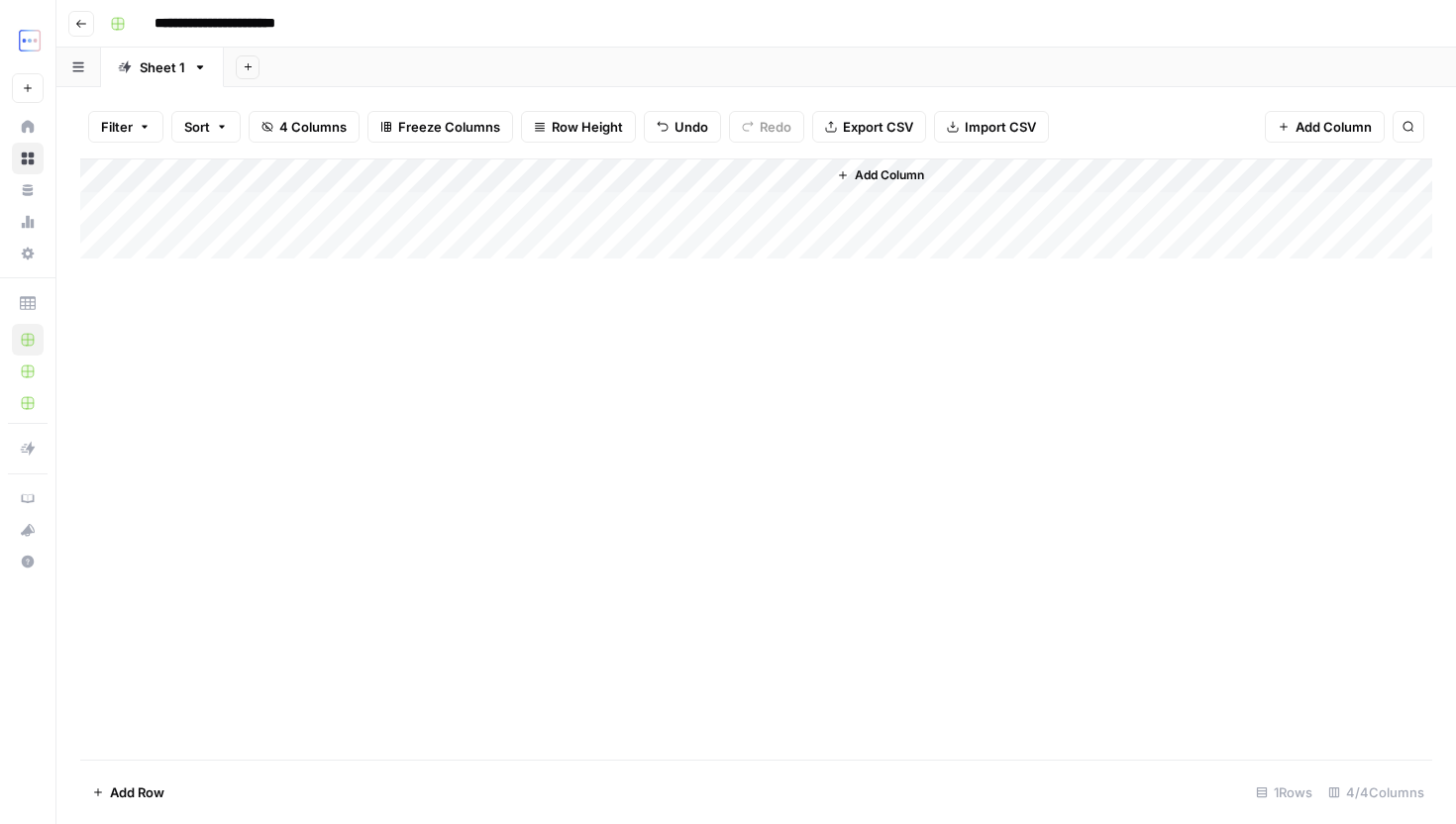 click on "Add Column" at bounding box center [756, 459] 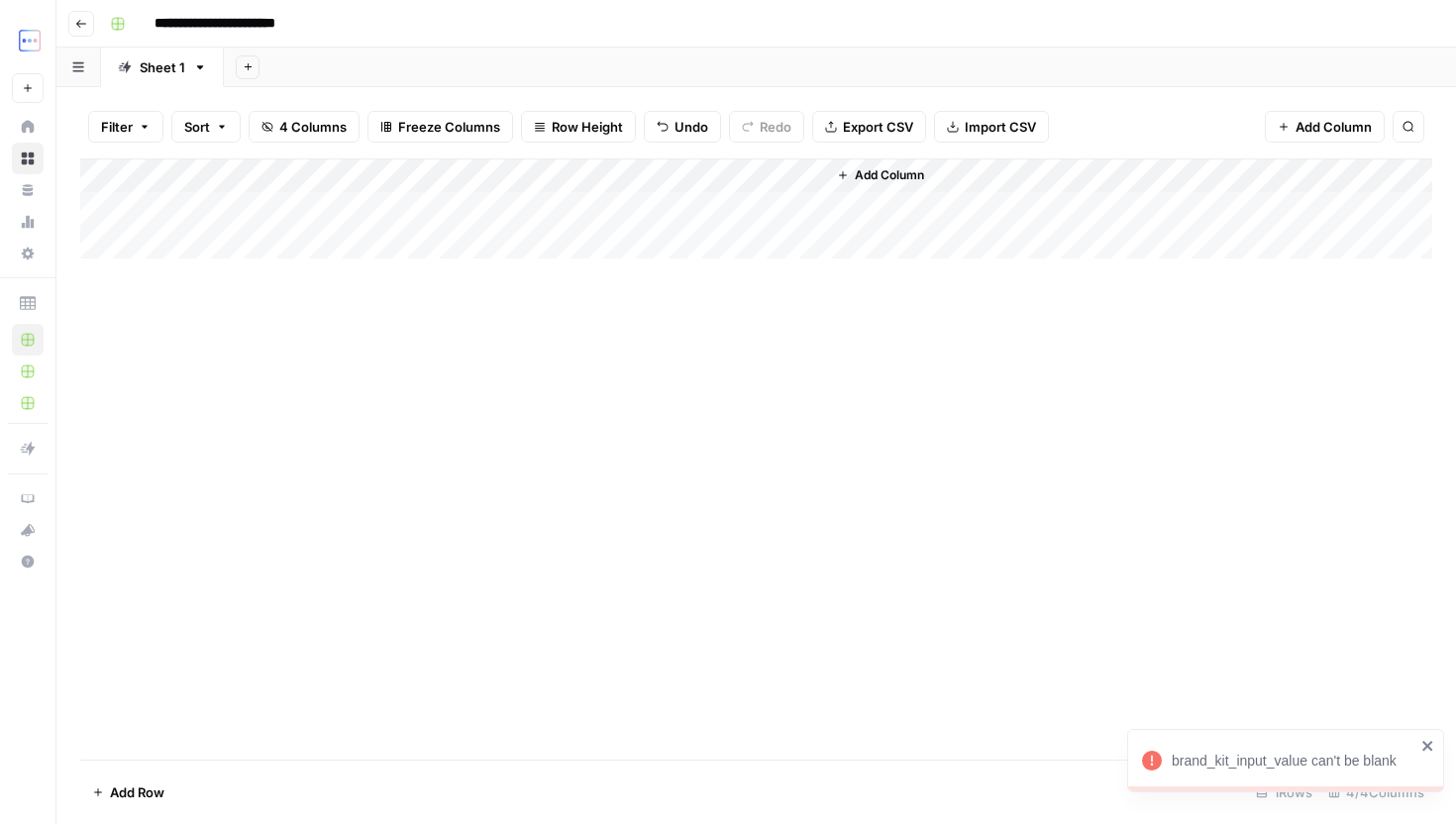 click on "Add Column" at bounding box center [756, 209] 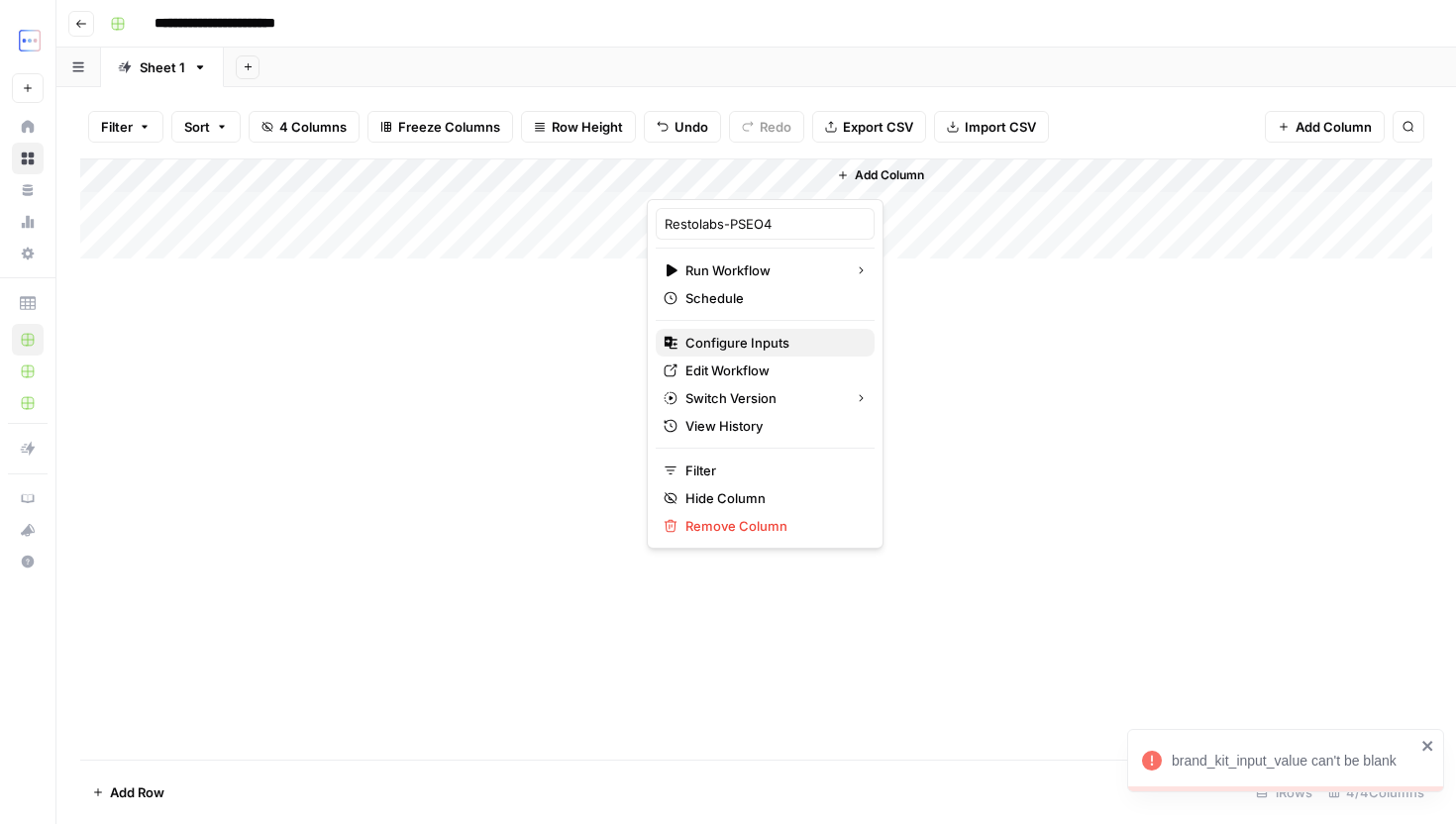 click on "Configure Inputs" at bounding box center (737, 343) 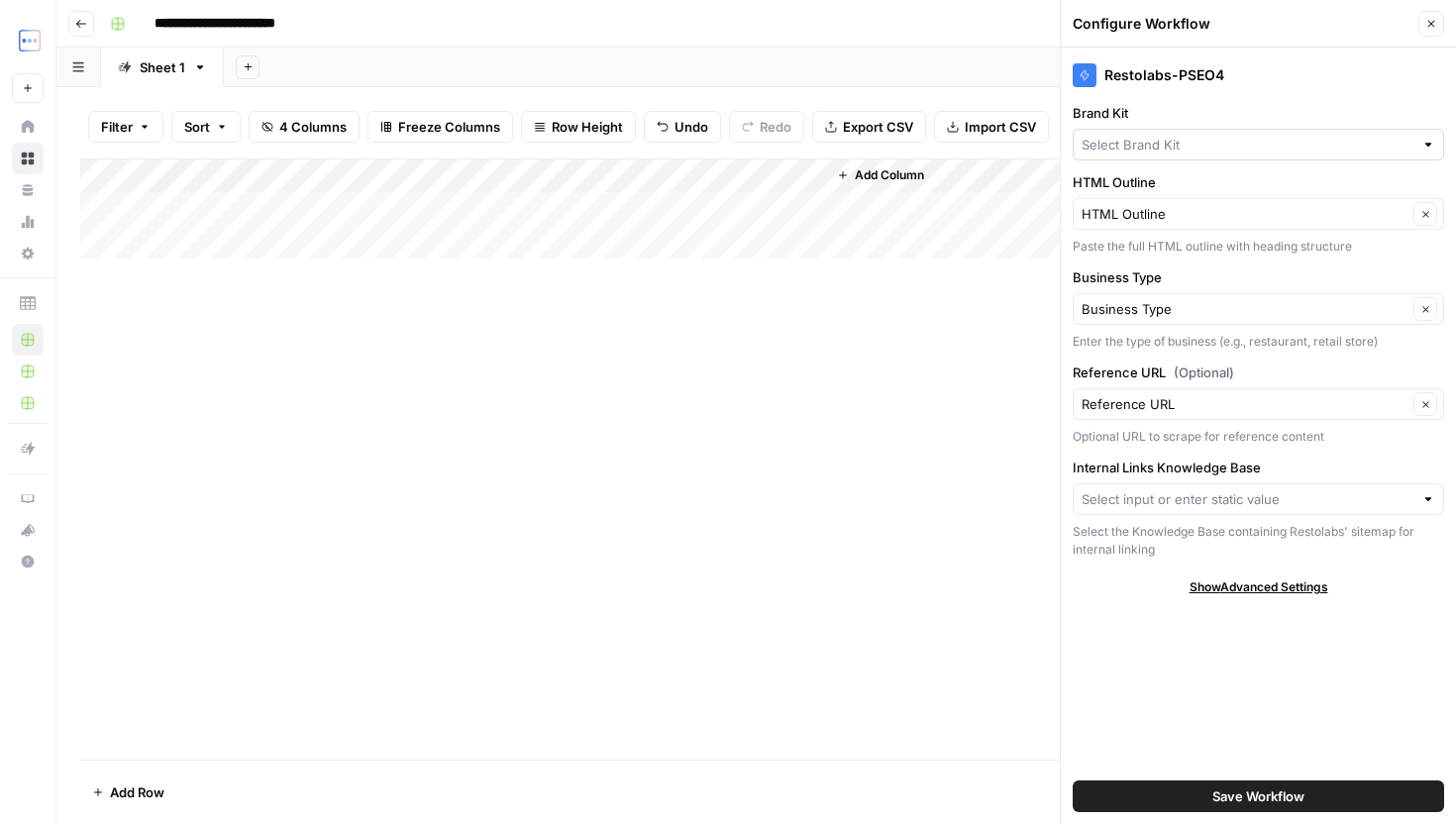 click at bounding box center (1258, 145) 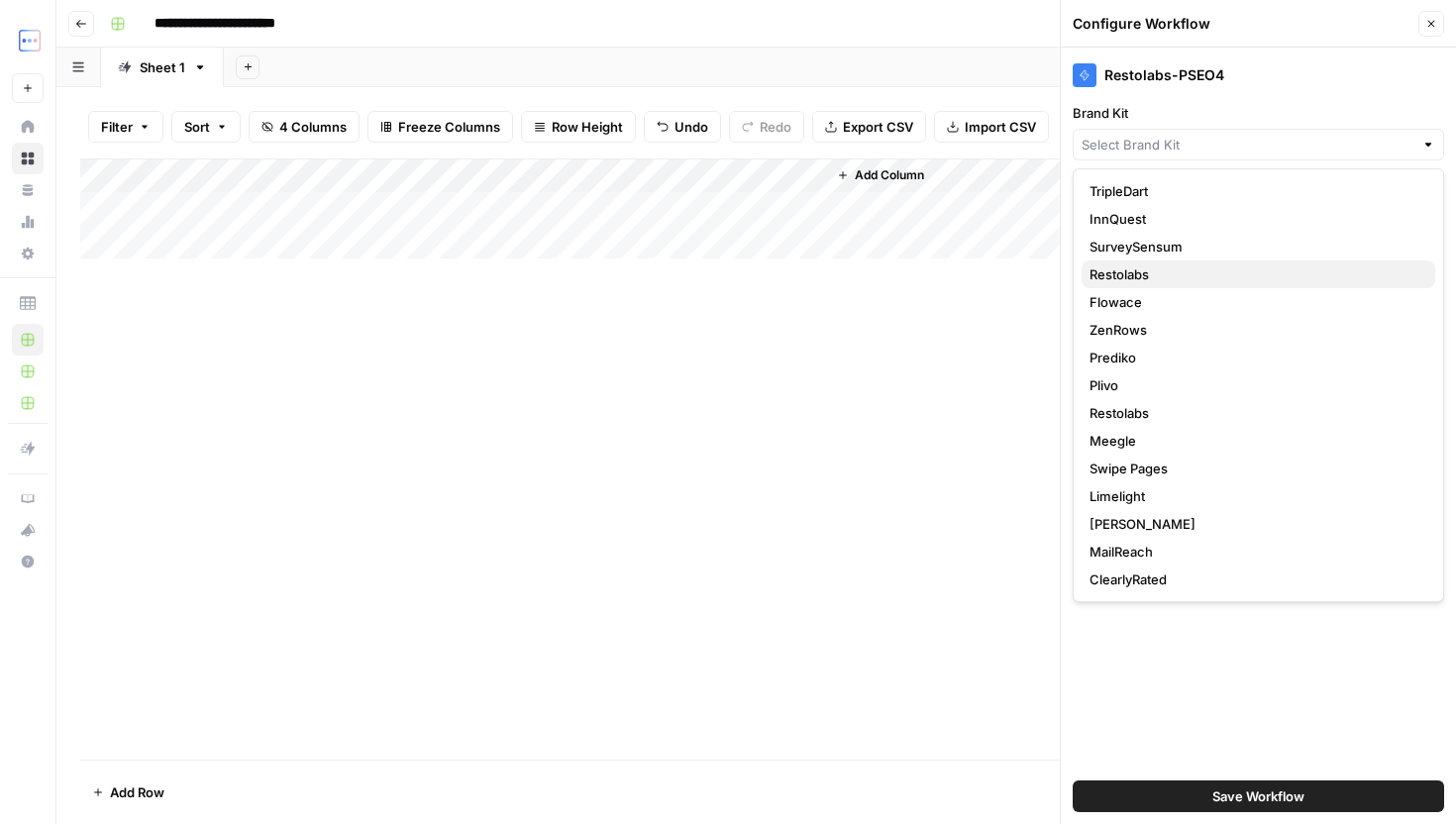 click on "Restolabs" at bounding box center [1258, 274] 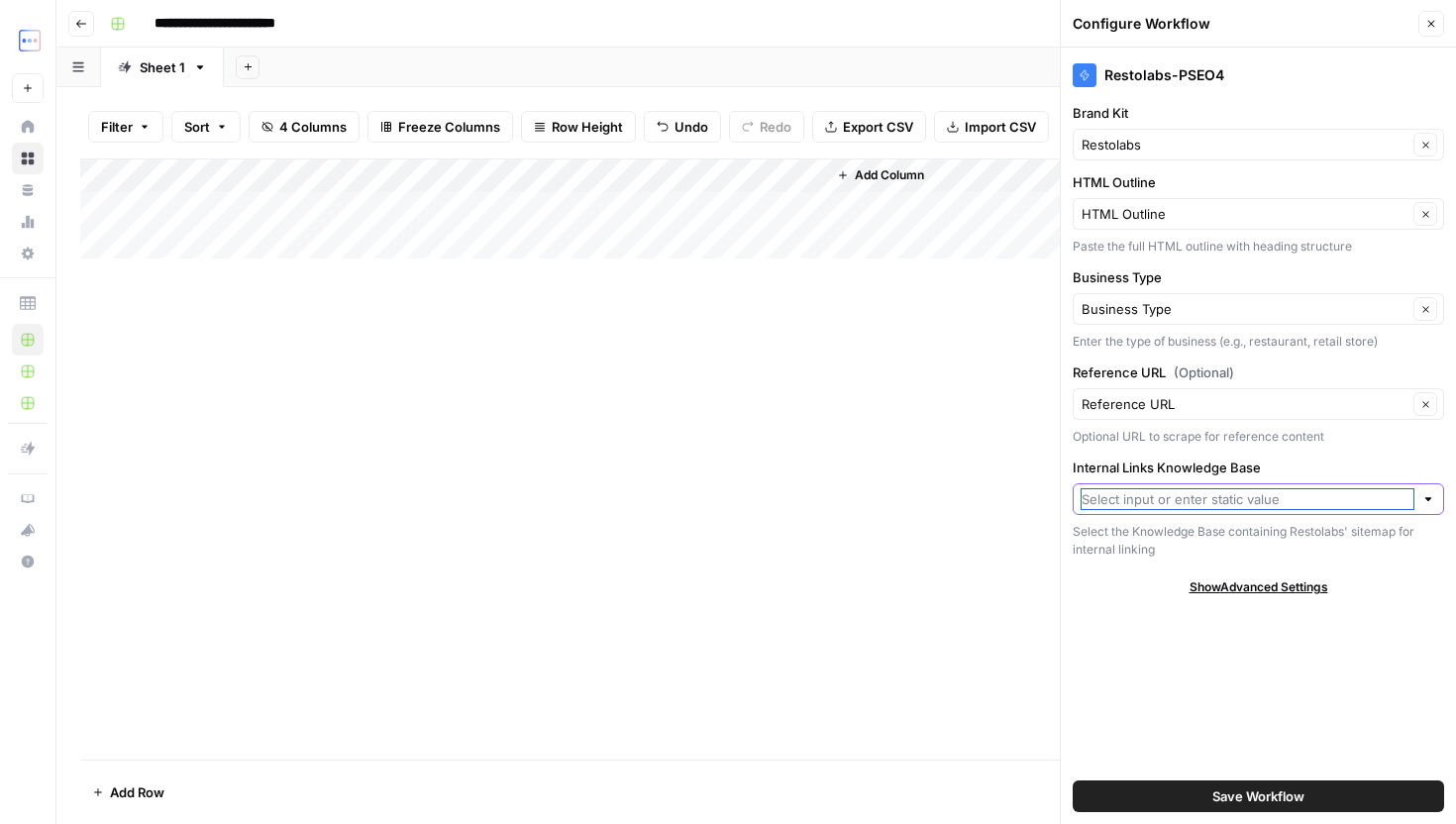 click on "Internal Links Knowledge Base" at bounding box center (1247, 499) 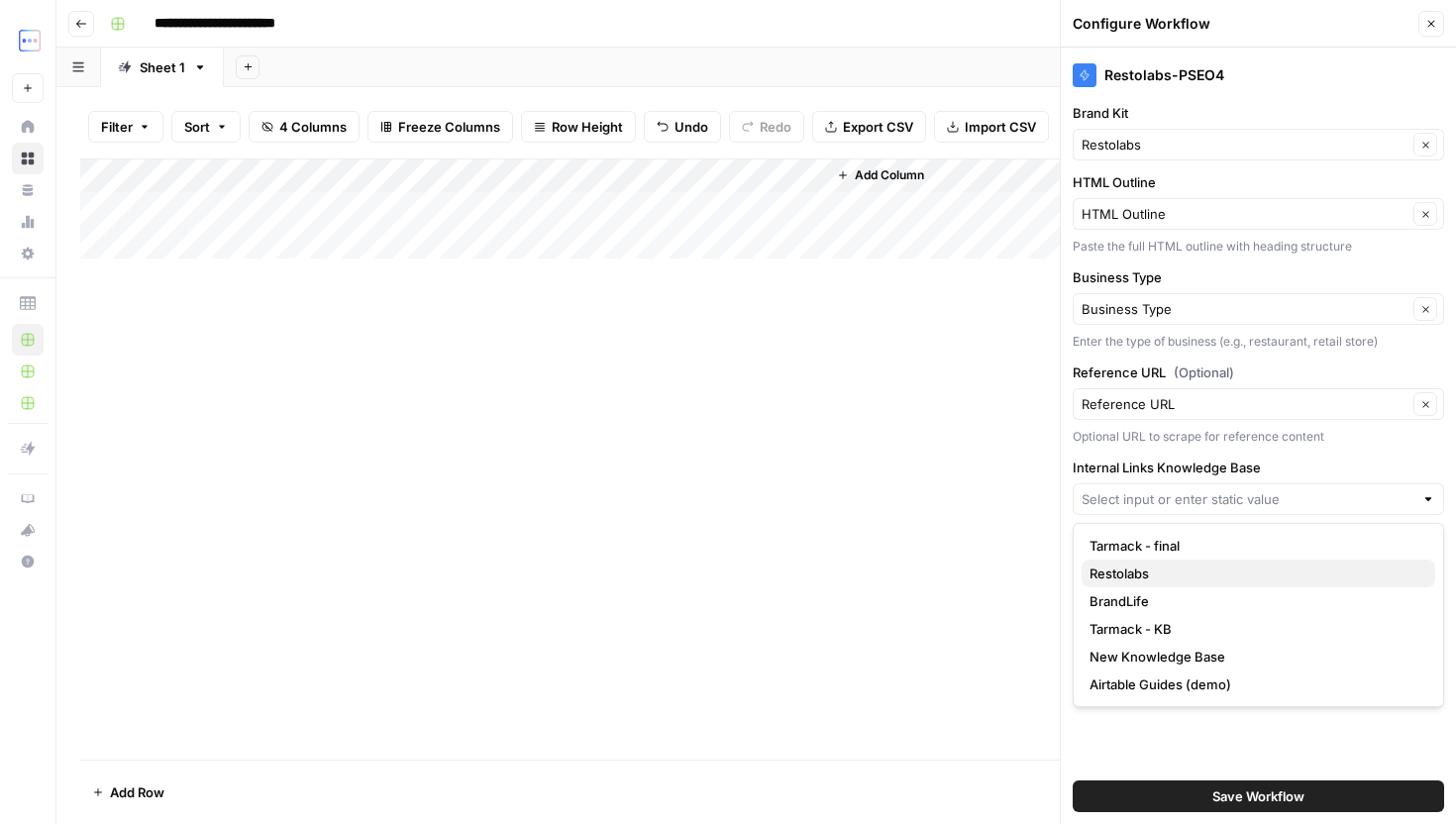 click on "Restolabs" at bounding box center [1258, 573] 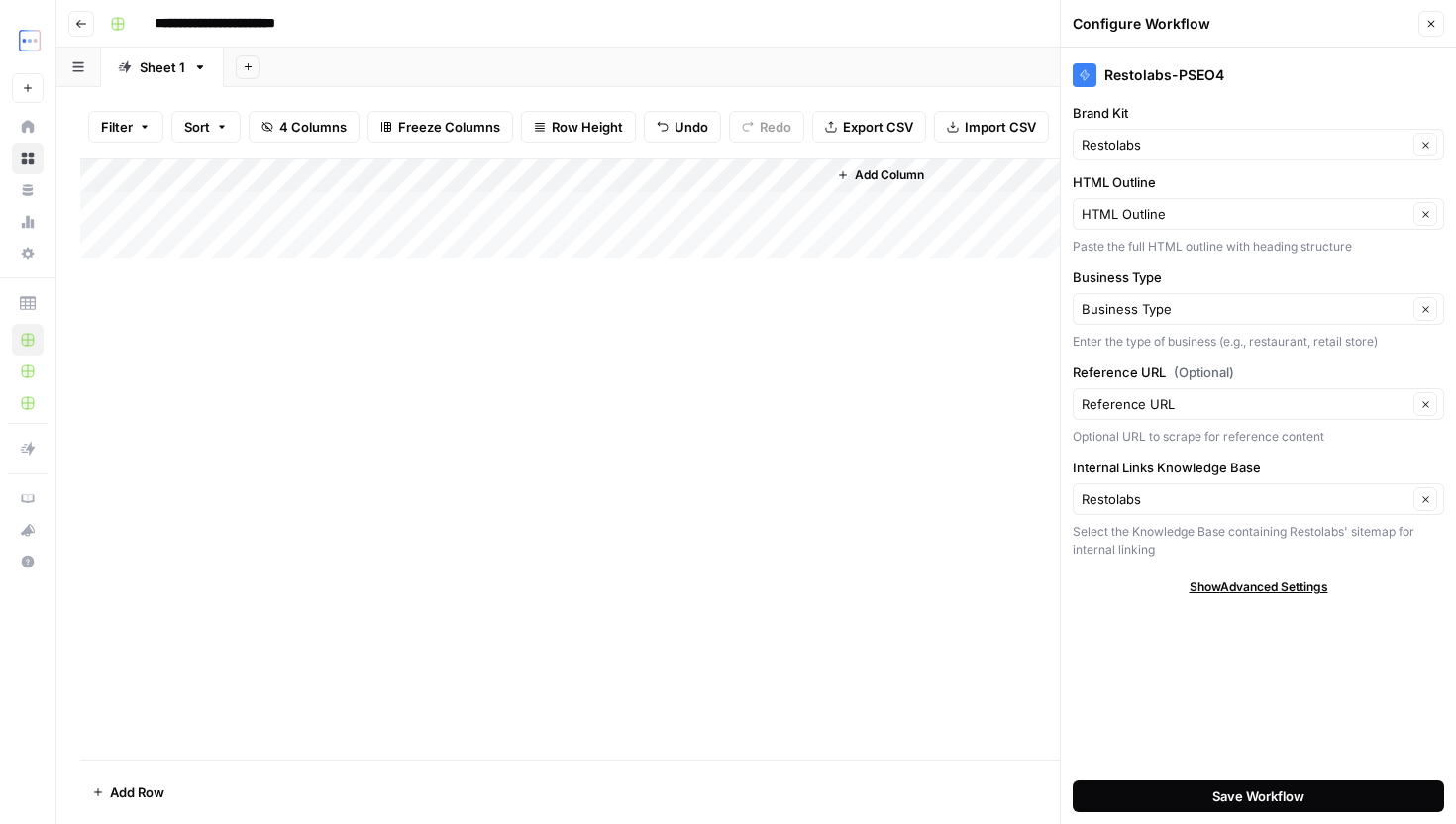 click on "Save Workflow" at bounding box center [1258, 796] 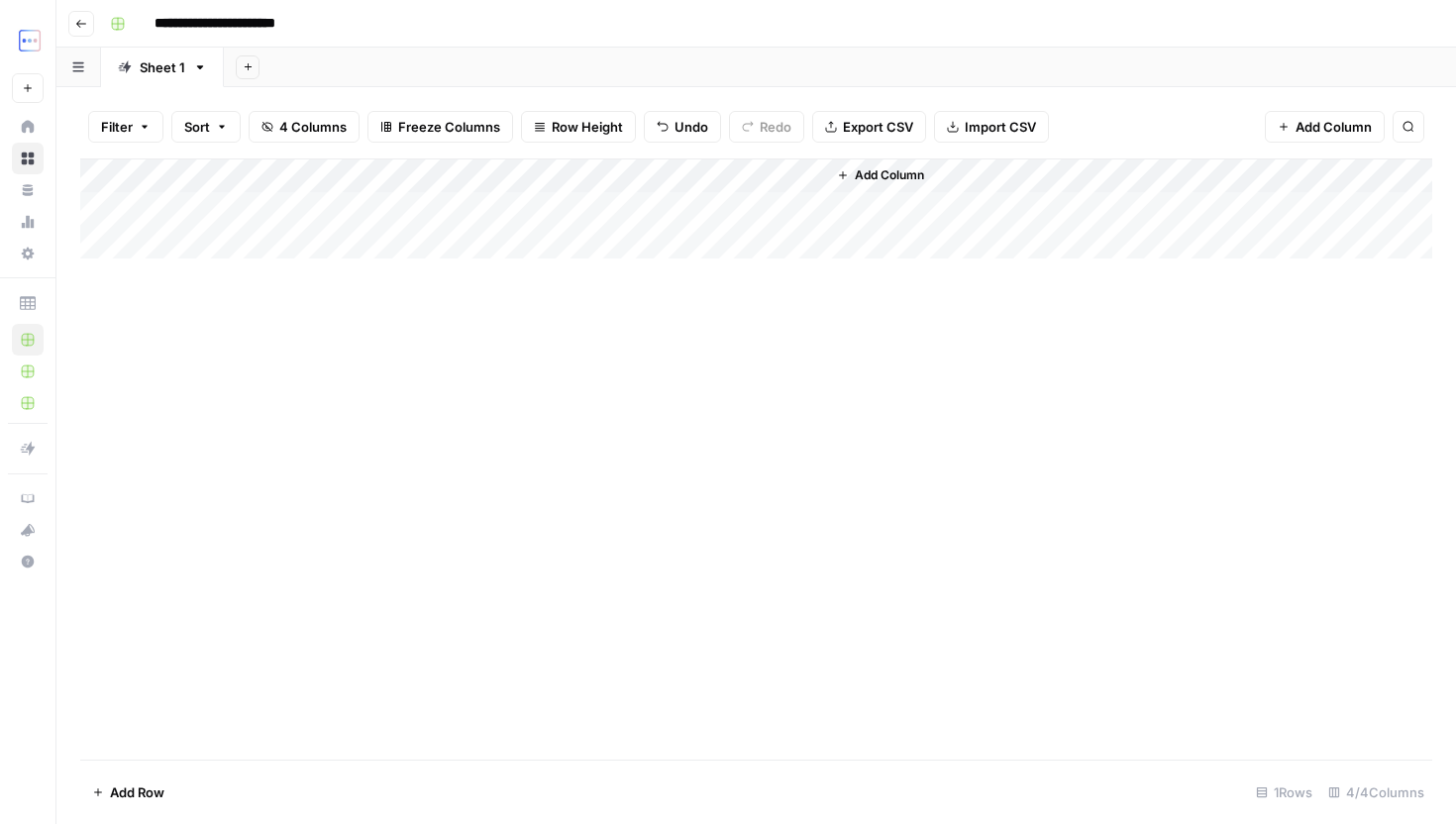 click on "Add Column" at bounding box center (756, 209) 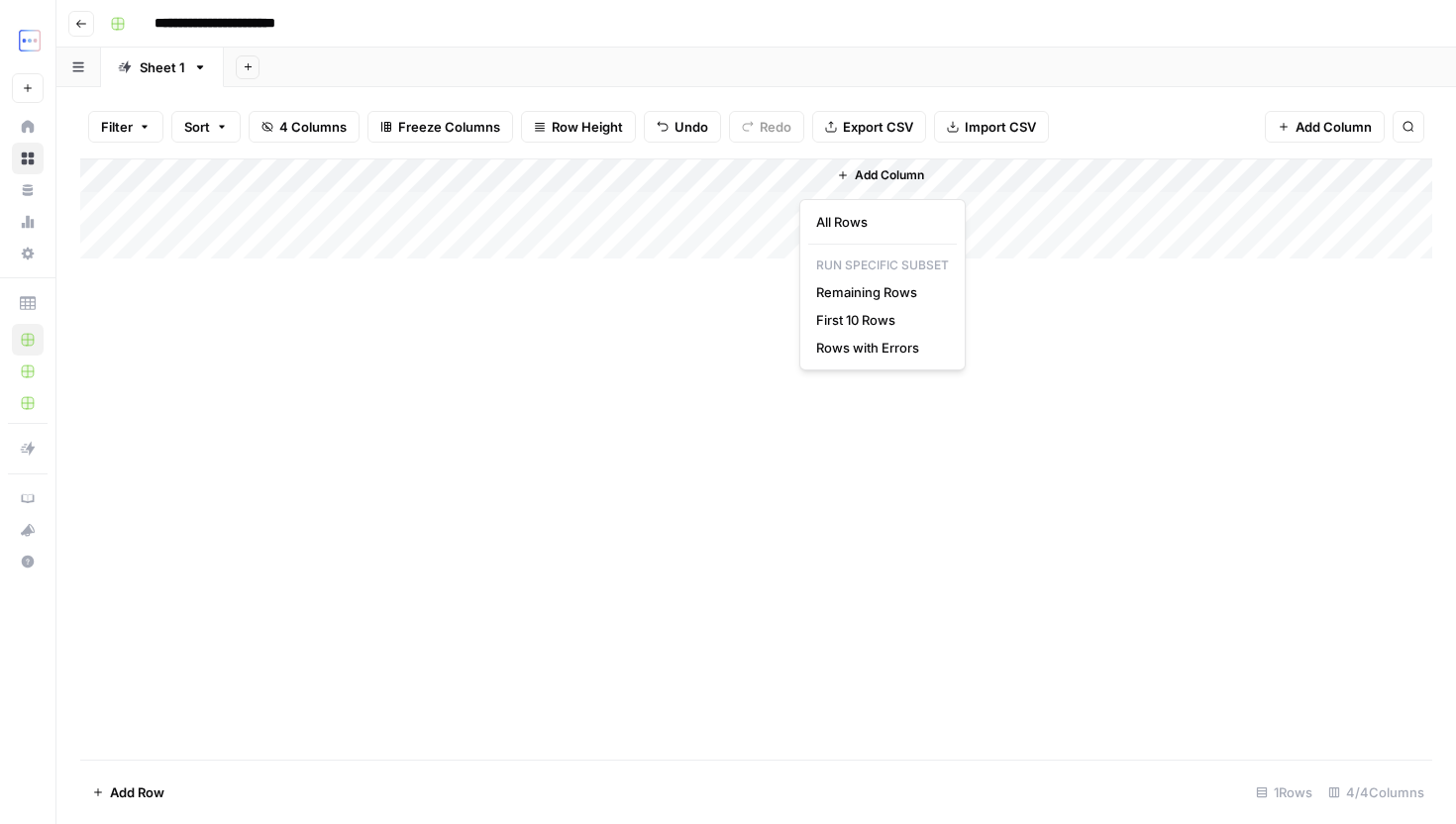 click on "Add Column" at bounding box center [756, 209] 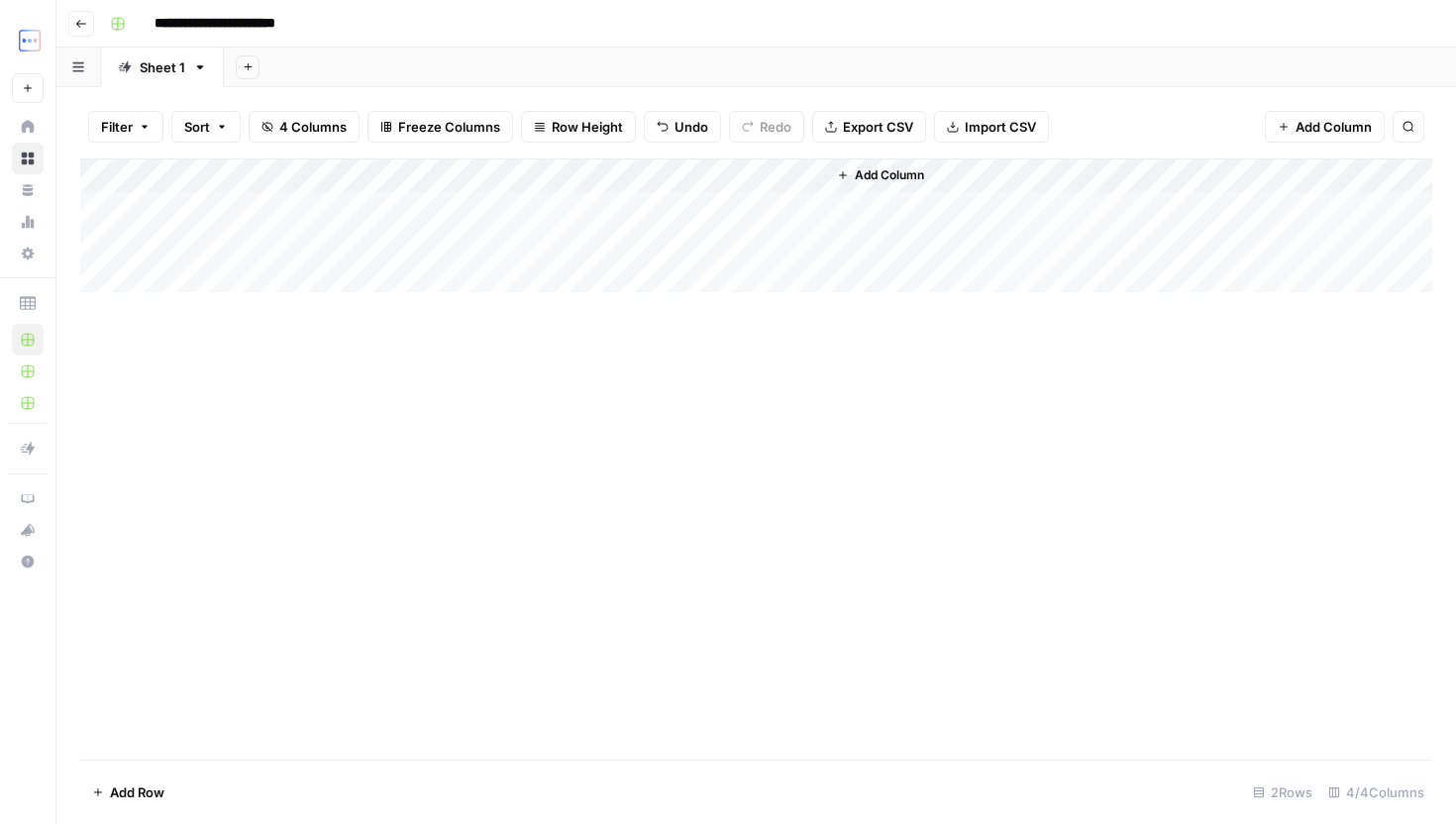 click on "Add Column" at bounding box center (756, 226) 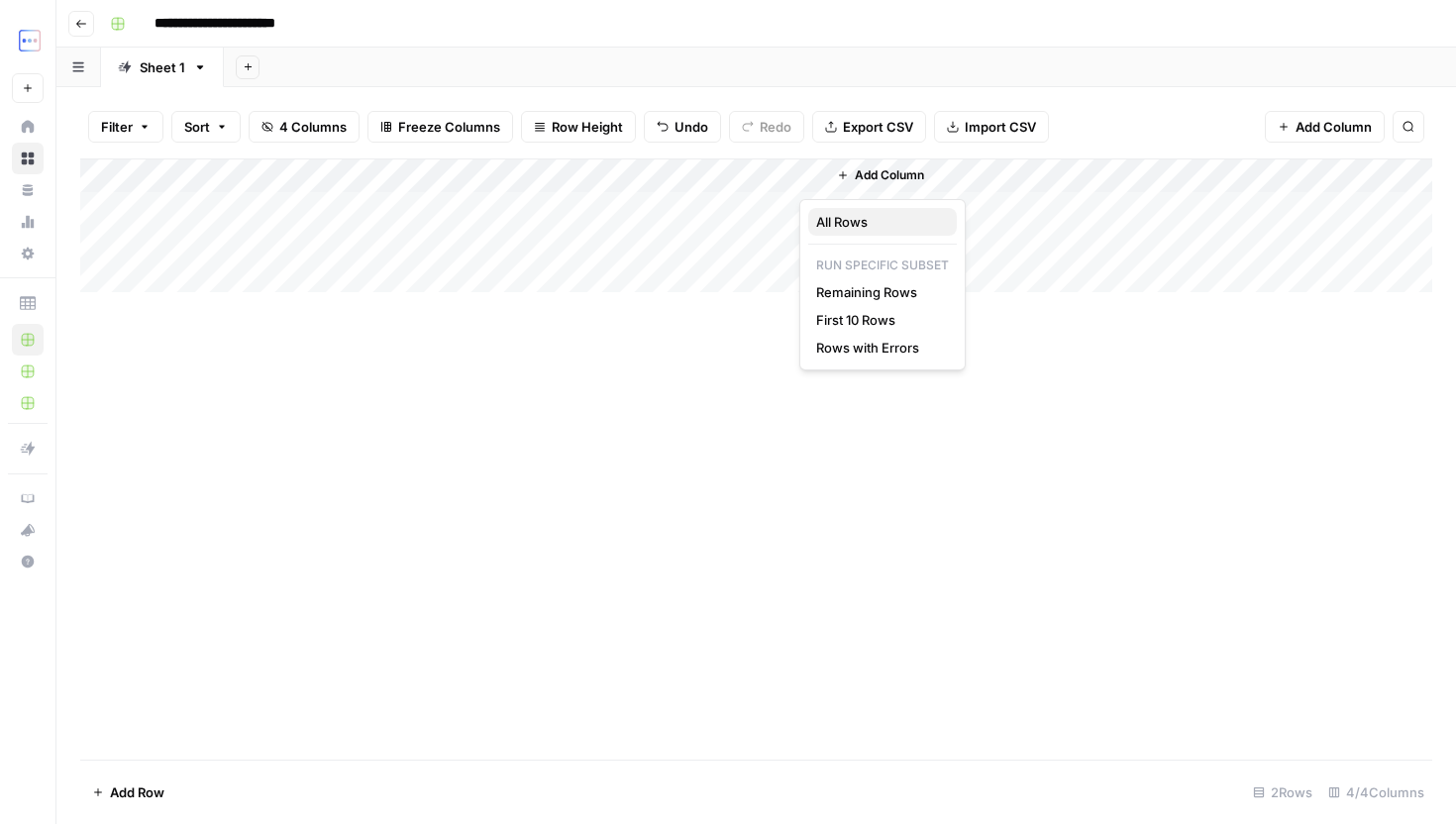 click on "All Rows" at bounding box center (842, 222) 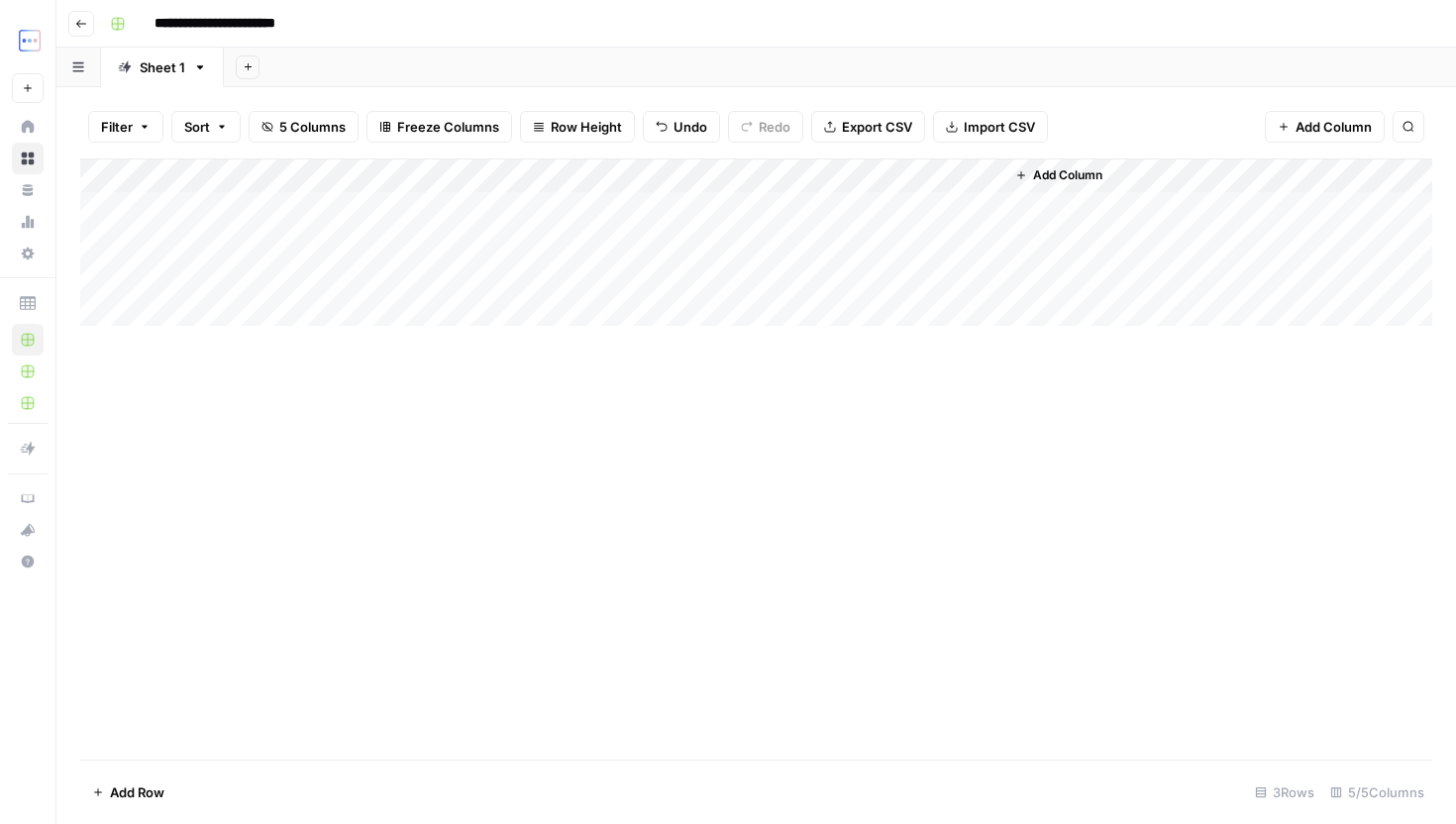drag, startPoint x: 342, startPoint y: 279, endPoint x: 250, endPoint y: 284, distance: 92.13577 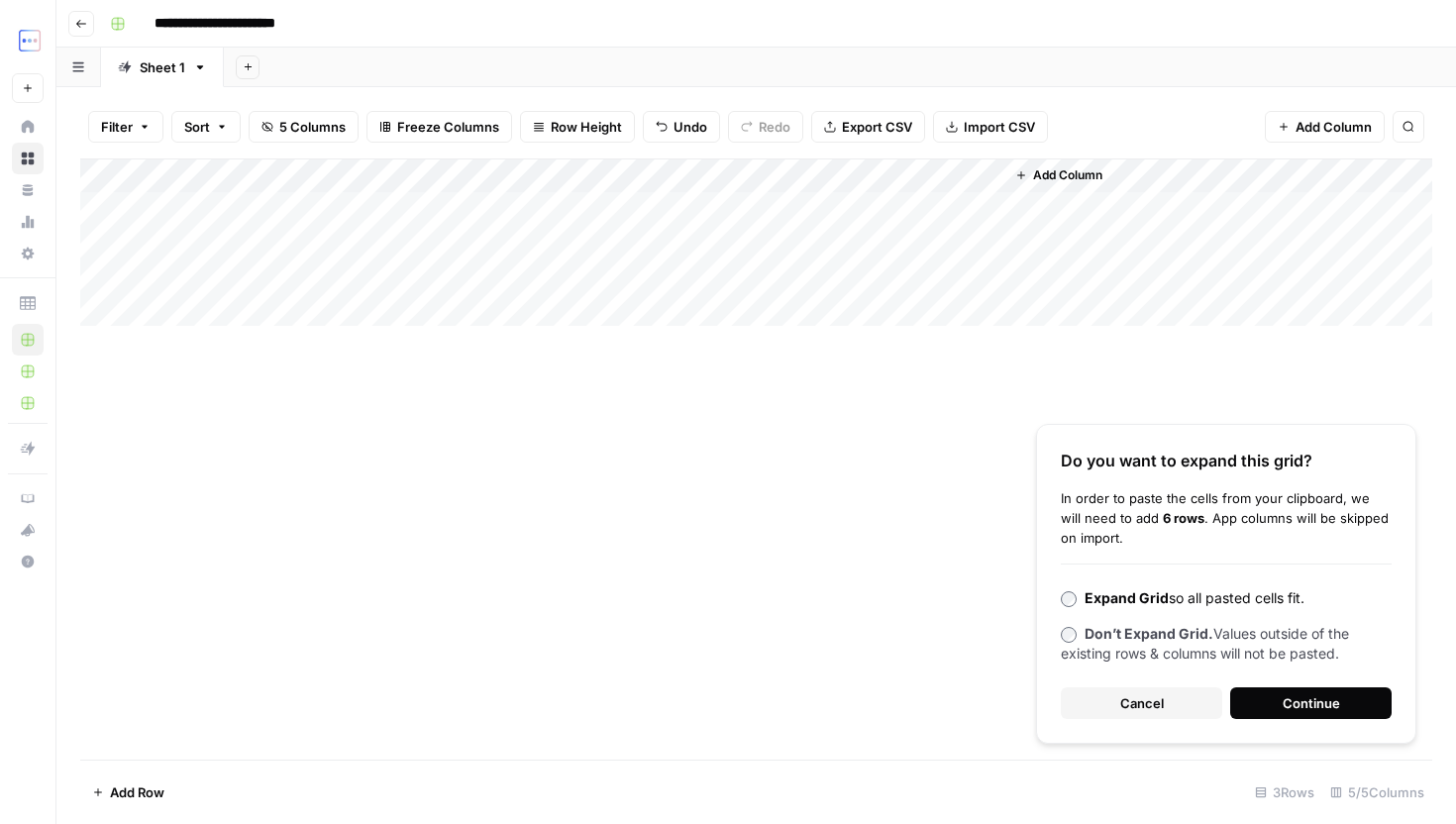 click on "Continue" at bounding box center [1311, 703] 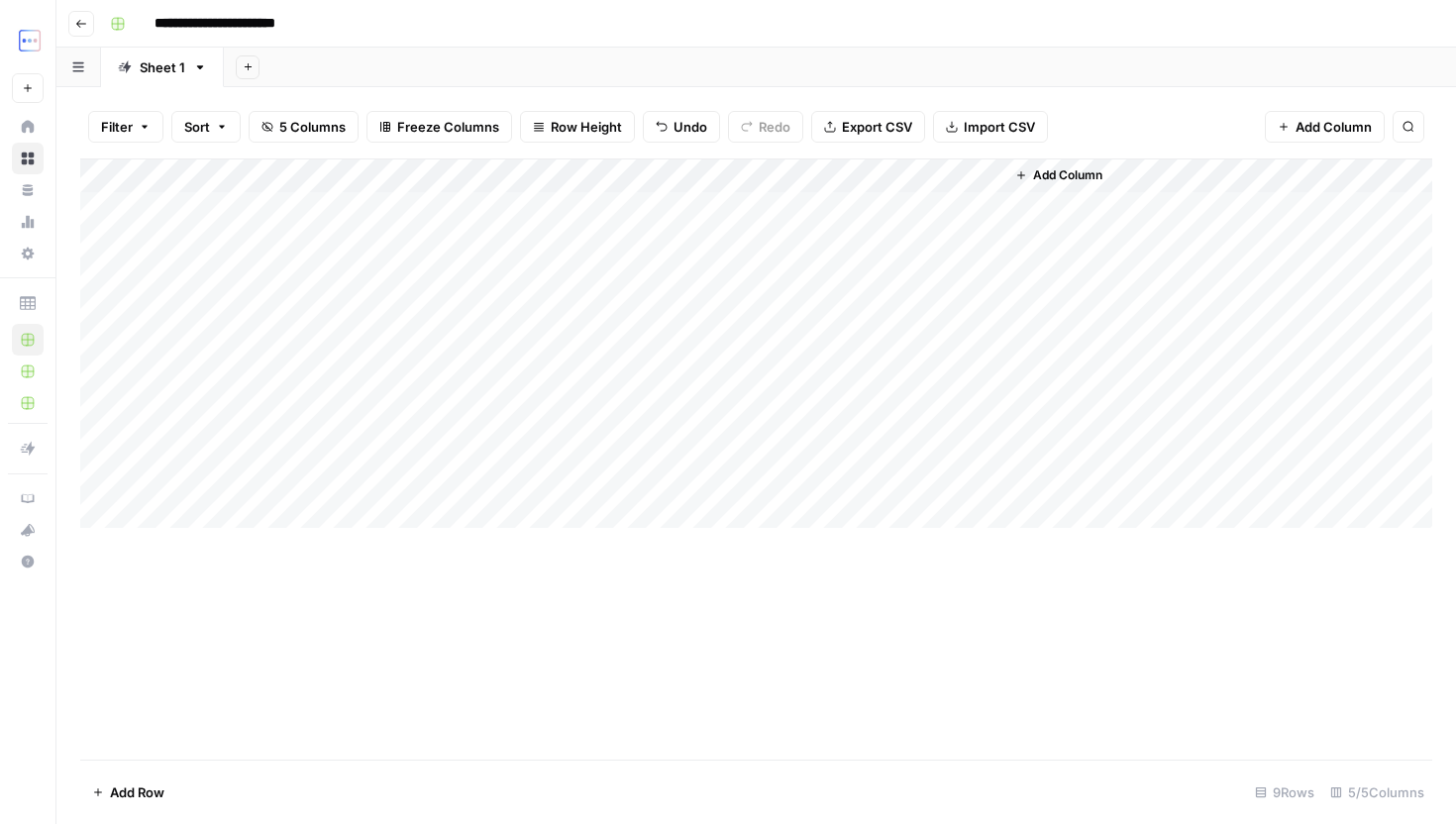 click on "Add Column" at bounding box center (756, 344) 